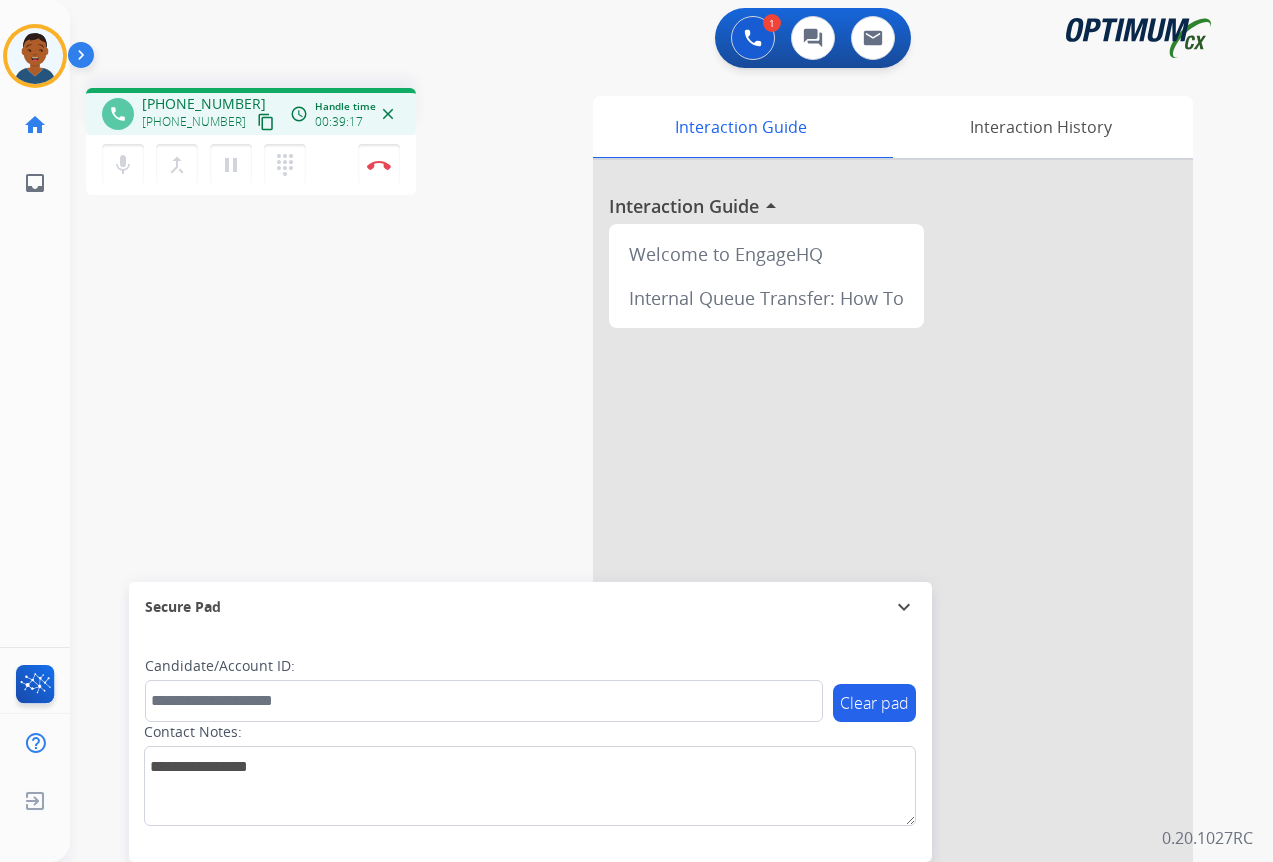 scroll, scrollTop: 0, scrollLeft: 0, axis: both 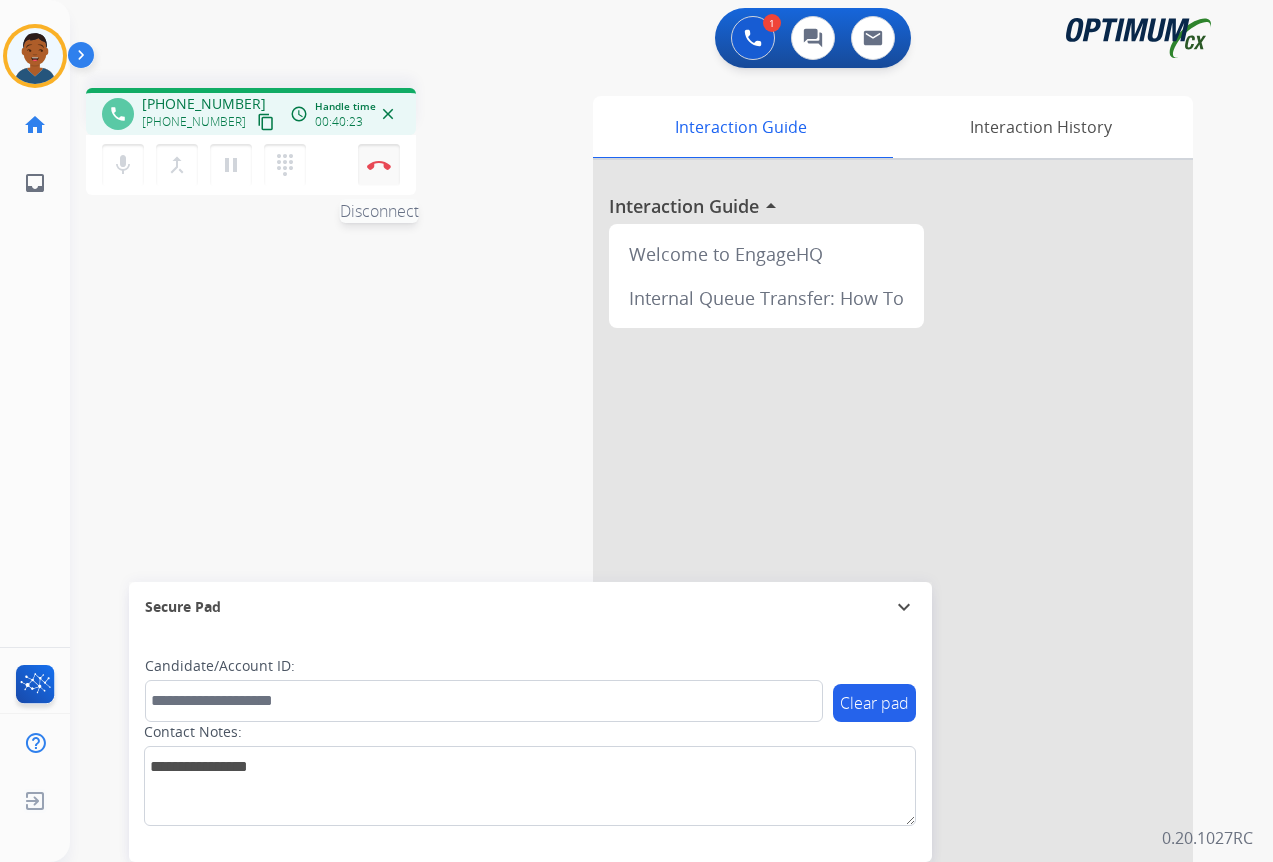 click on "Disconnect" at bounding box center [379, 165] 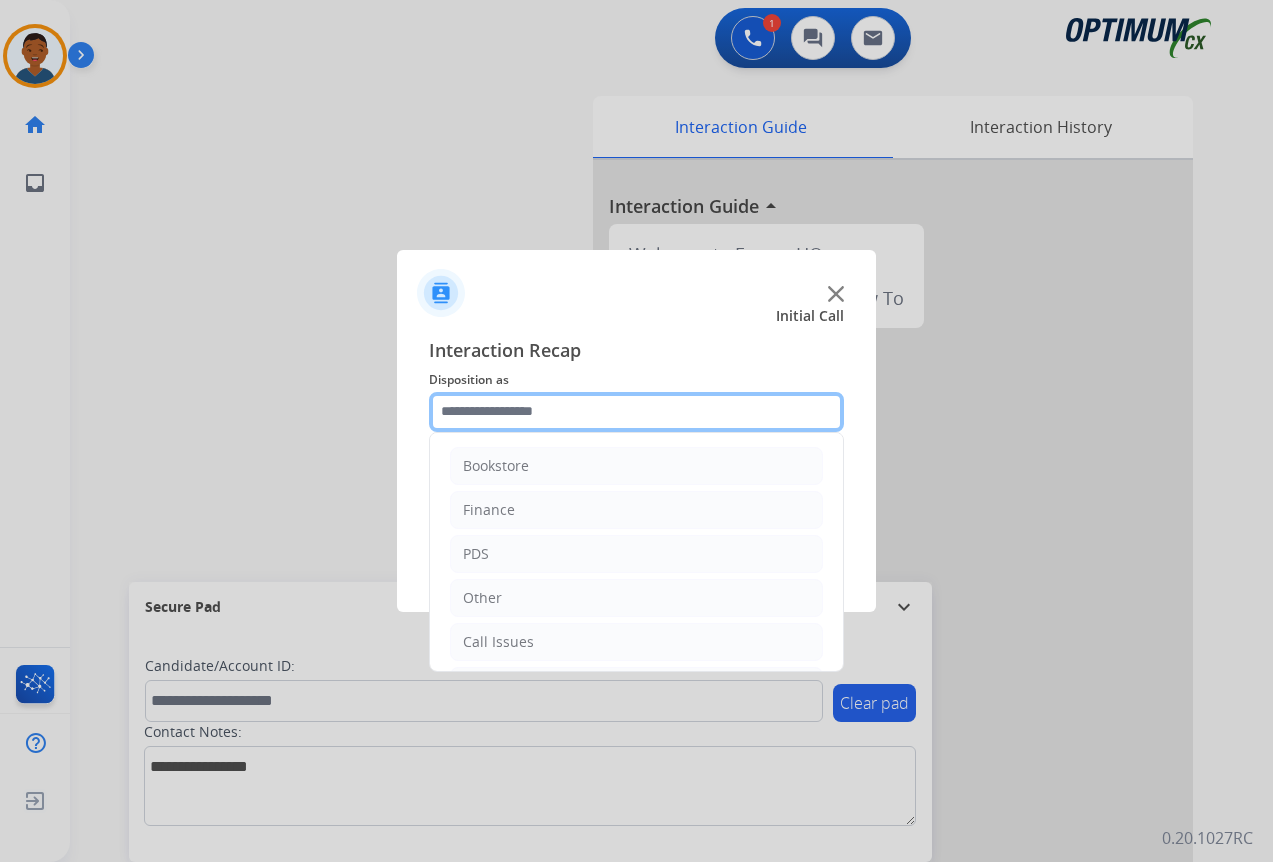 click 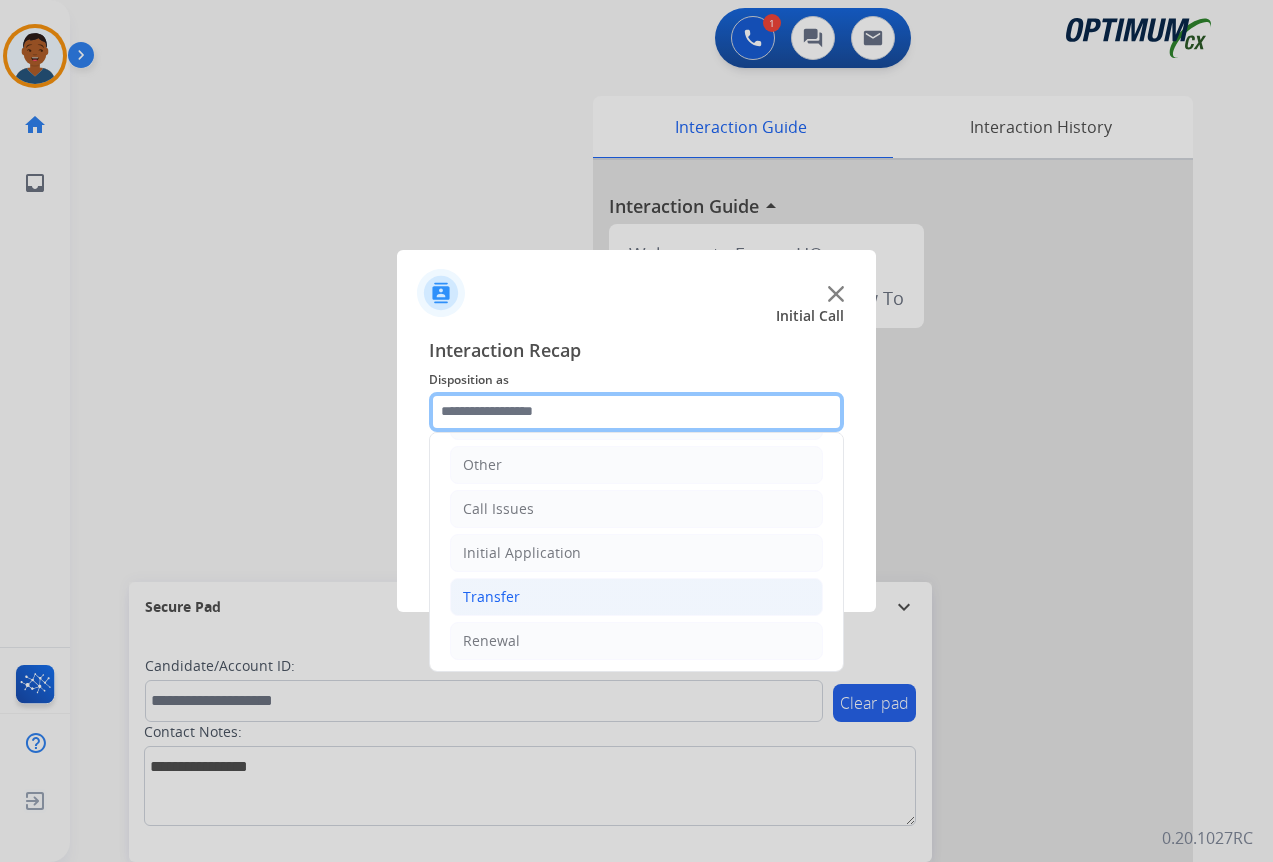 scroll, scrollTop: 136, scrollLeft: 0, axis: vertical 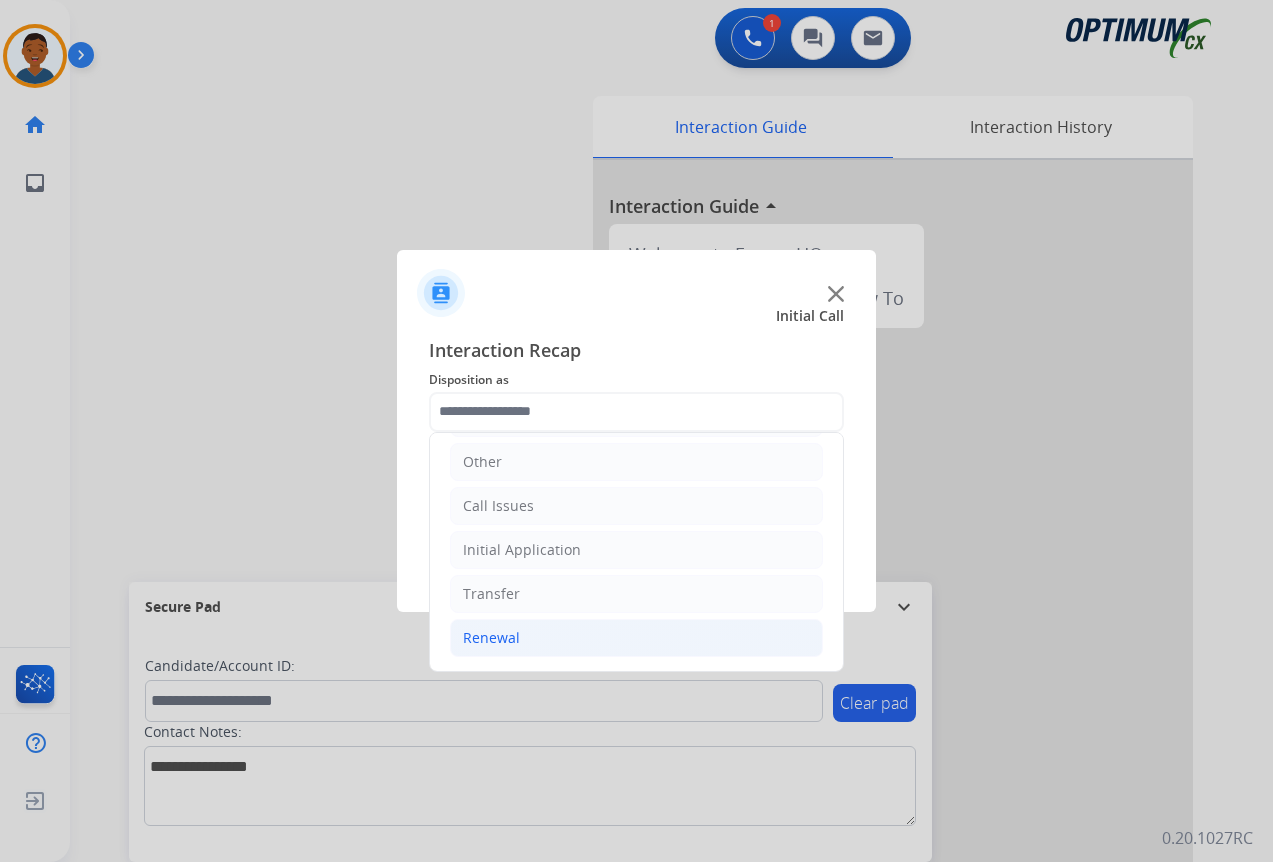 click on "Renewal" 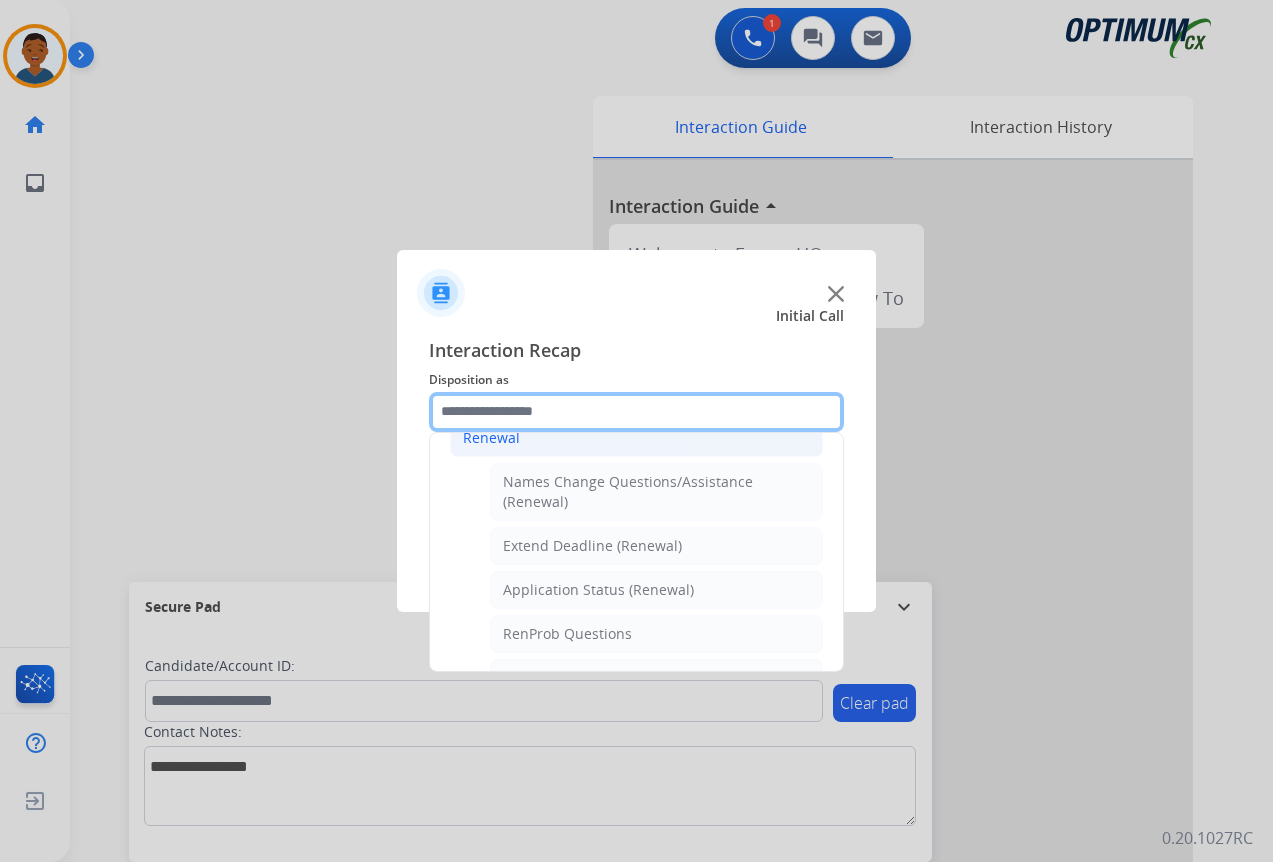 scroll, scrollTop: 536, scrollLeft: 0, axis: vertical 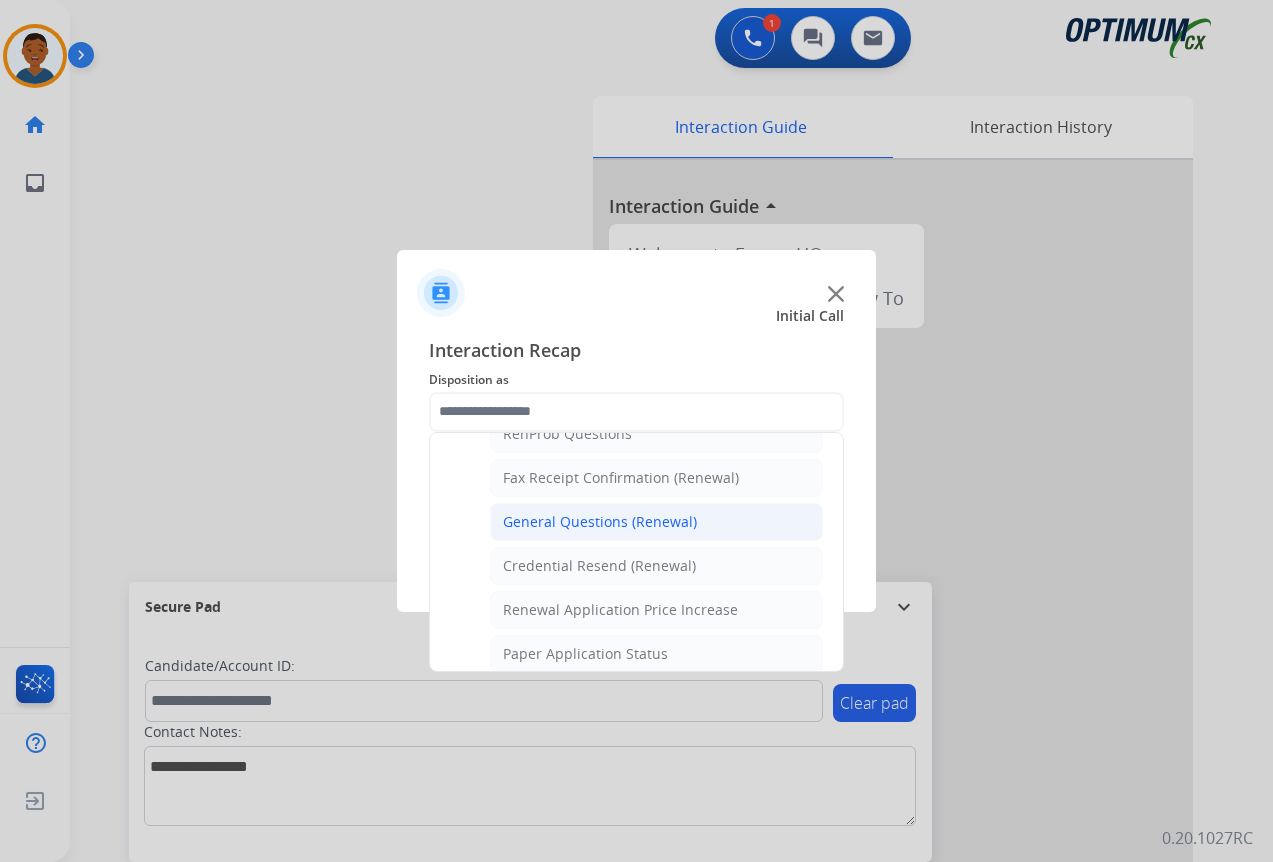 click on "General Questions (Renewal)" 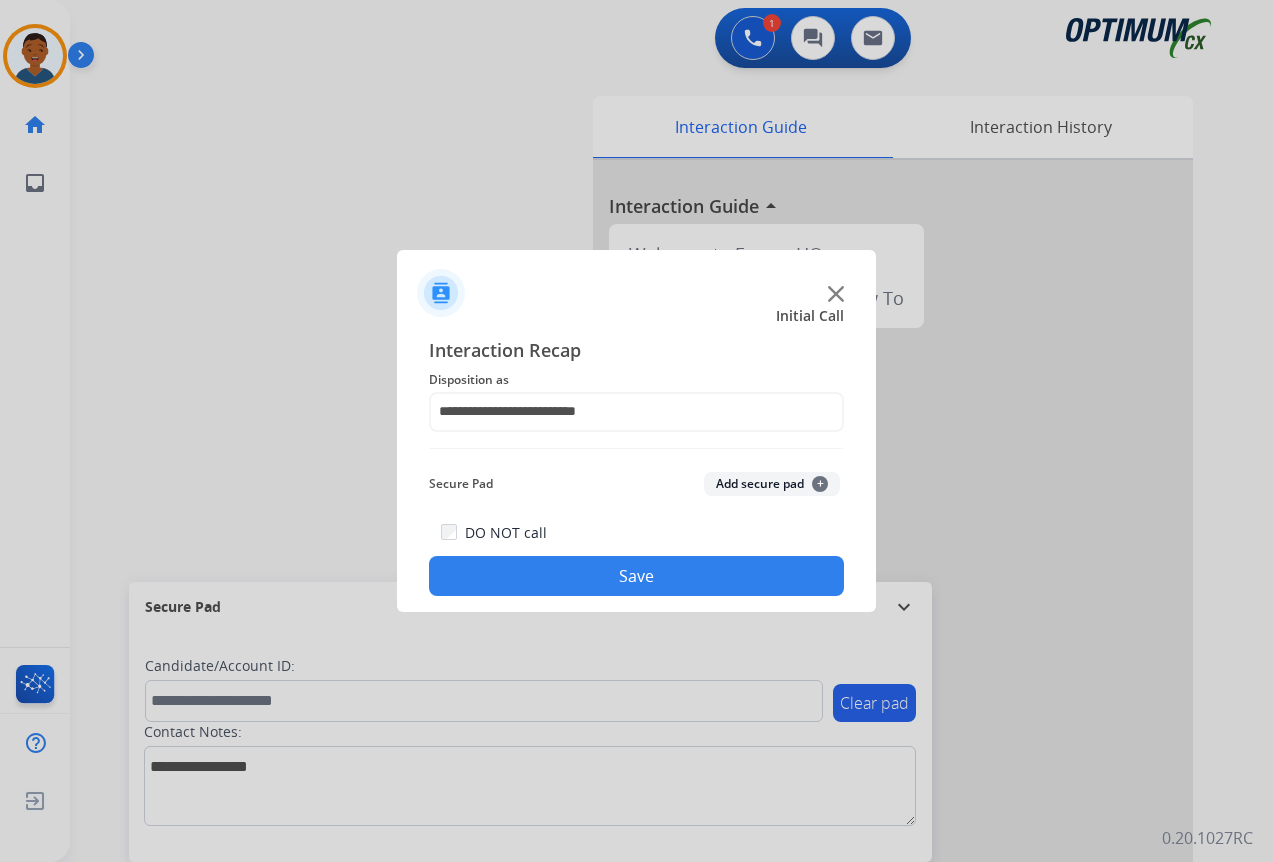 click on "Save" 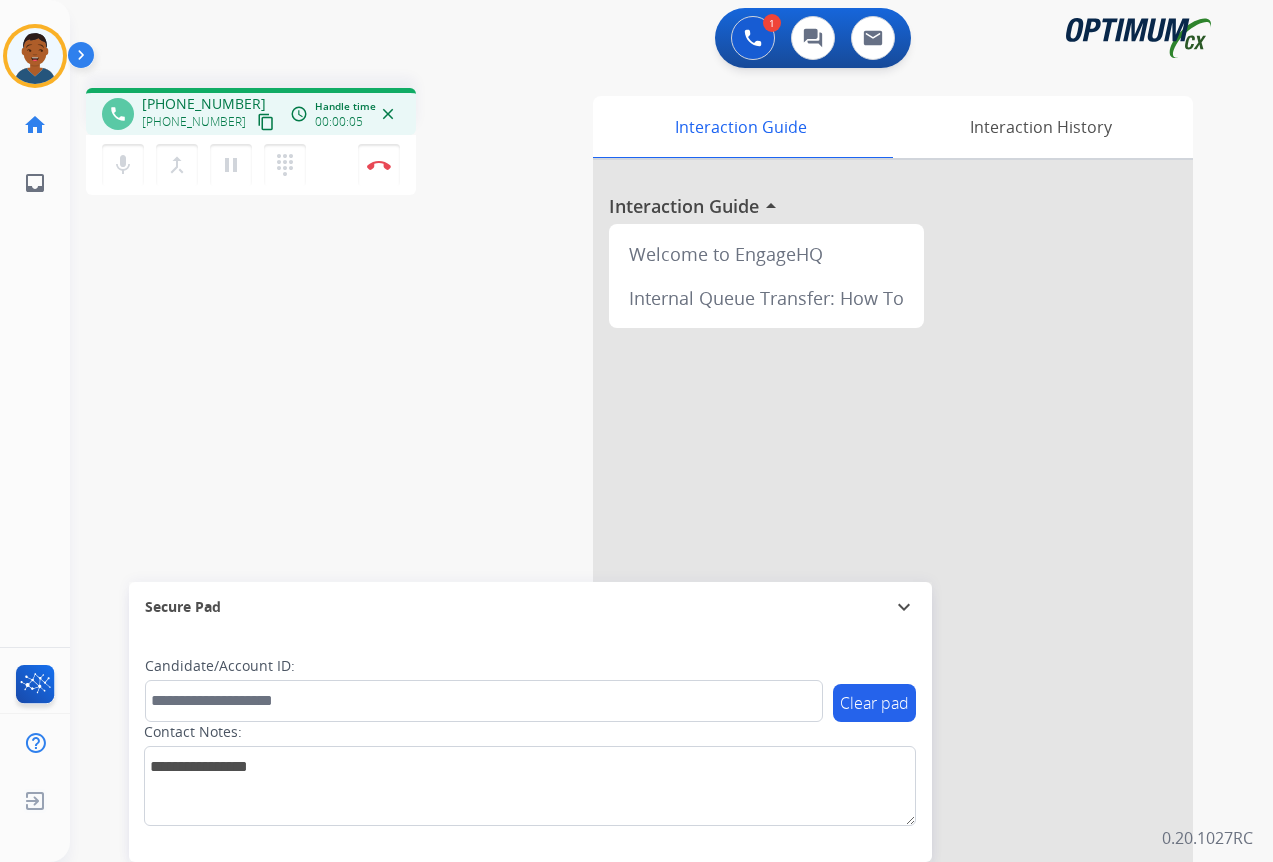 click on "content_copy" at bounding box center (266, 122) 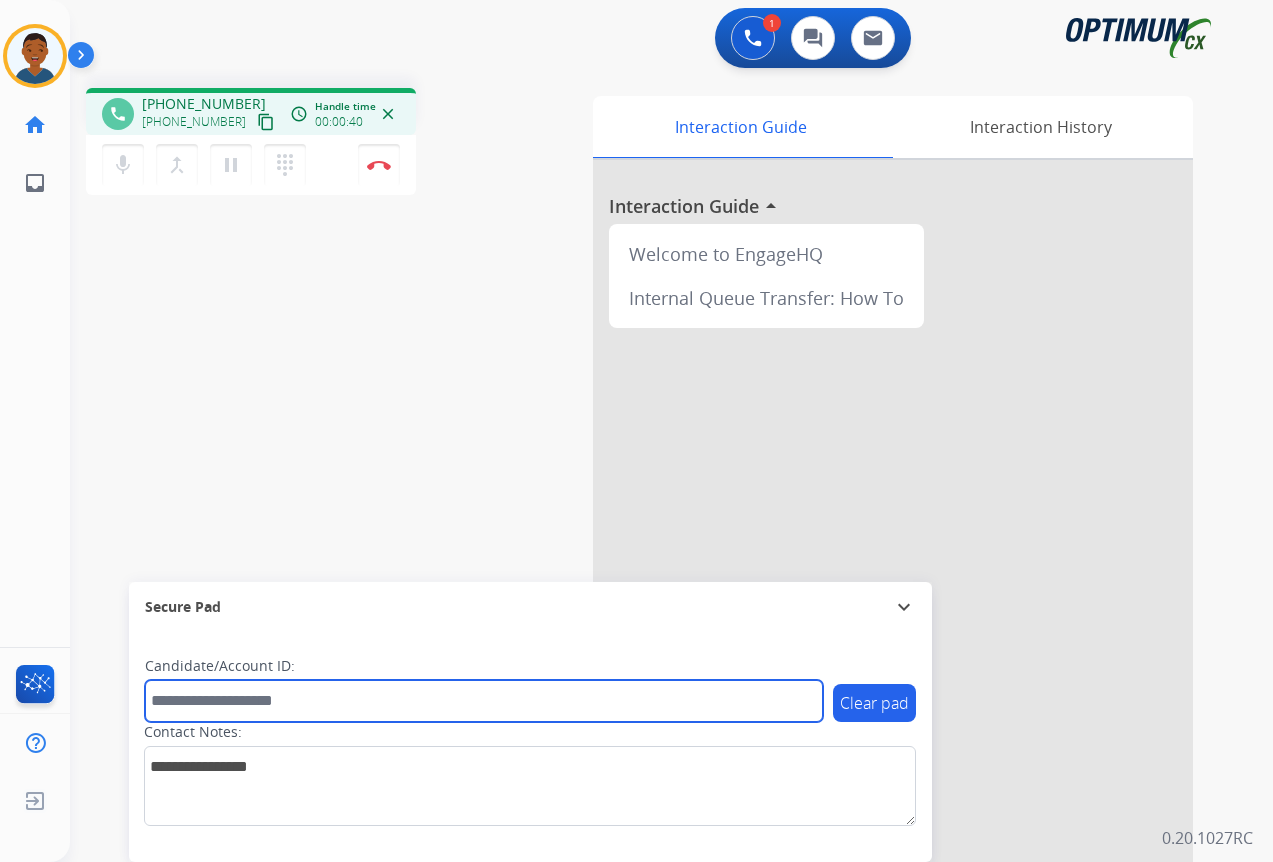 click at bounding box center [484, 701] 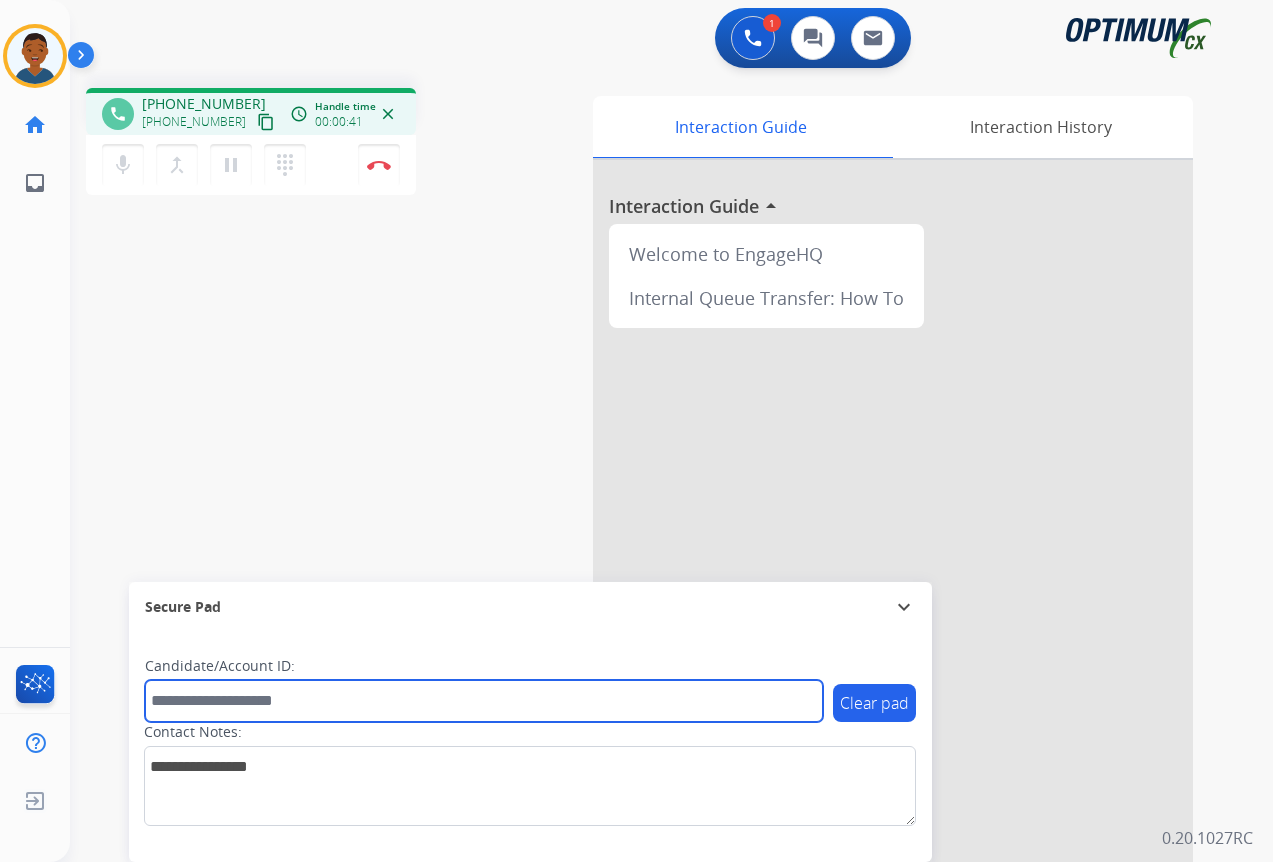 paste on "*******" 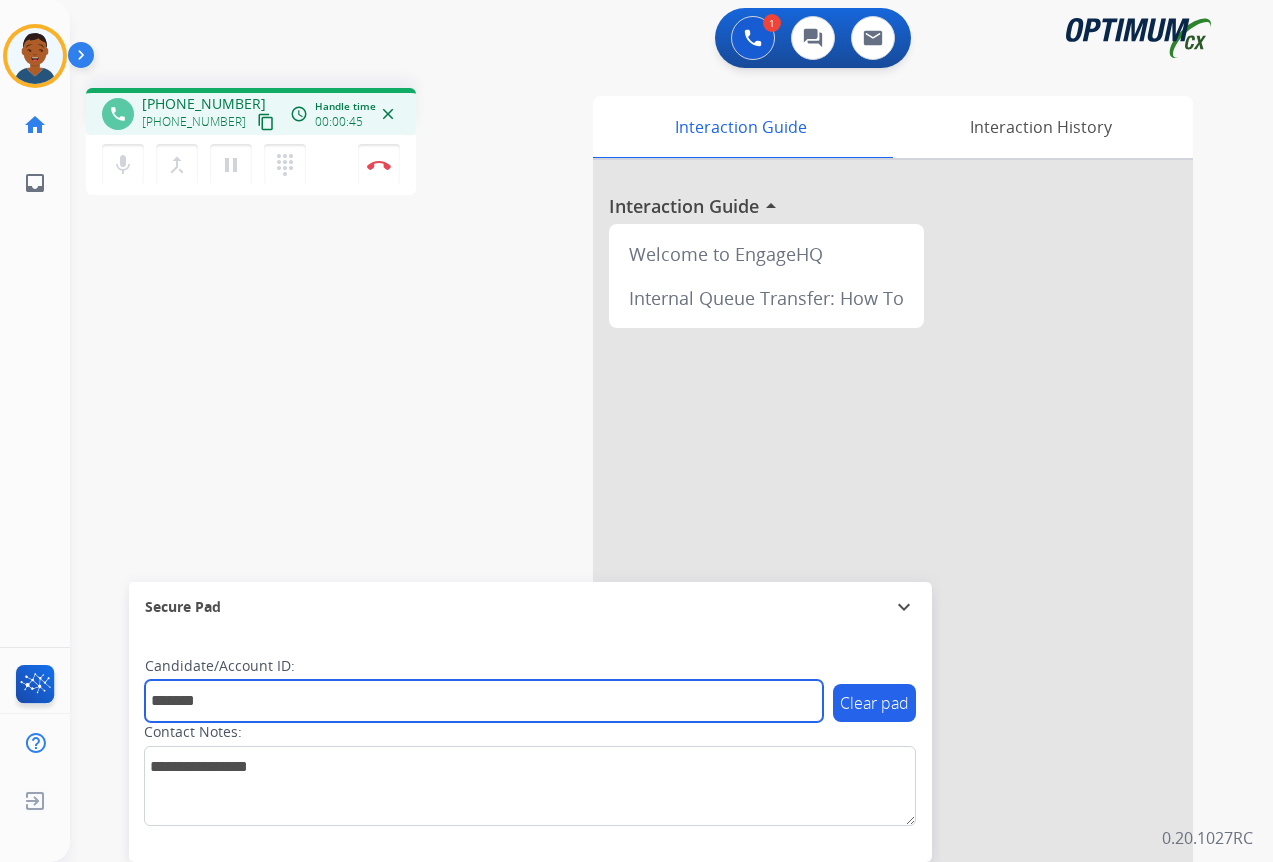 type on "*******" 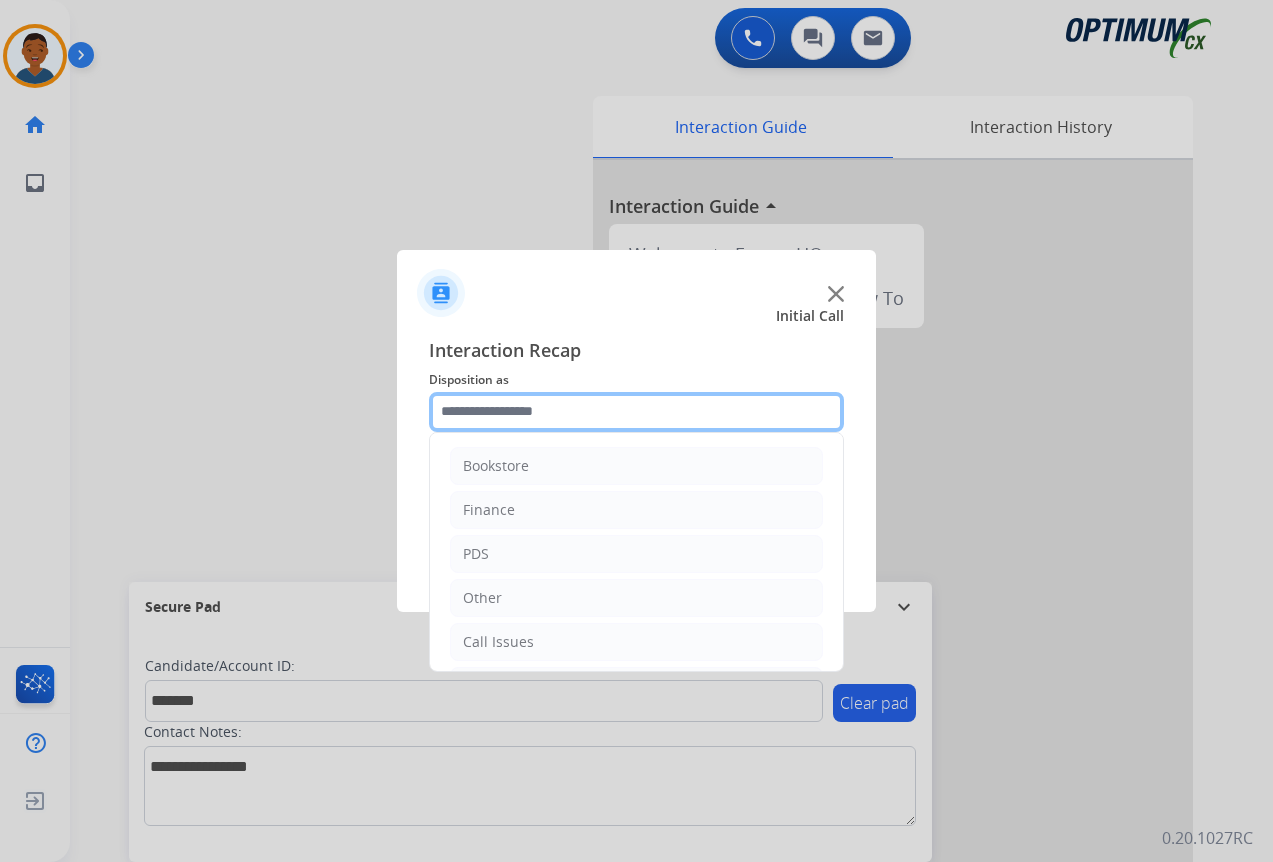 click 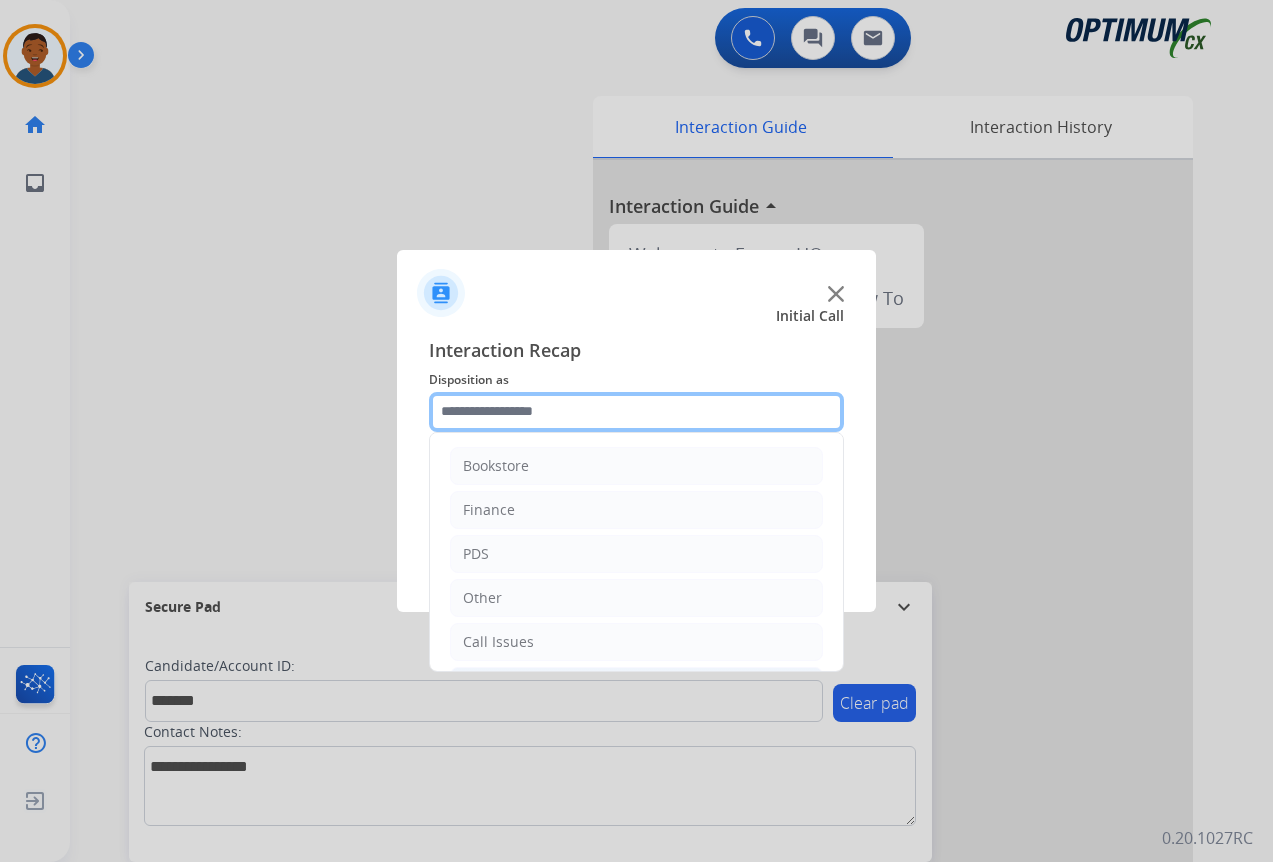 scroll, scrollTop: 136, scrollLeft: 0, axis: vertical 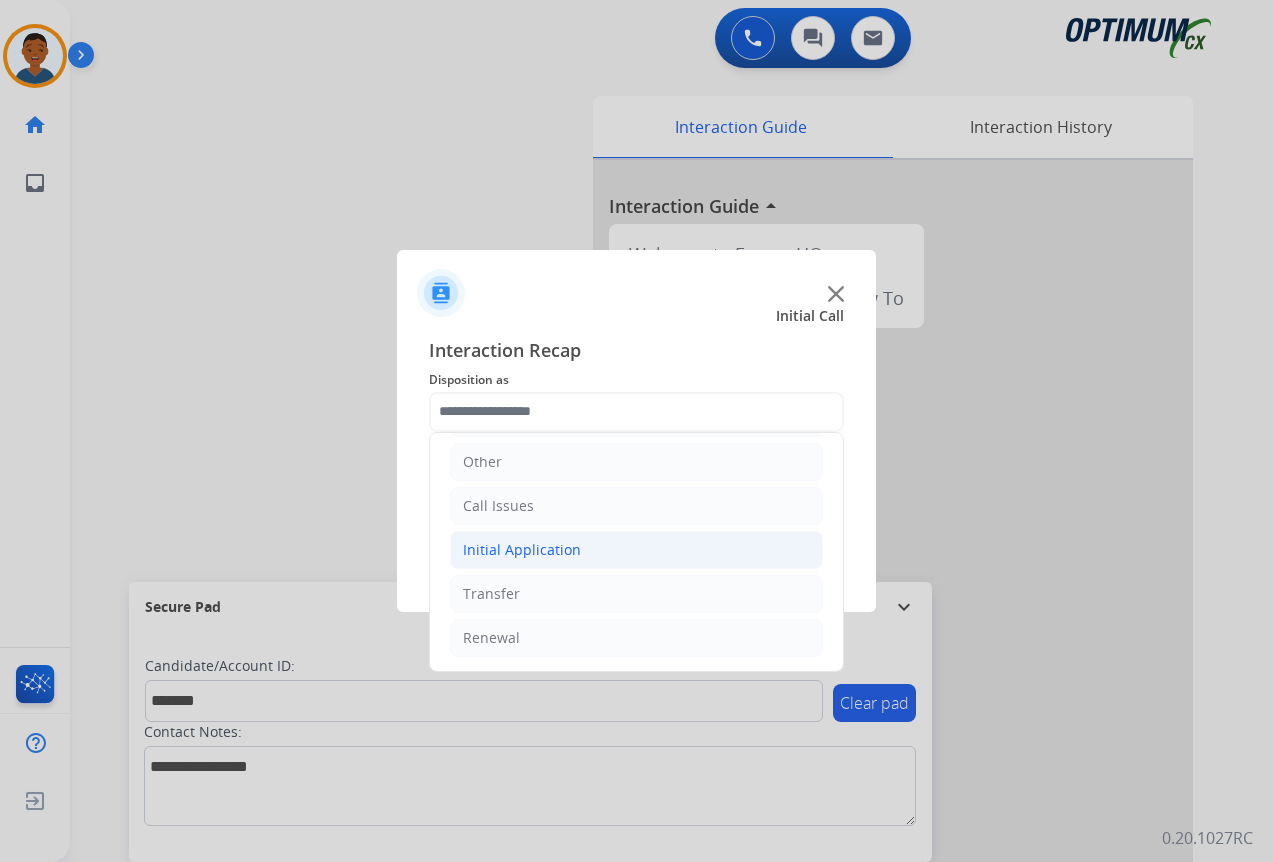click on "Initial Application" 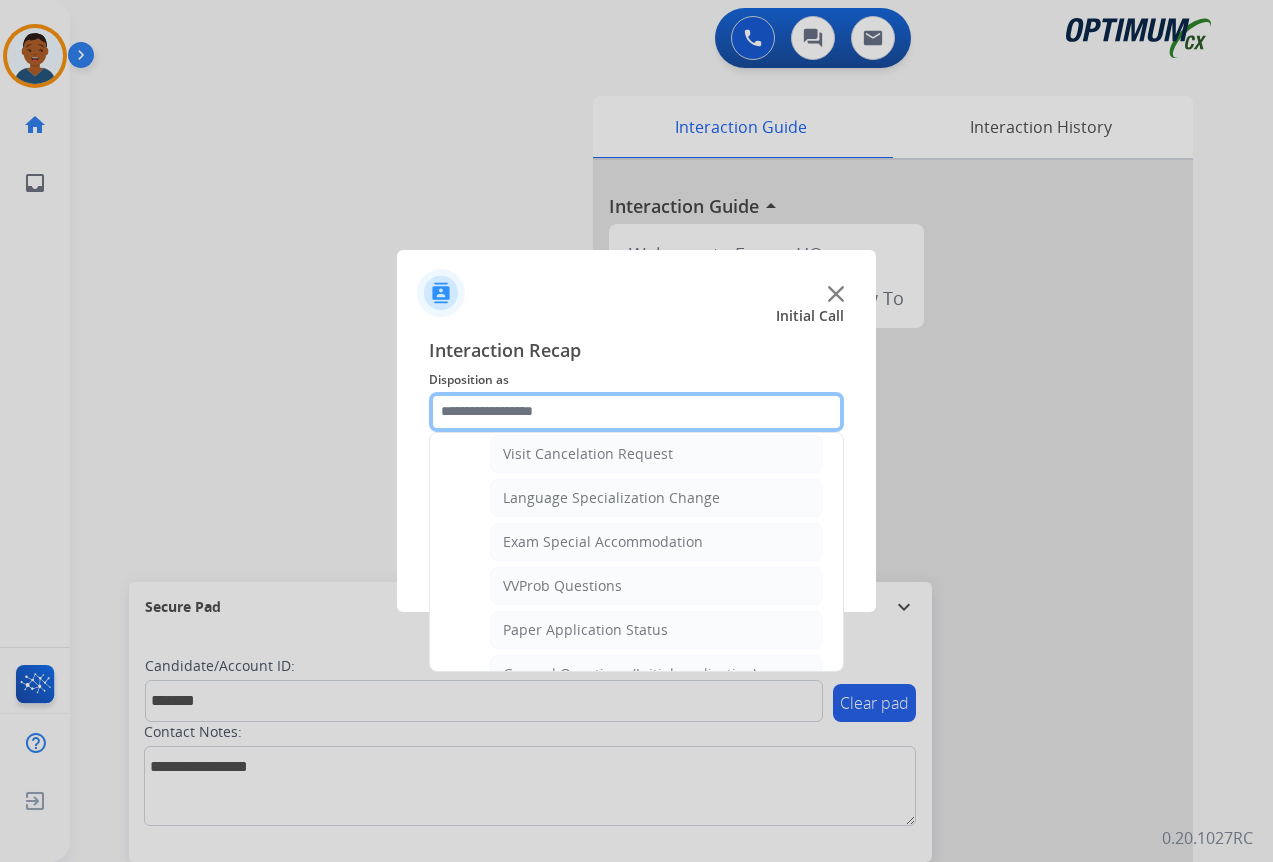 scroll, scrollTop: 1036, scrollLeft: 0, axis: vertical 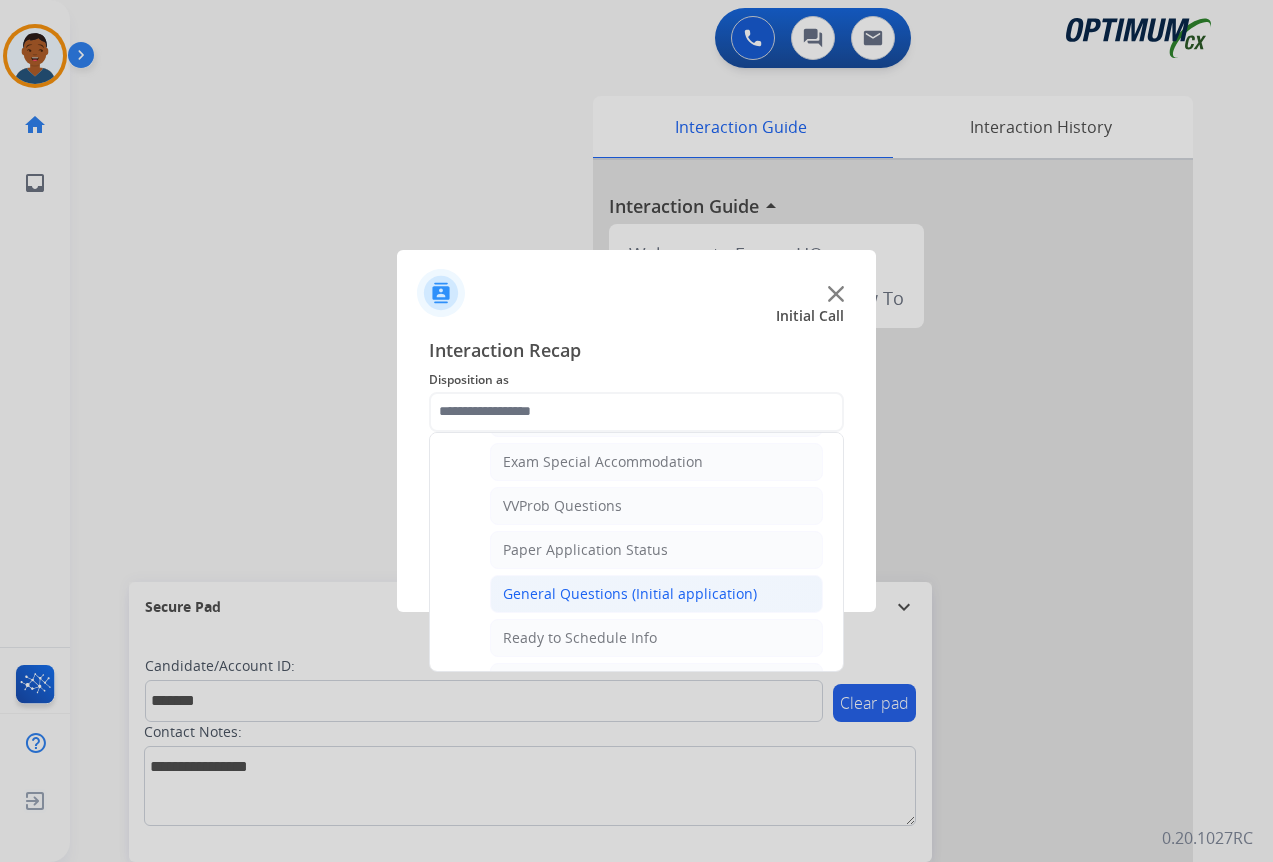 click on "General Questions (Initial application)" 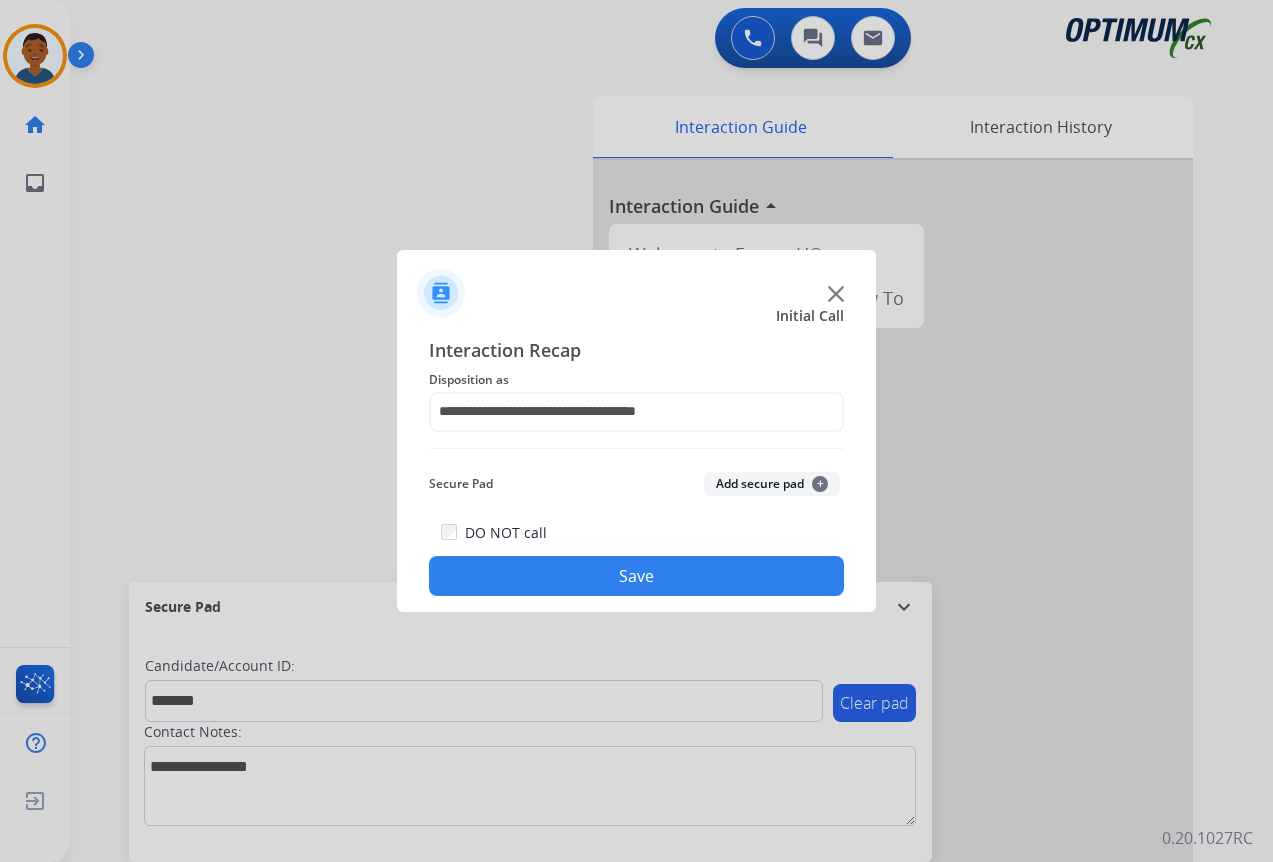 click on "Add secure pad  +" 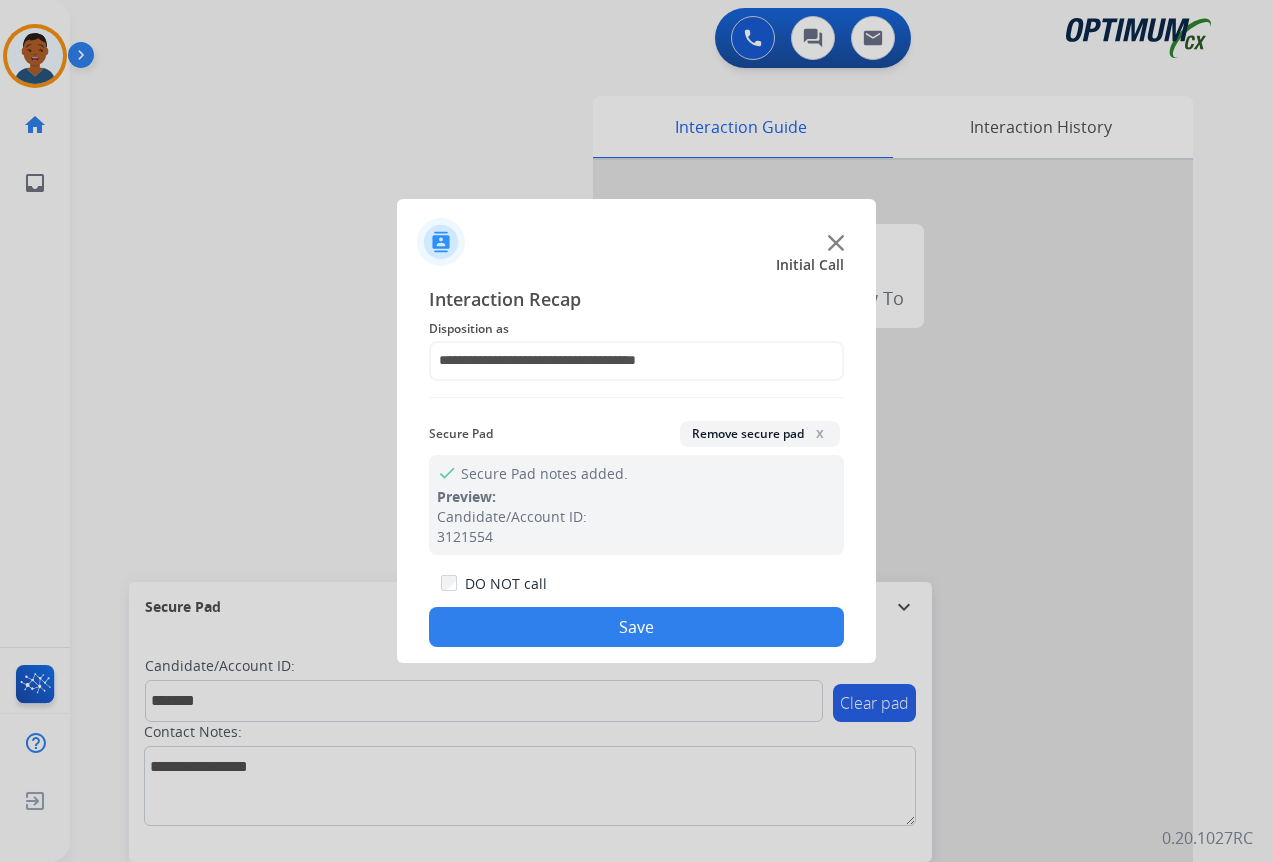 click on "Save" 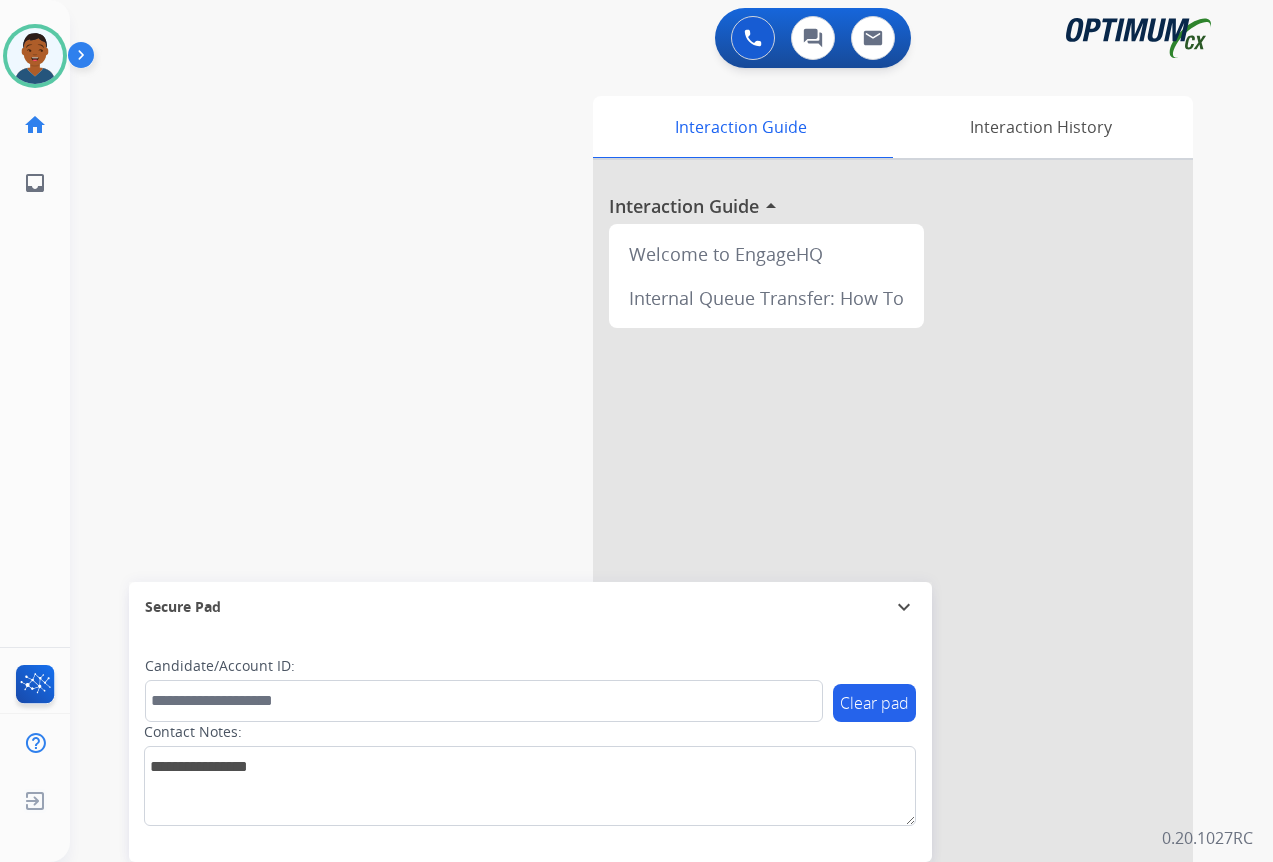 click at bounding box center [893, 533] 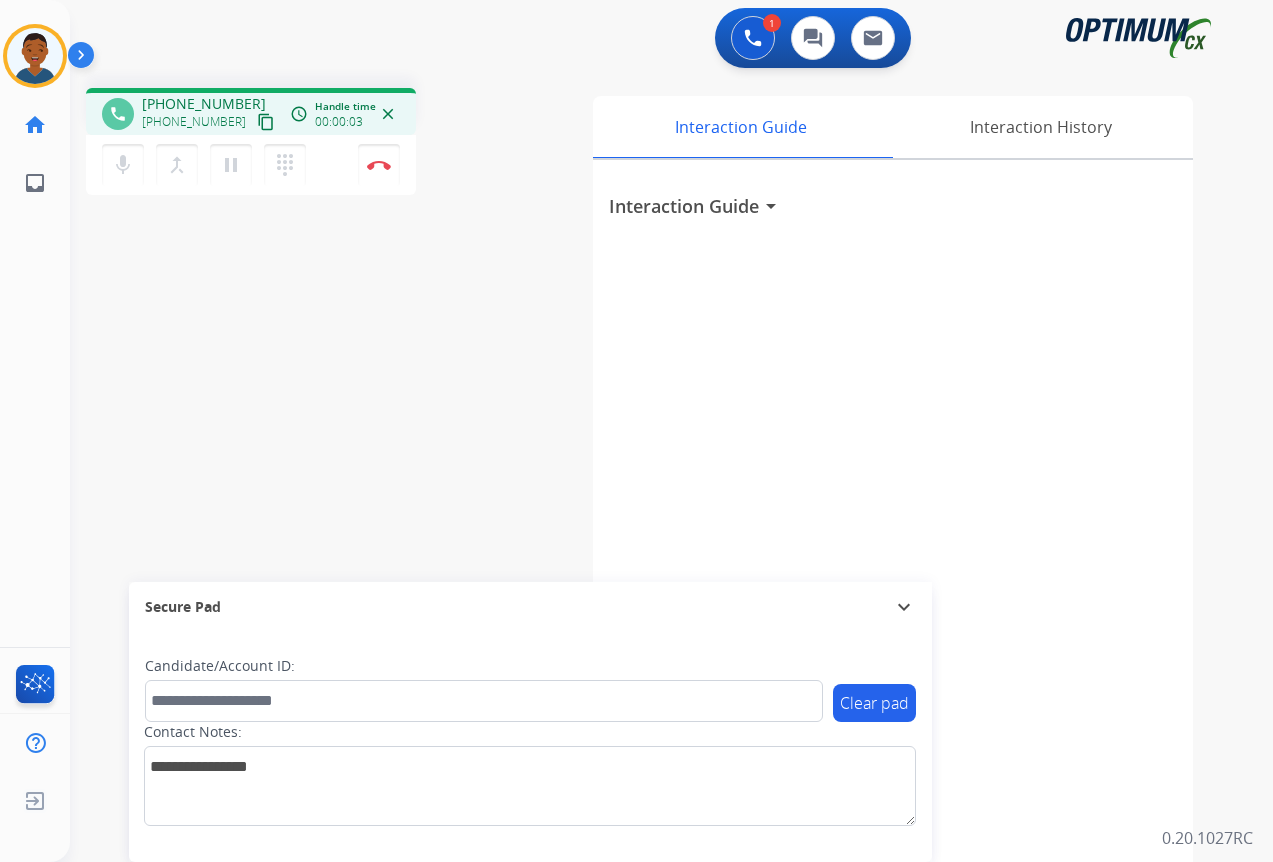 click on "content_copy" at bounding box center (266, 122) 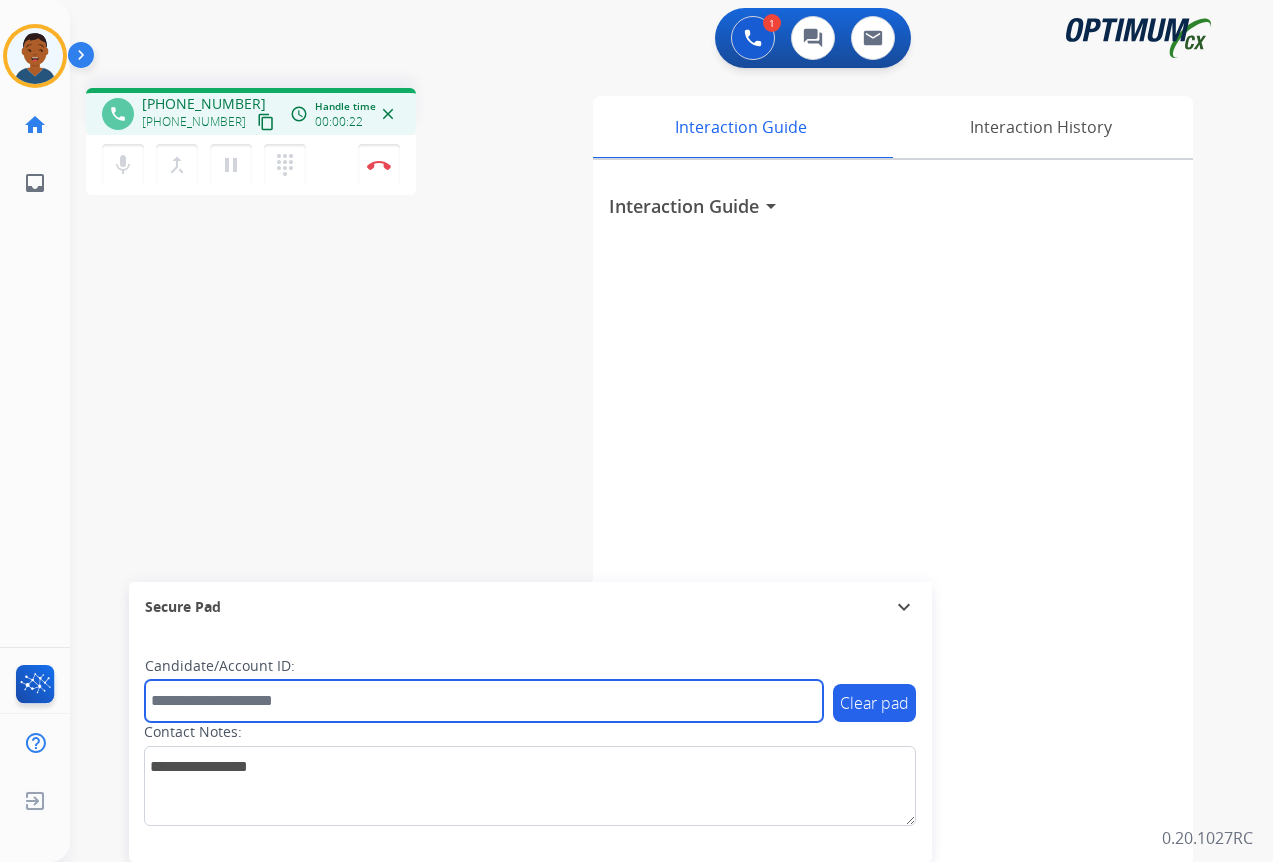 click at bounding box center (484, 701) 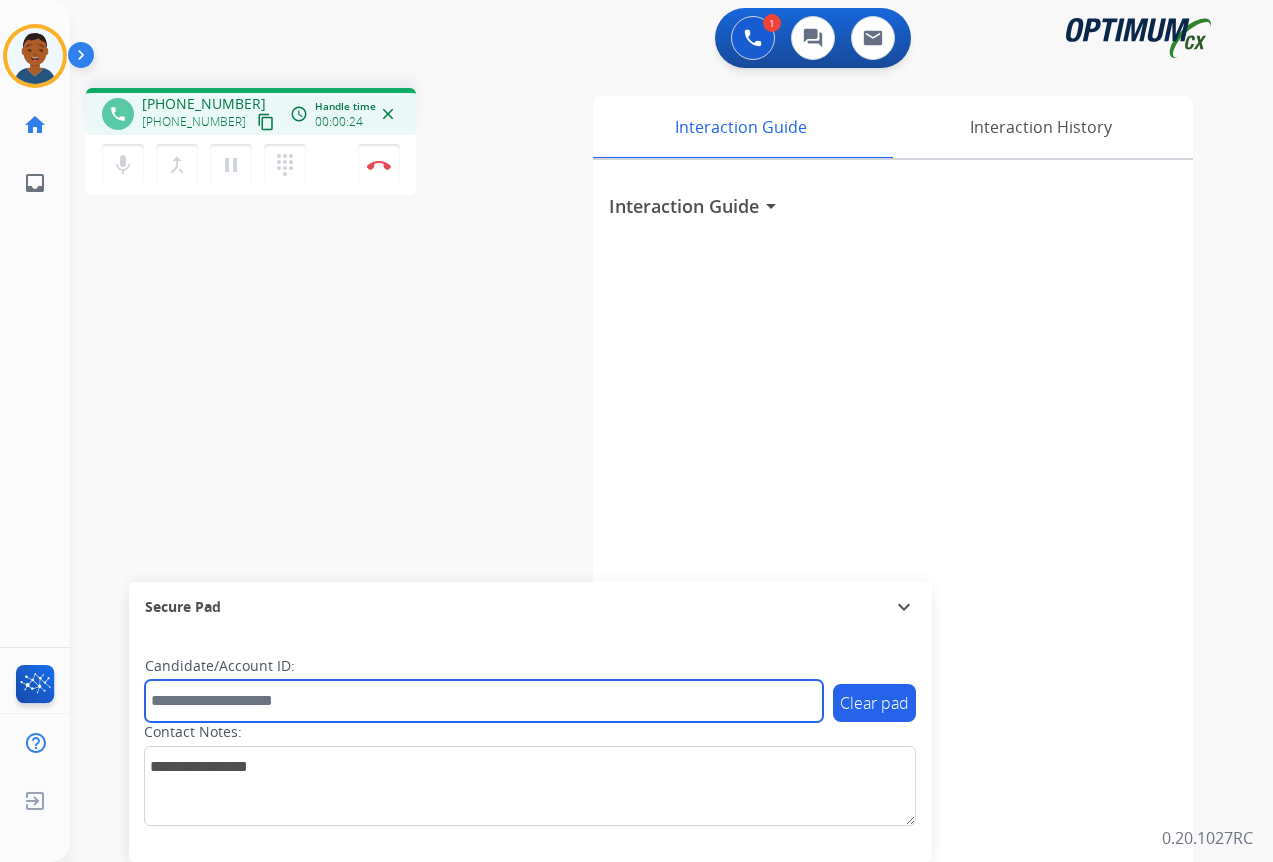 paste on "*******" 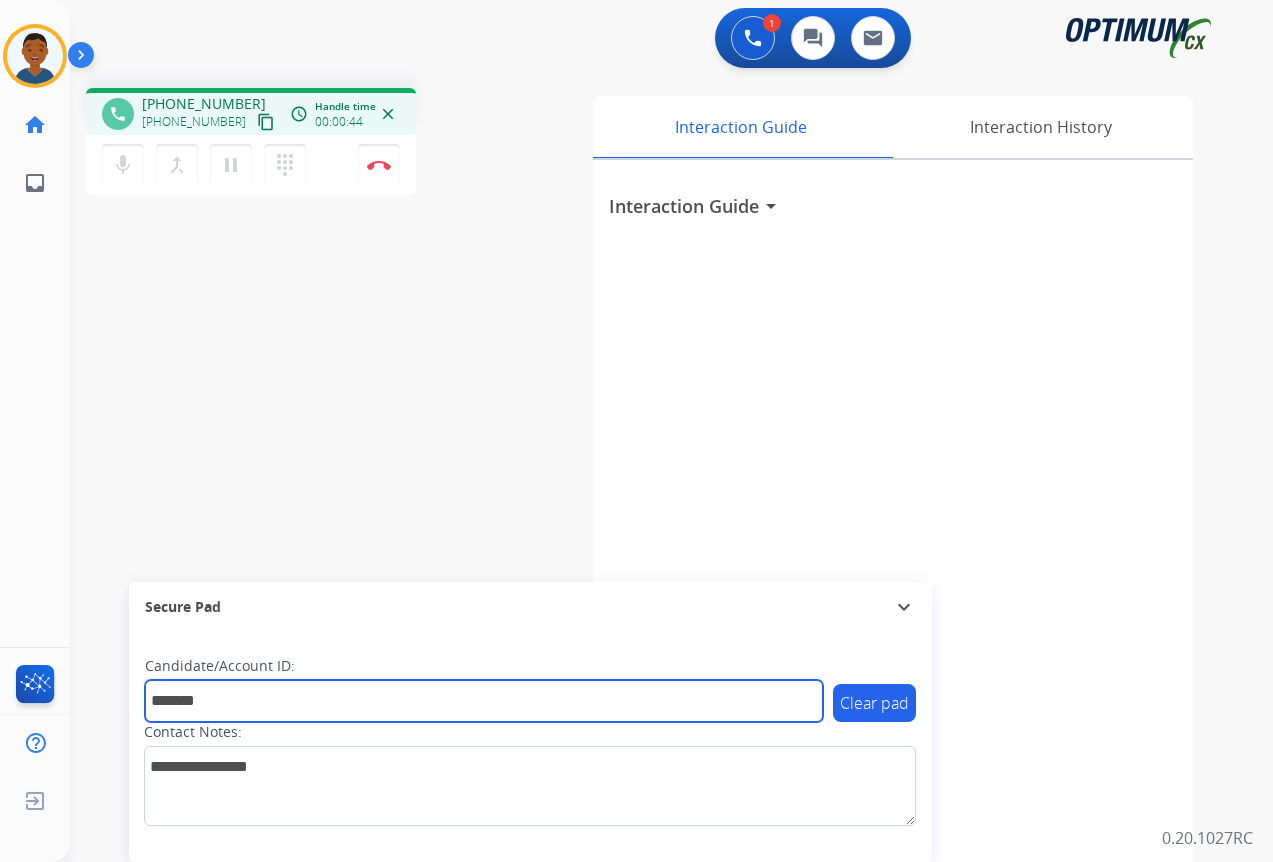 type on "*******" 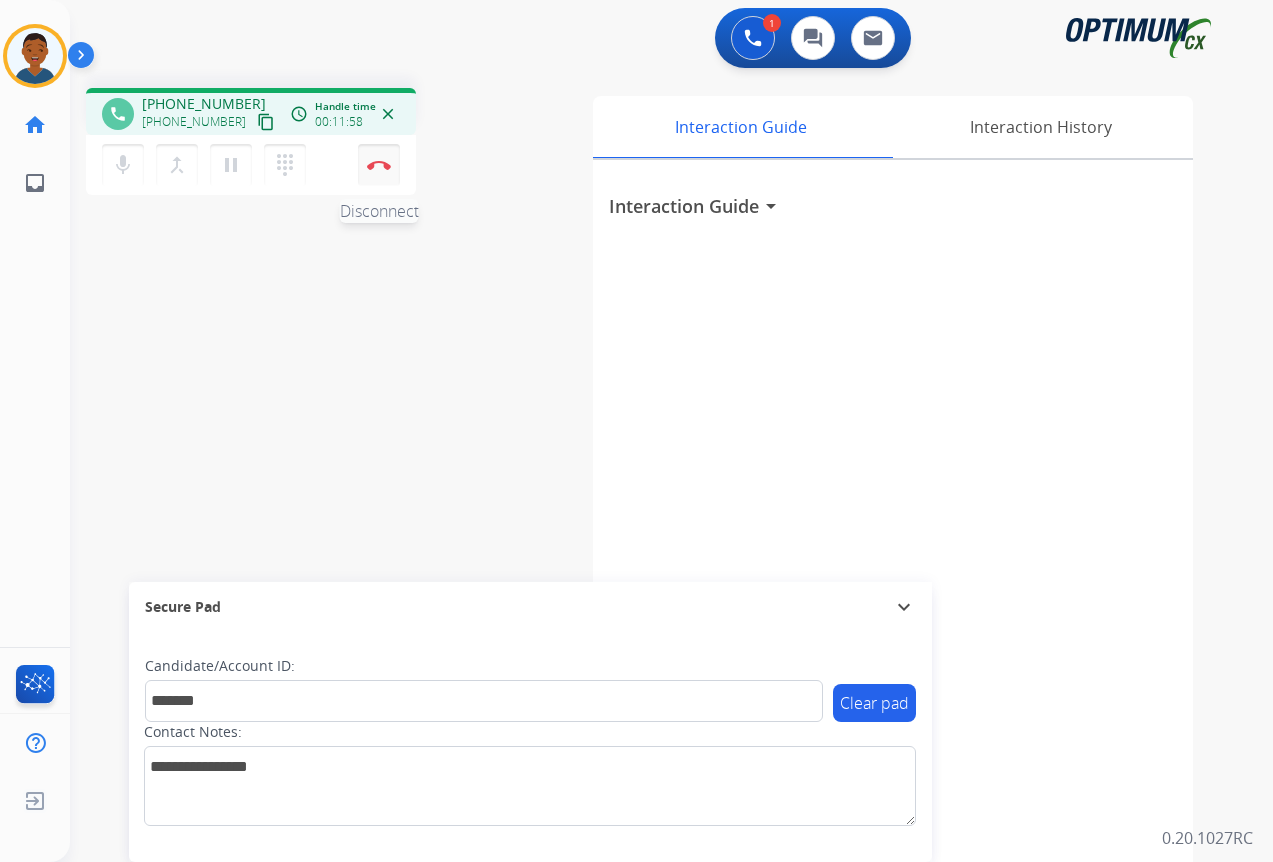 click at bounding box center [379, 165] 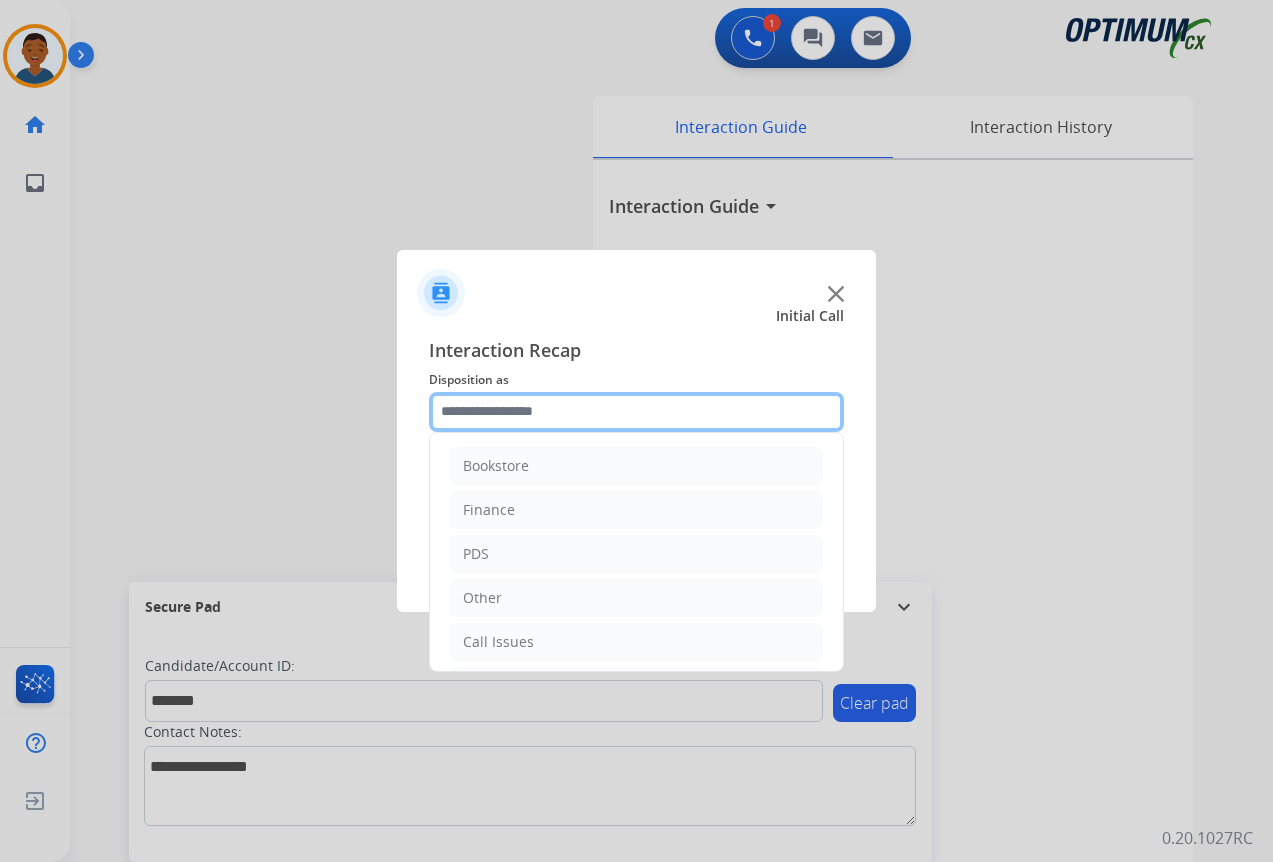 click 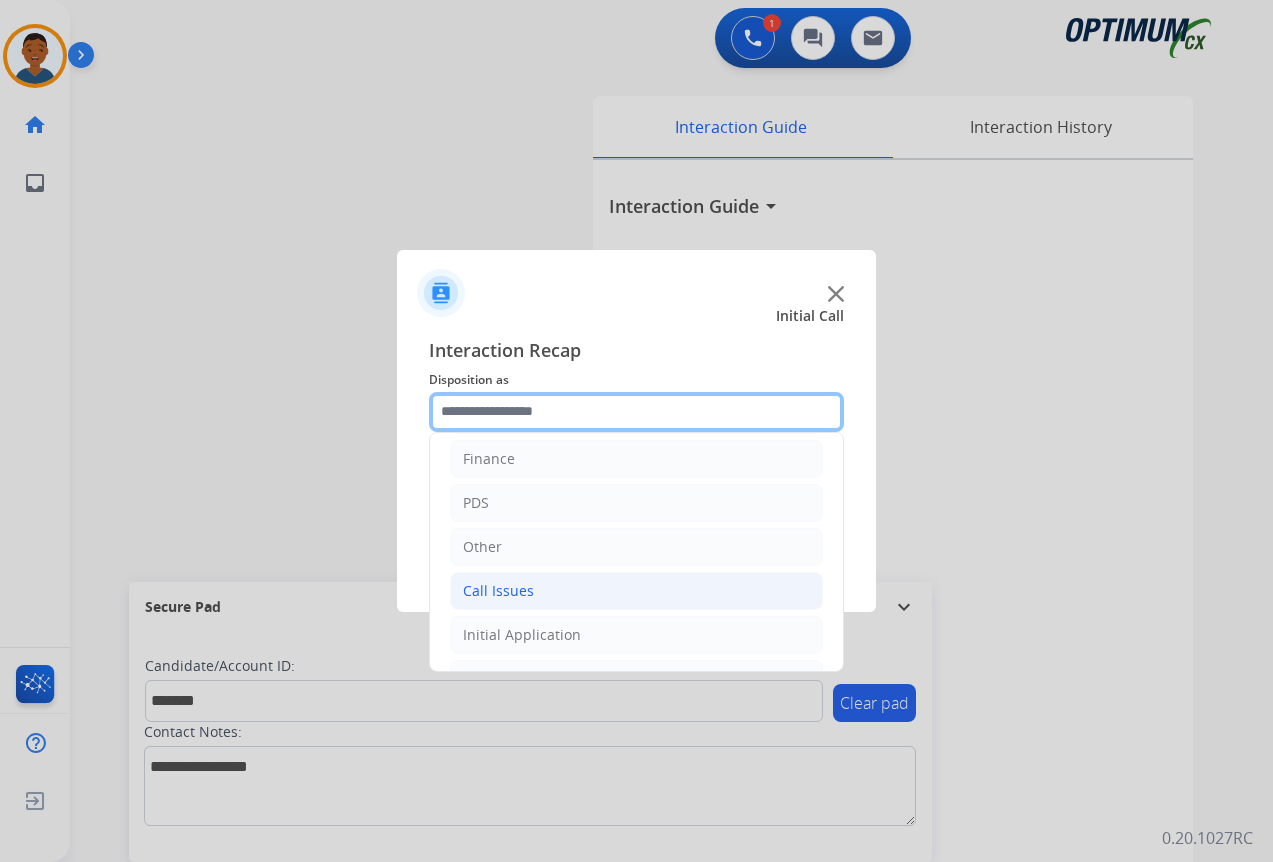 scroll, scrollTop: 136, scrollLeft: 0, axis: vertical 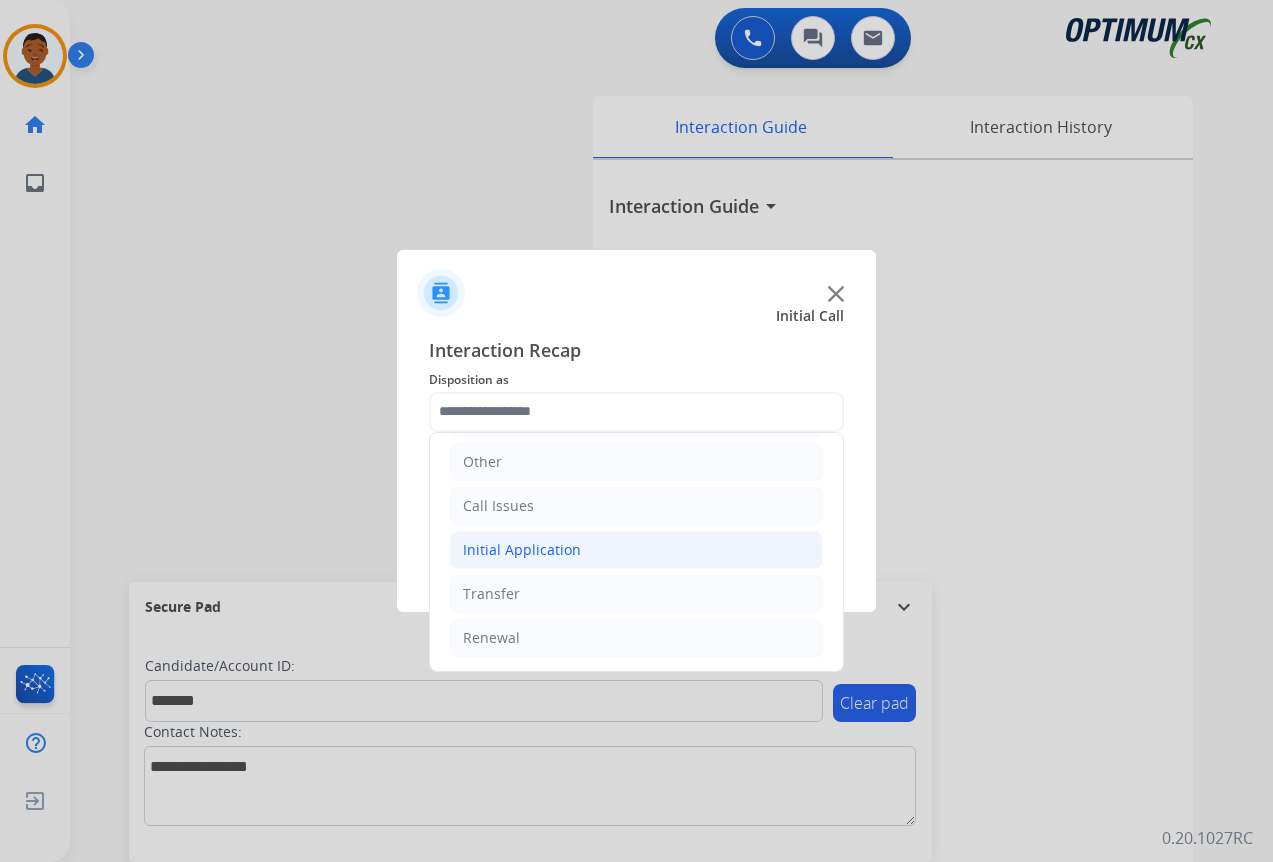 click on "Initial Application" 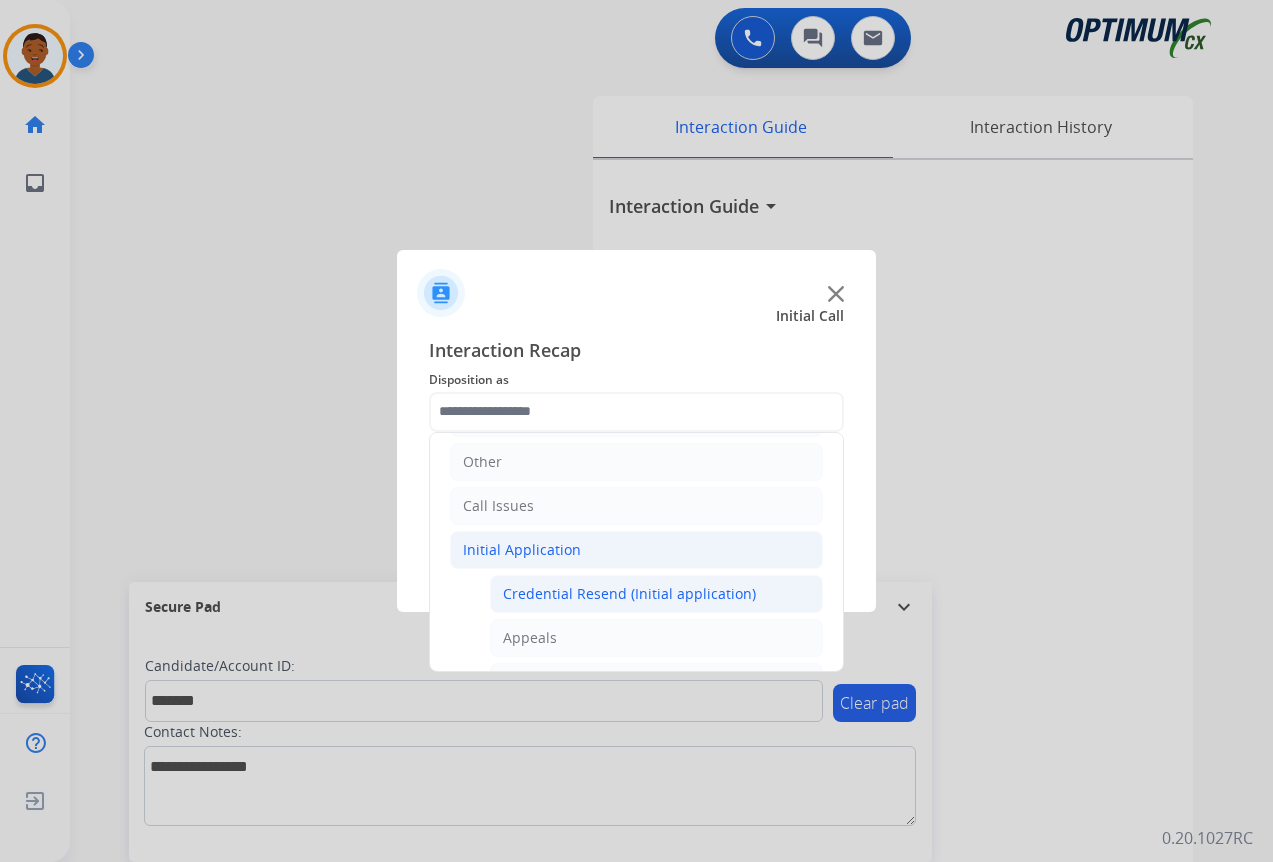 click on "Credential Resend (Initial application)" 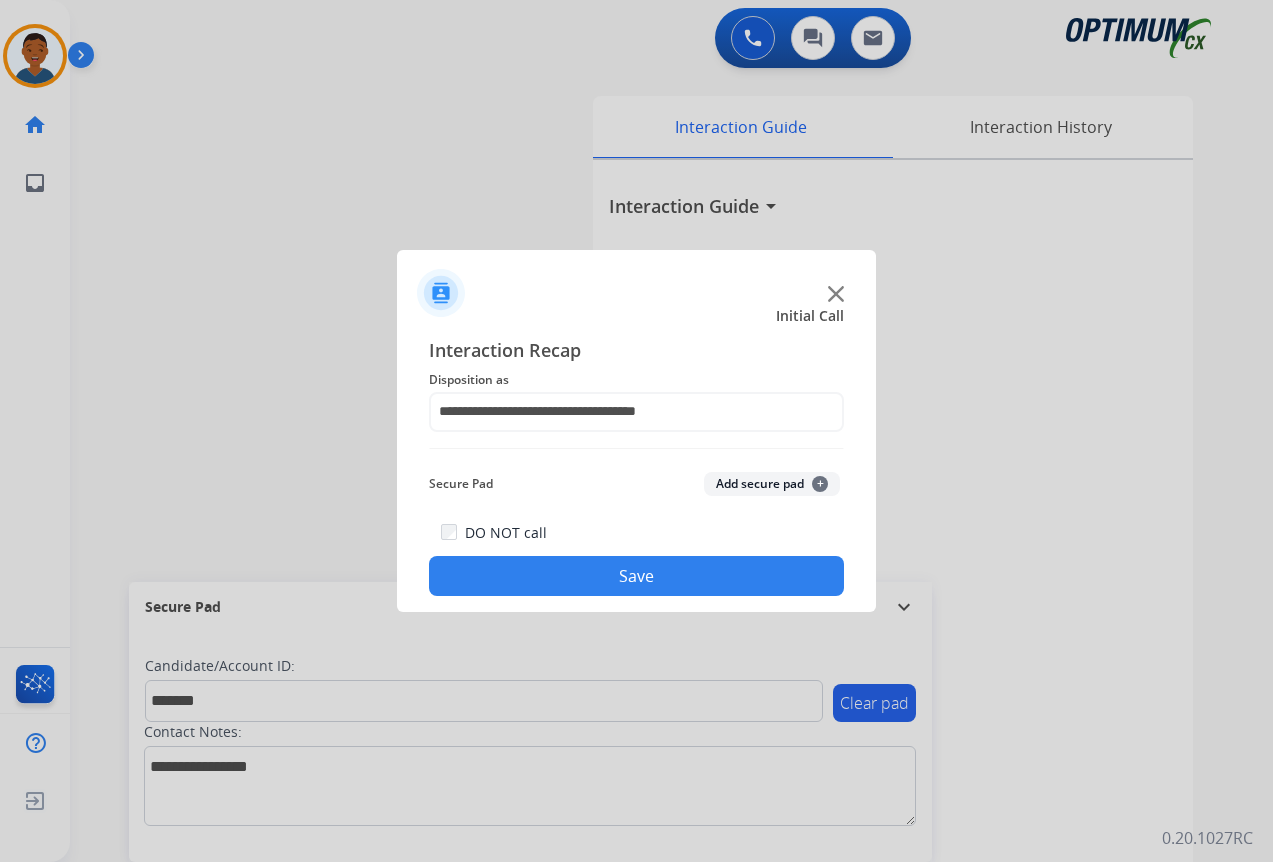 click on "Add secure pad  +" 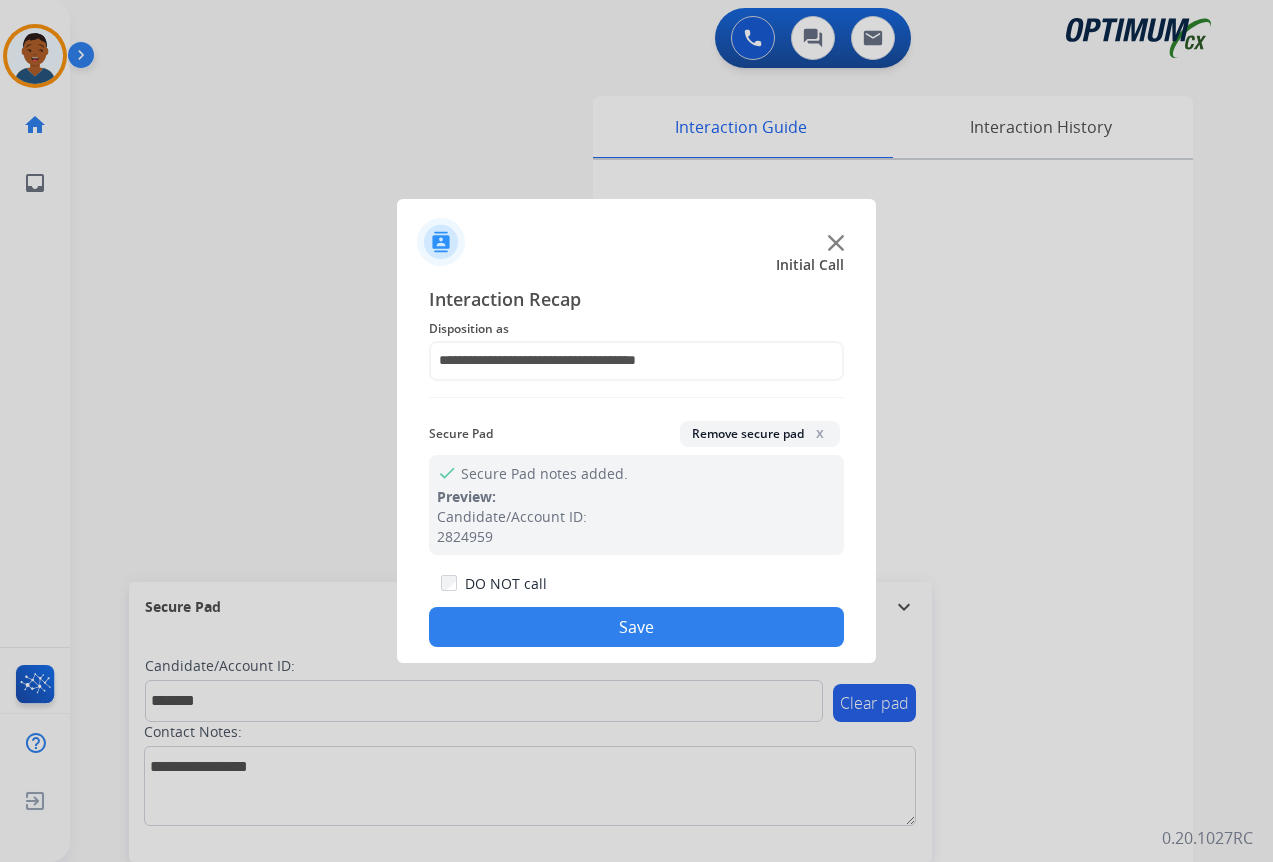 click on "Save" 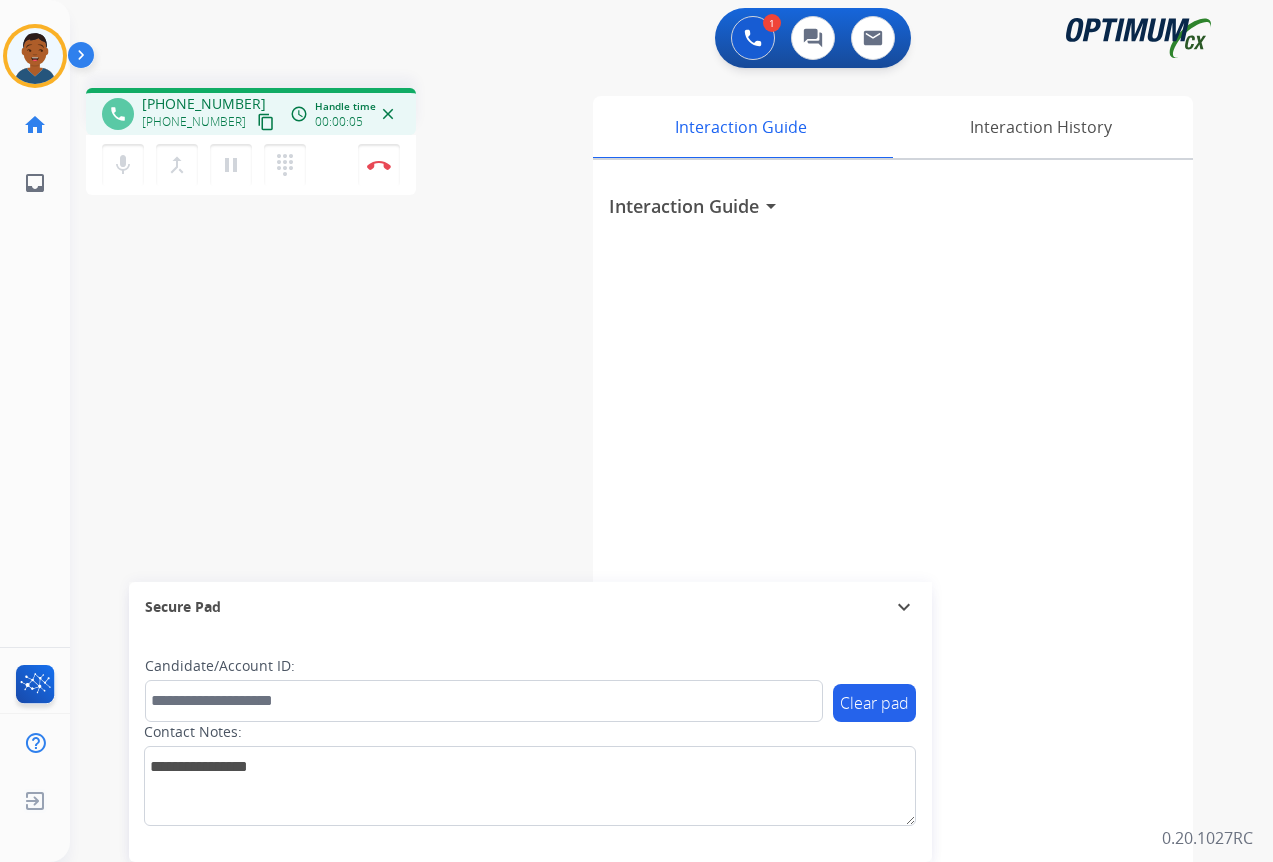 click on "content_copy" at bounding box center (266, 122) 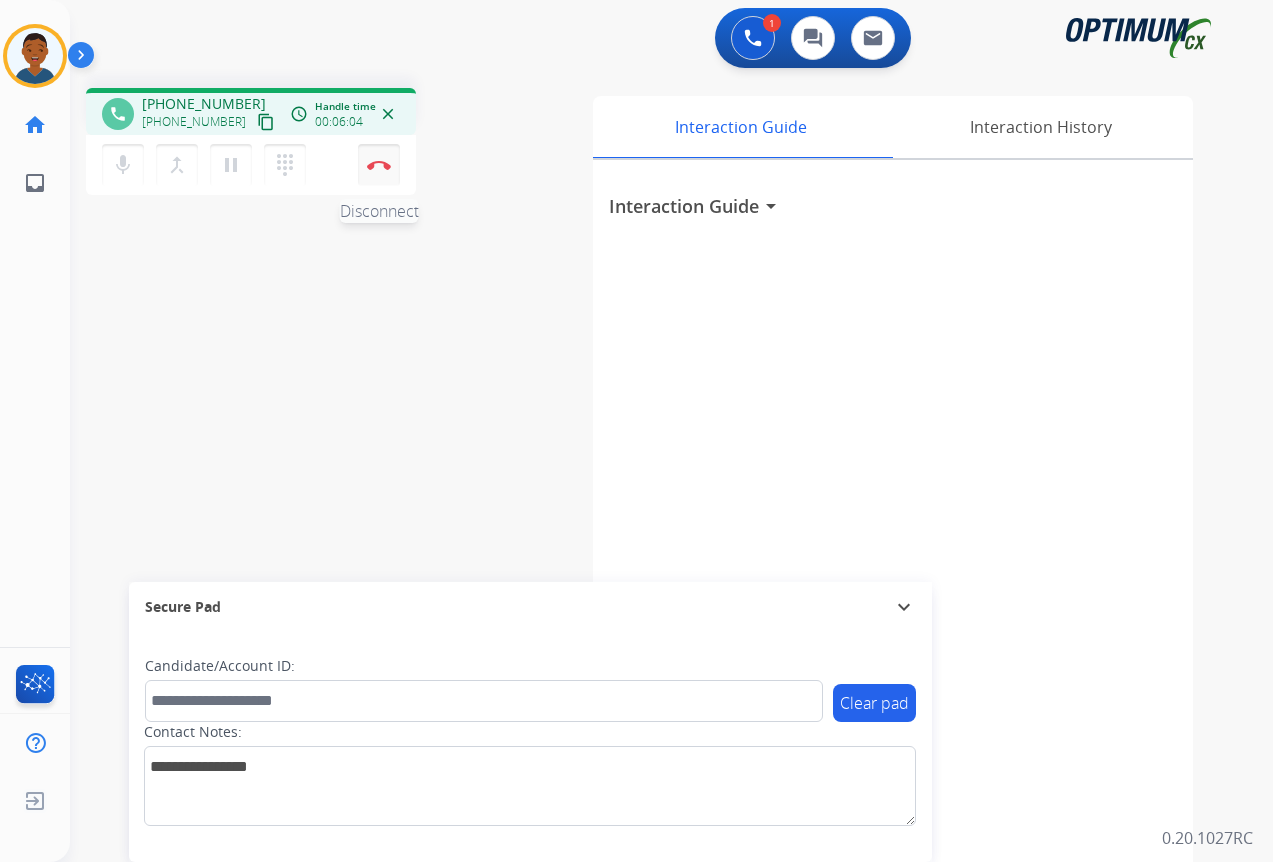click at bounding box center [379, 165] 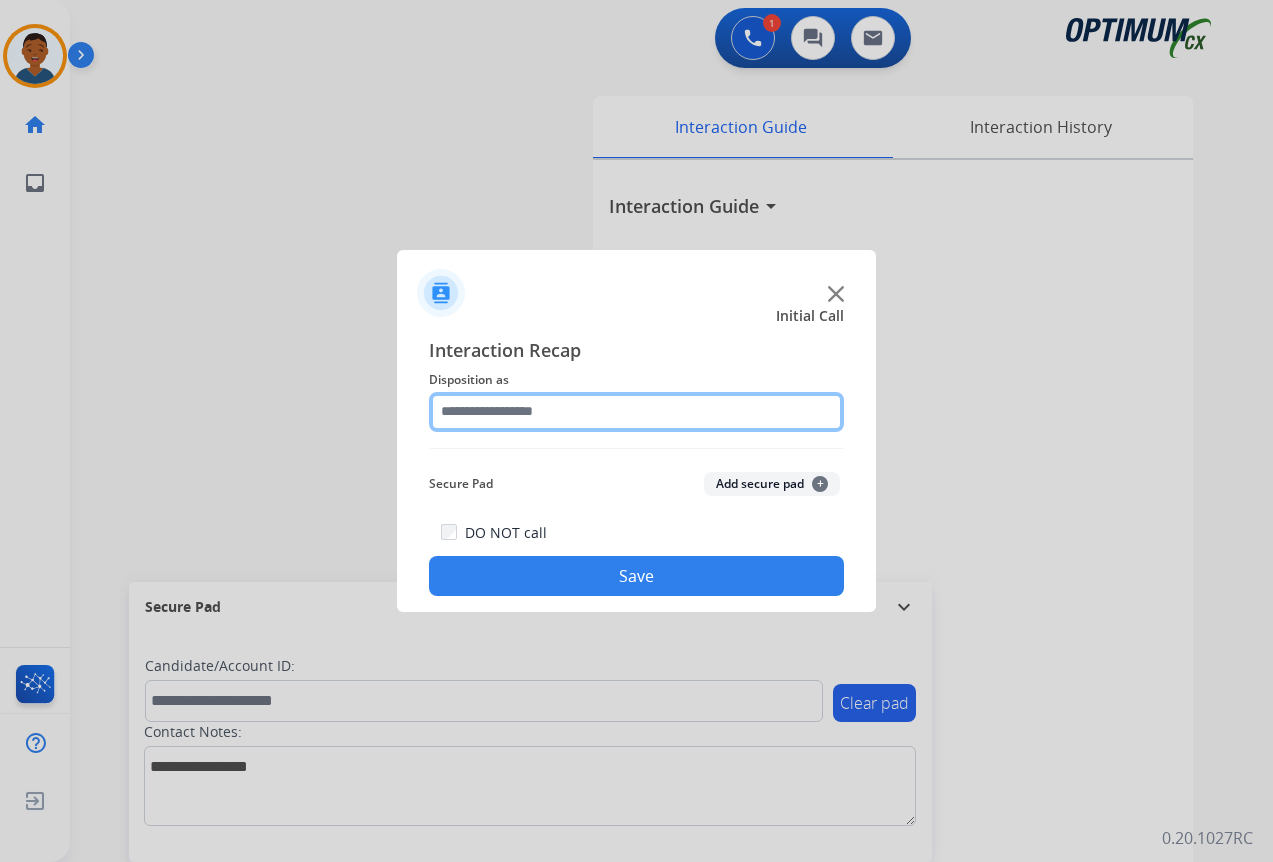 click 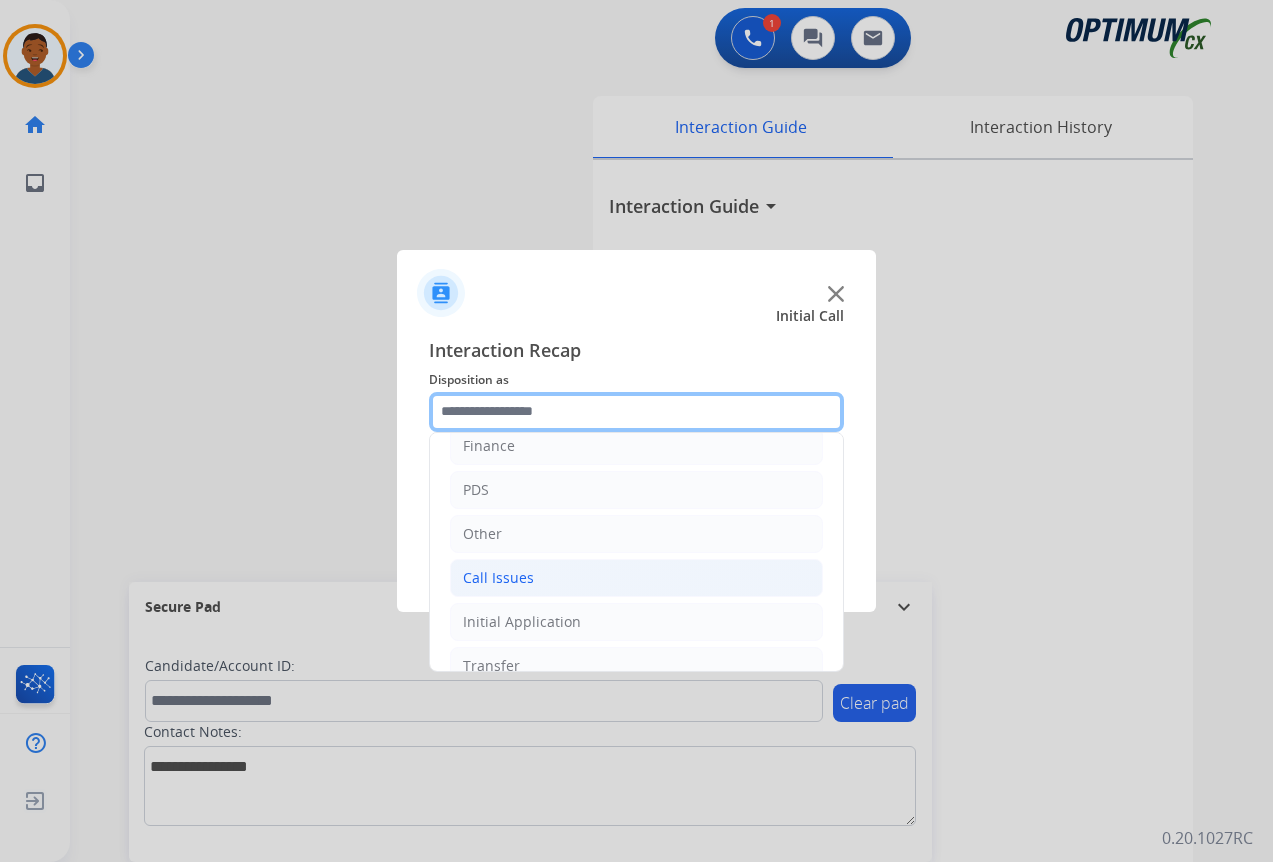 scroll, scrollTop: 136, scrollLeft: 0, axis: vertical 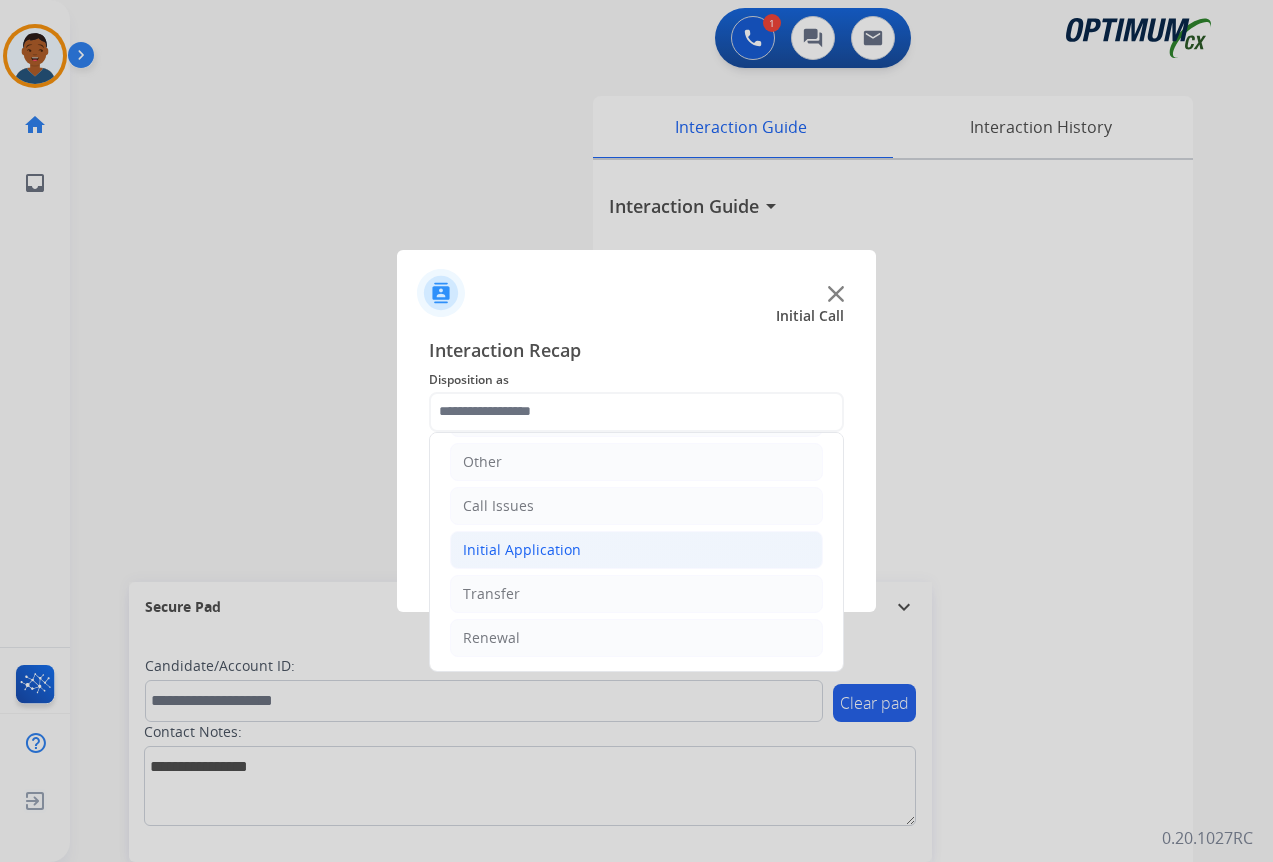 click on "Initial Application" 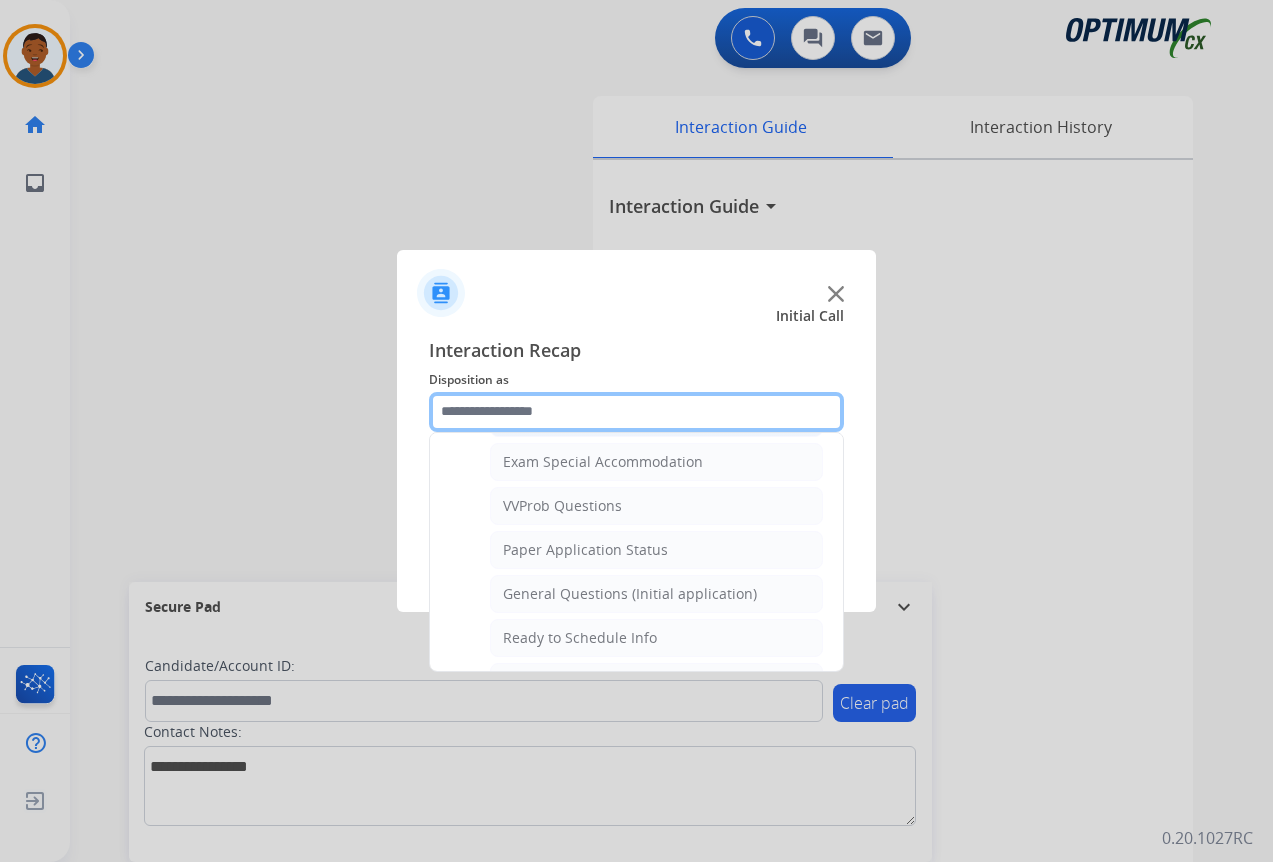 scroll, scrollTop: 1136, scrollLeft: 0, axis: vertical 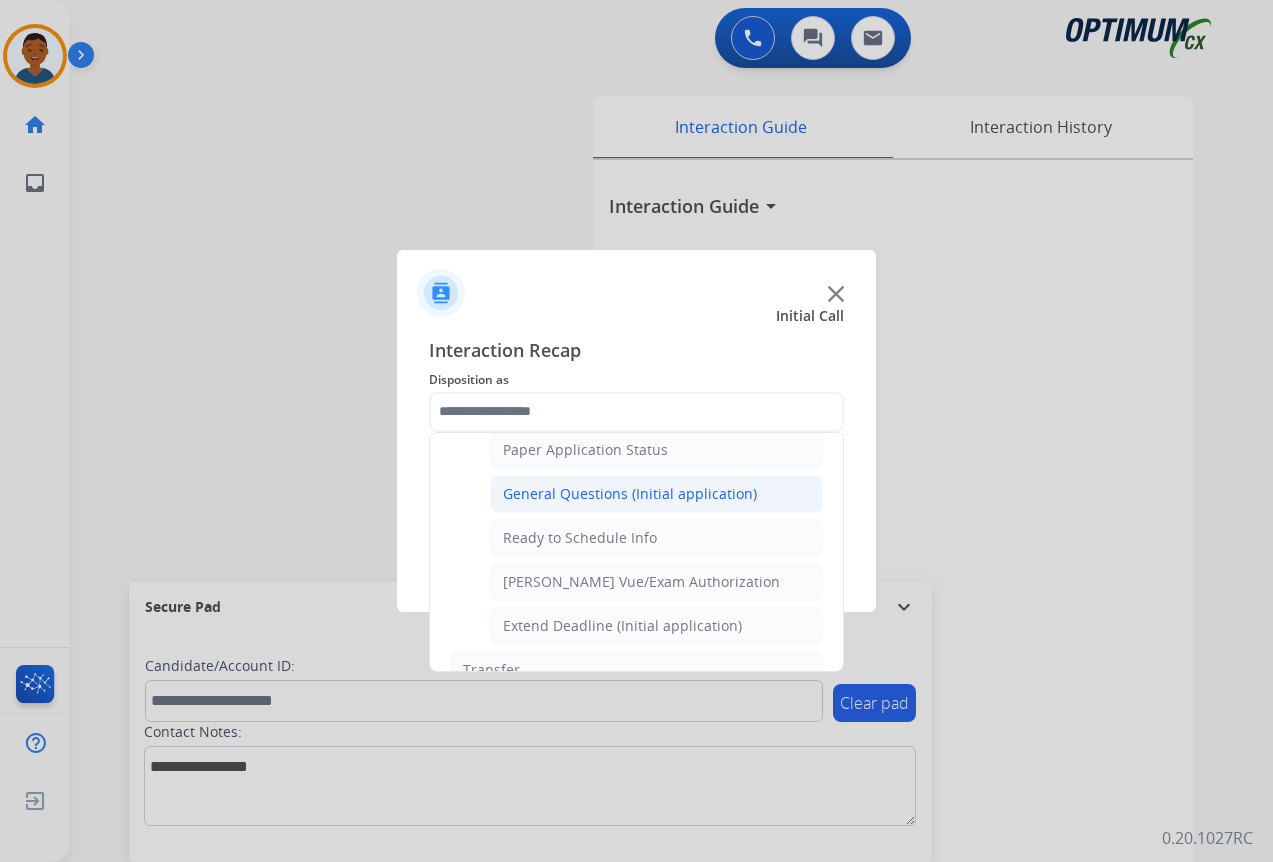 click on "General Questions (Initial application)" 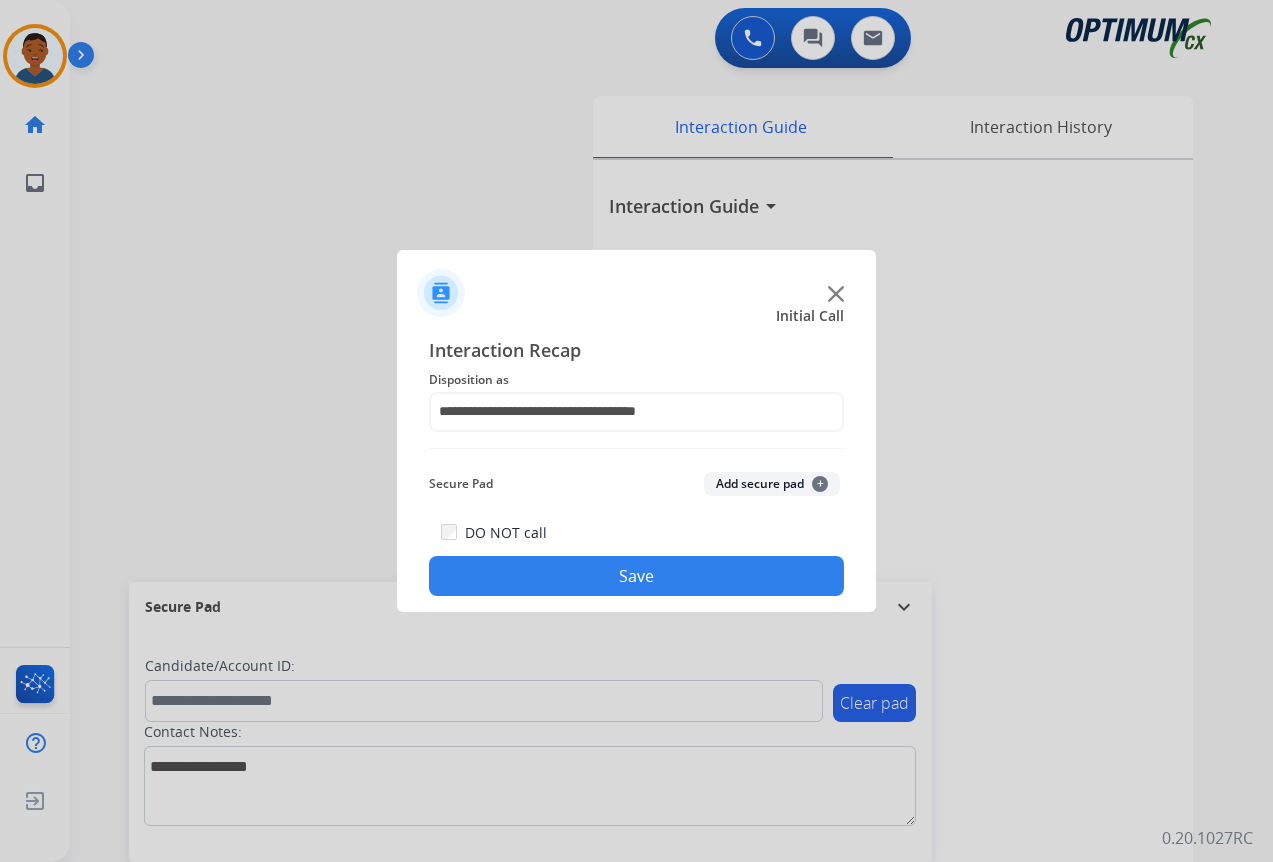 click on "Save" 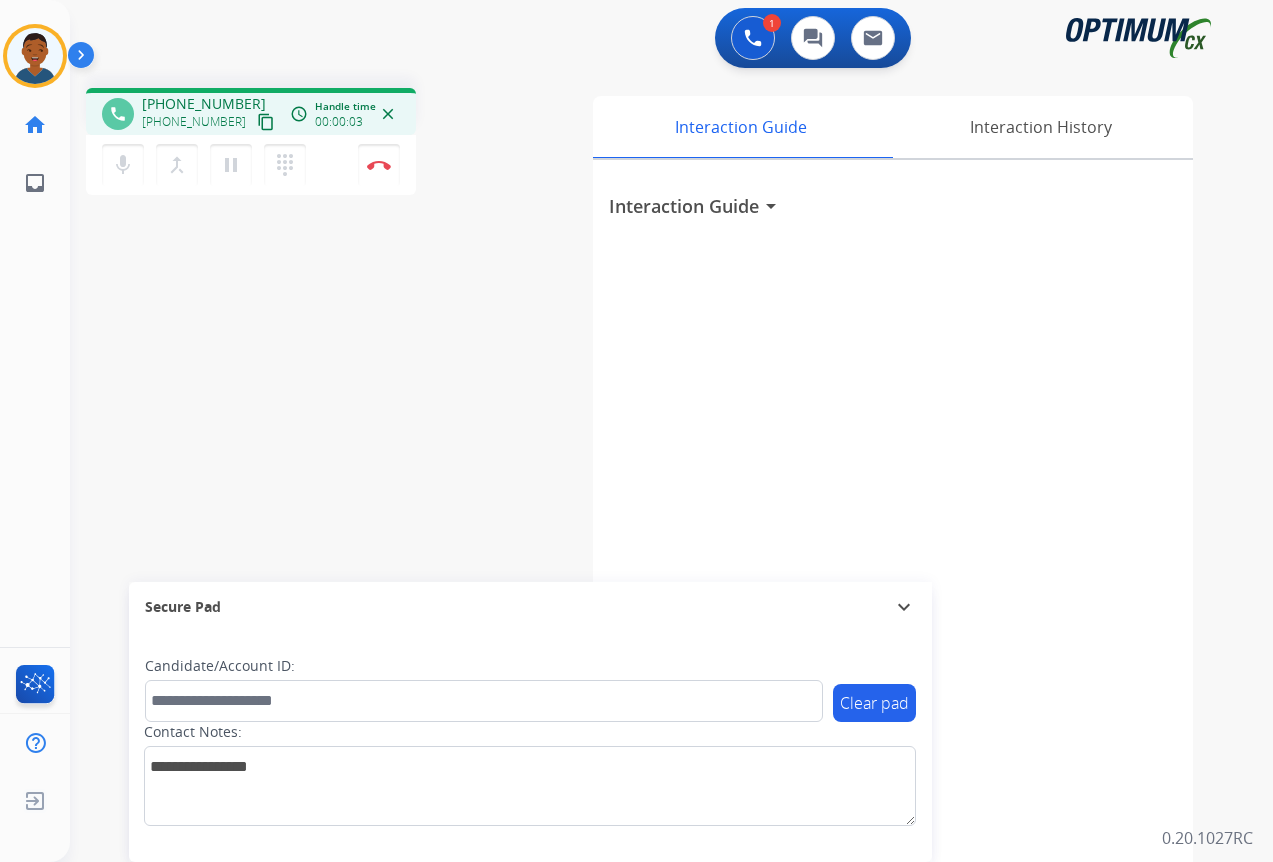 click on "content_copy" at bounding box center [266, 122] 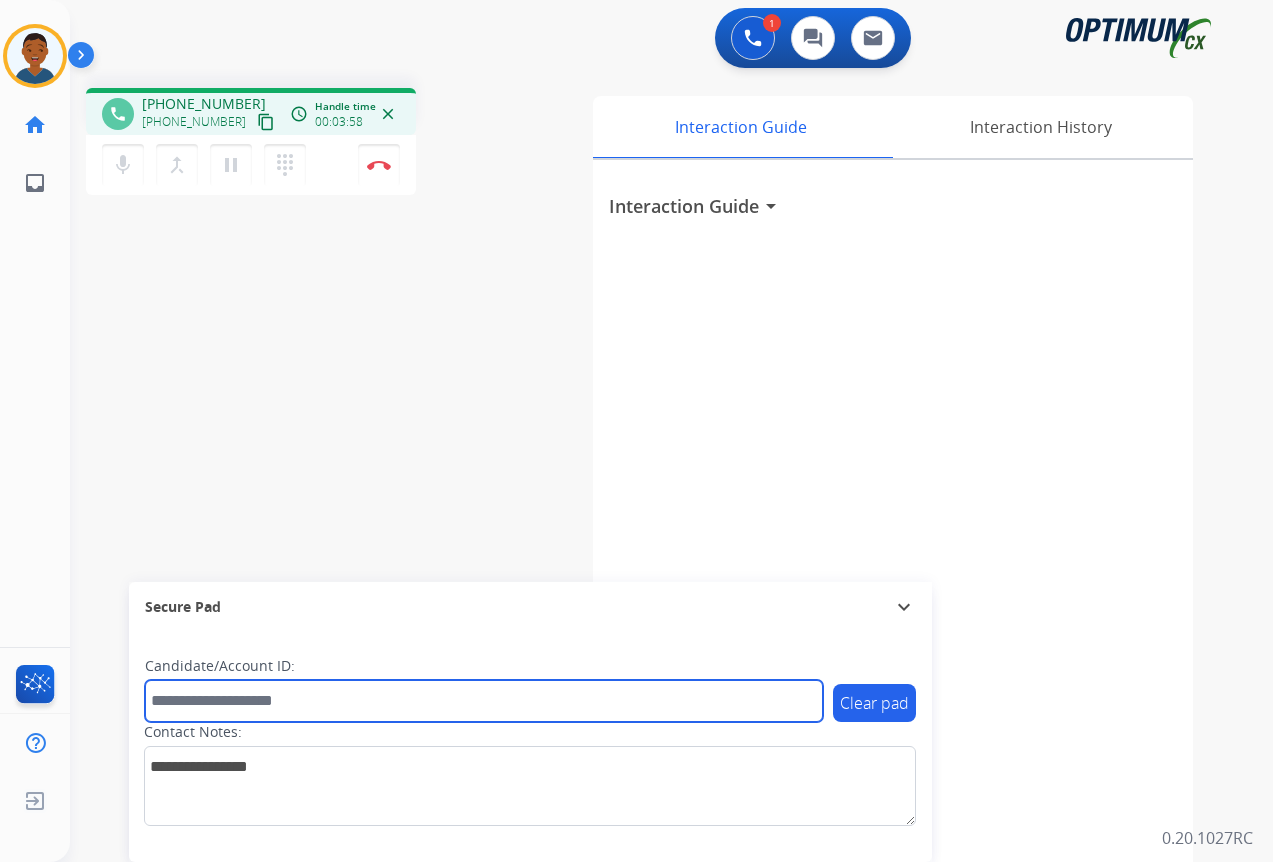 click at bounding box center (484, 701) 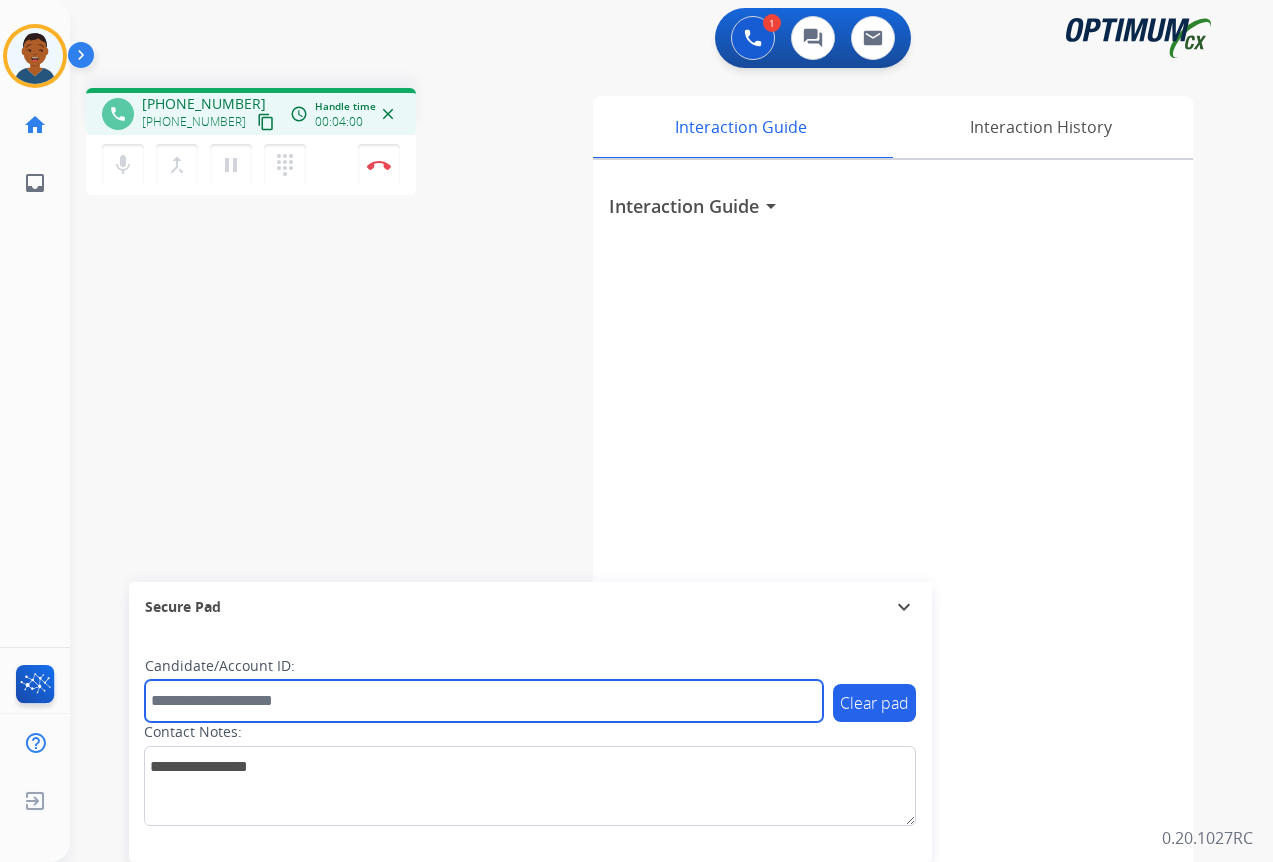 paste on "*********" 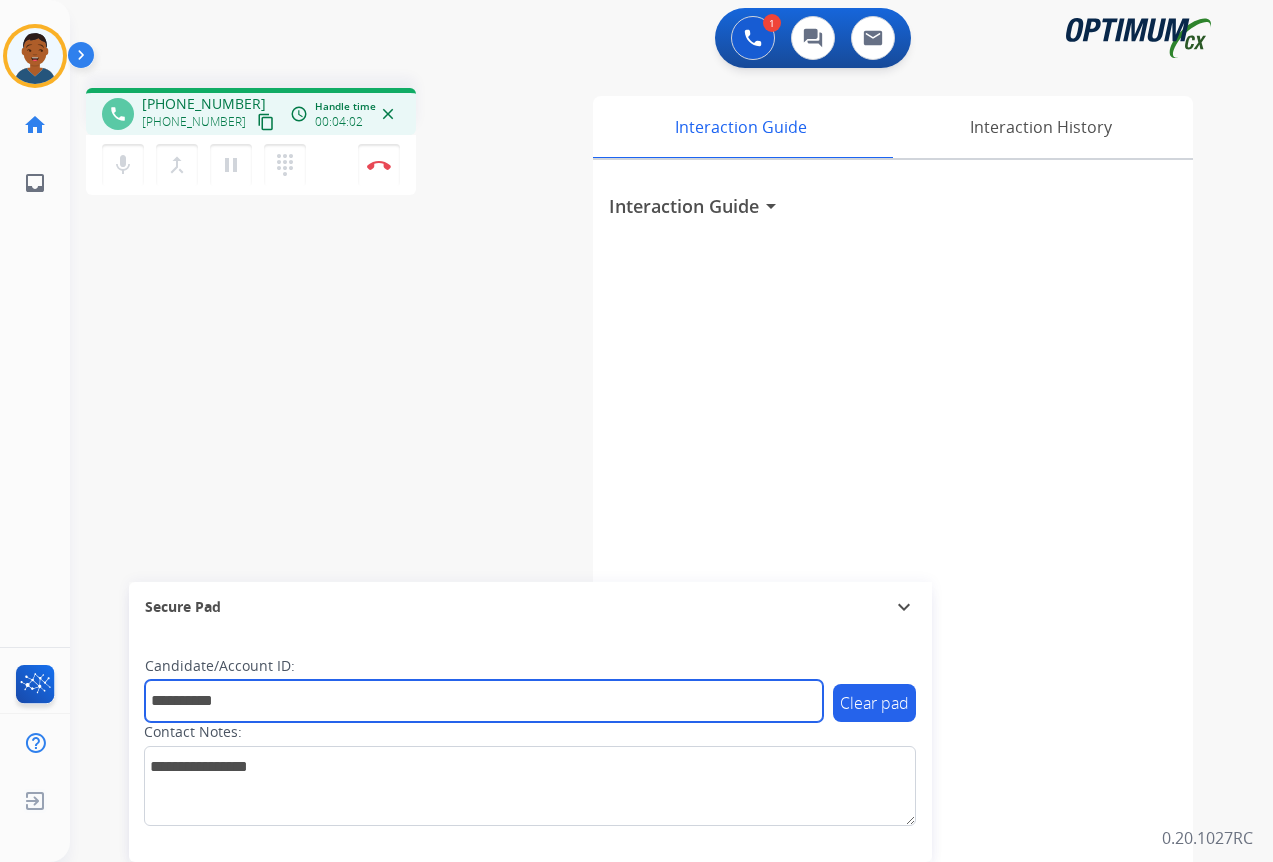 type on "*********" 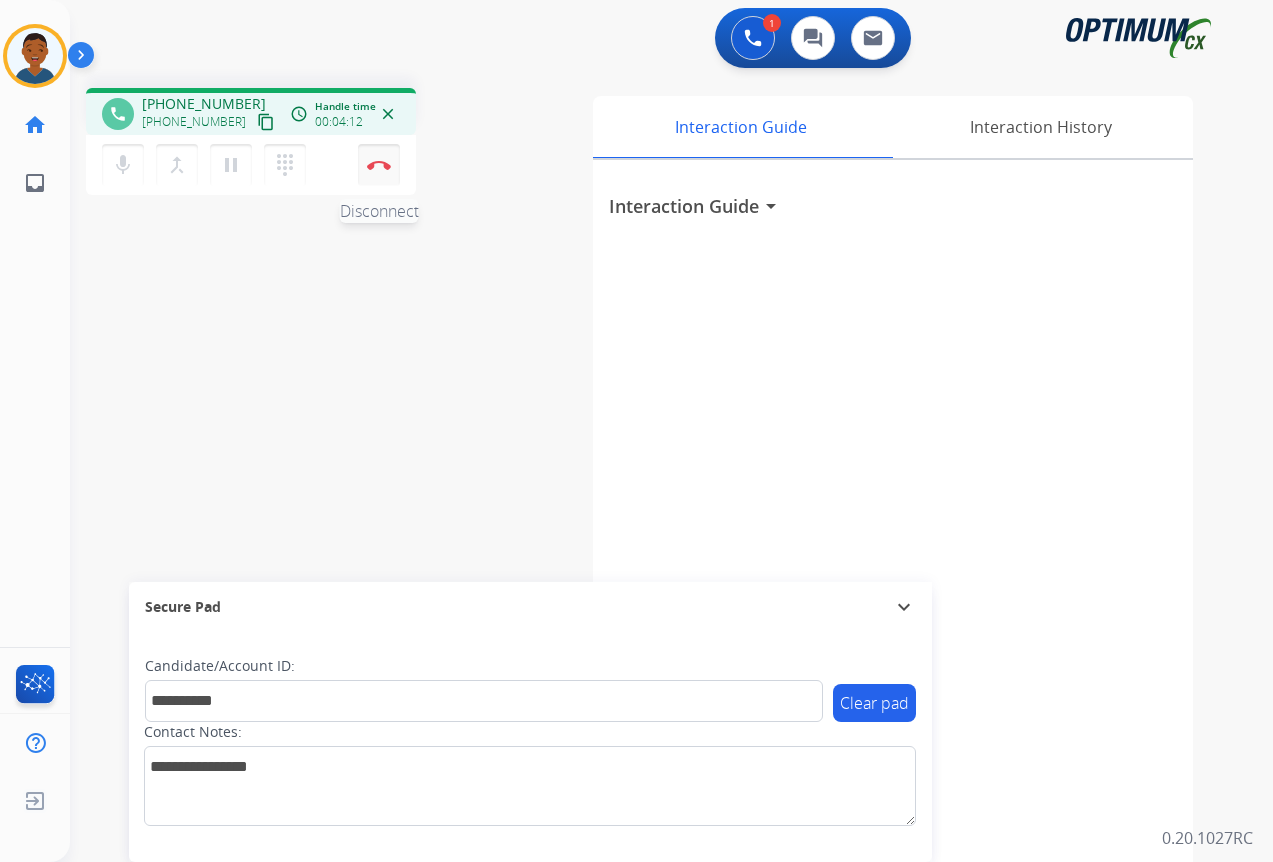 click at bounding box center (379, 165) 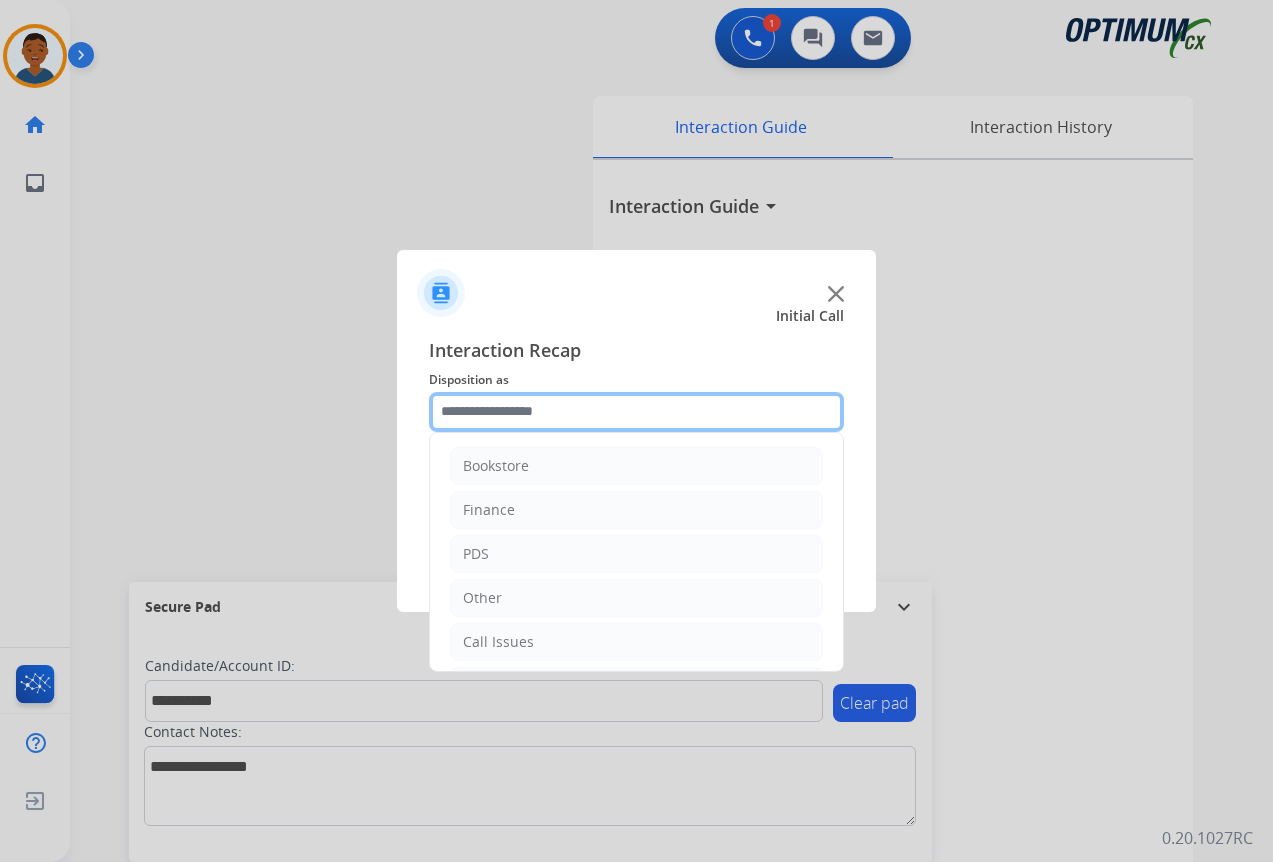 click 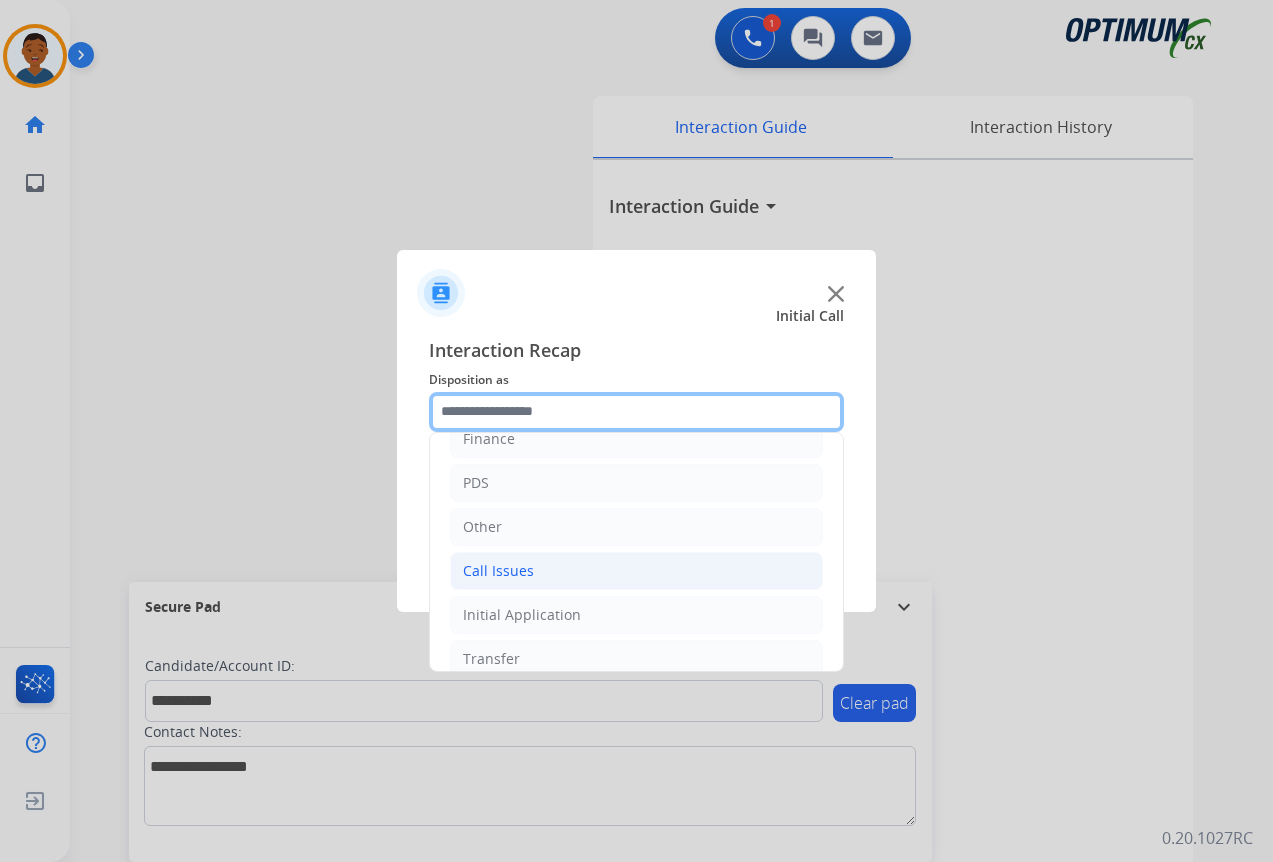 scroll, scrollTop: 36, scrollLeft: 0, axis: vertical 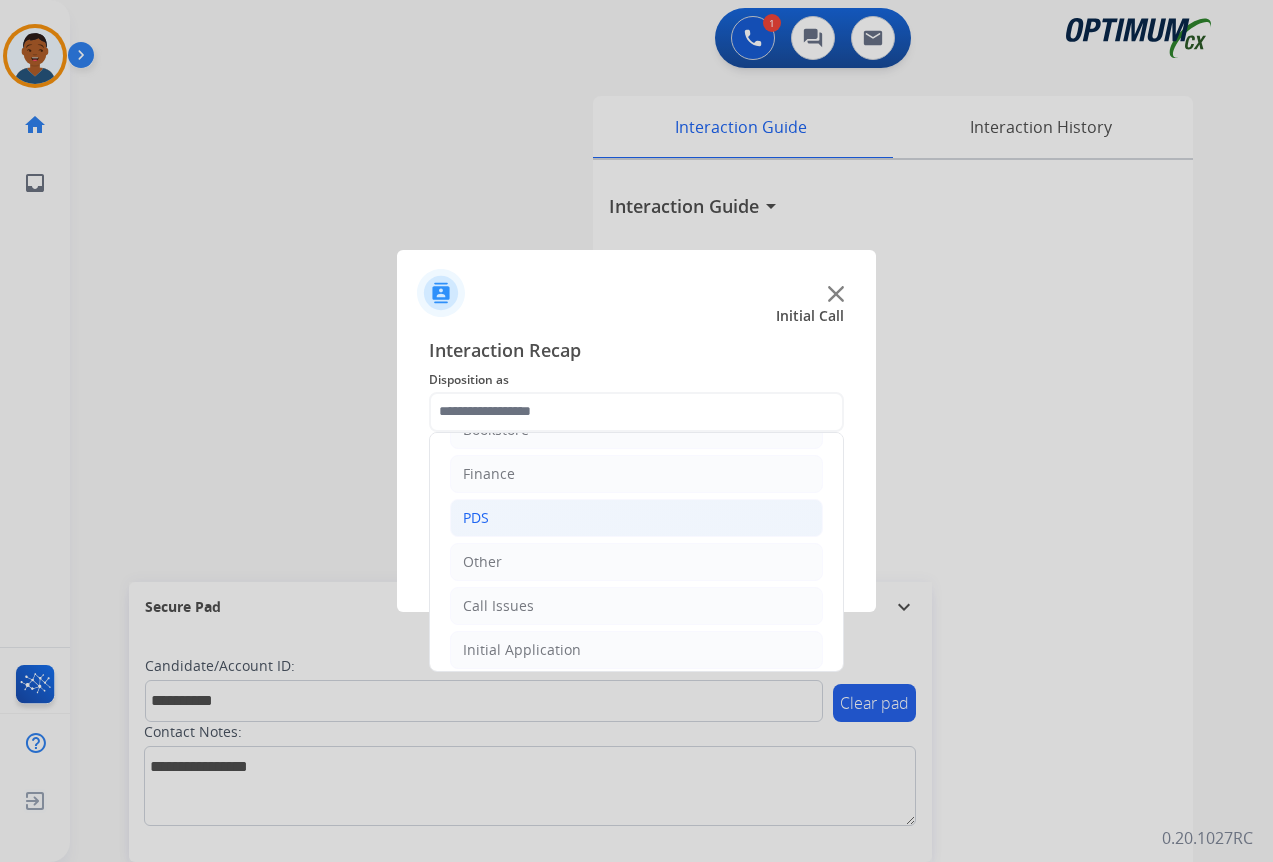 click on "PDS" 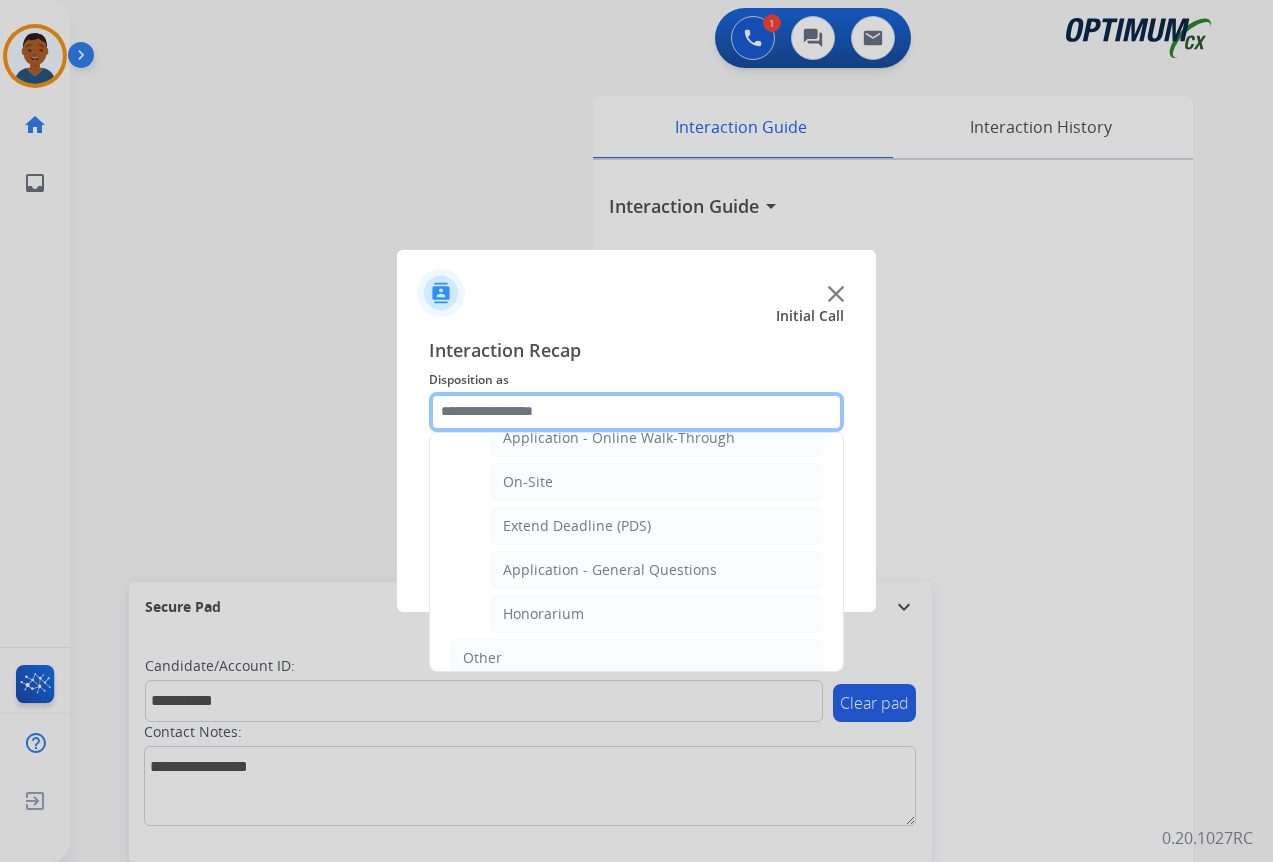 scroll, scrollTop: 636, scrollLeft: 0, axis: vertical 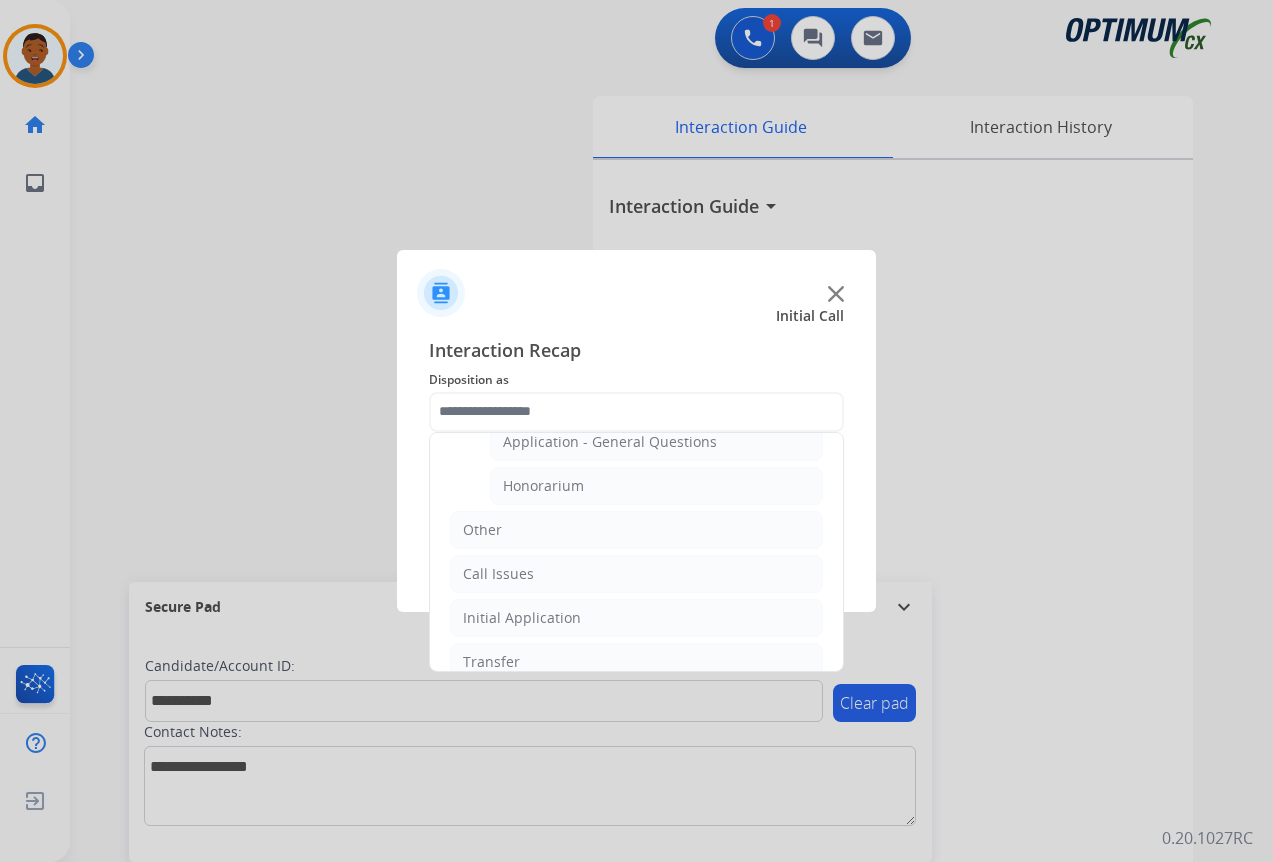 click on "Honorarium" 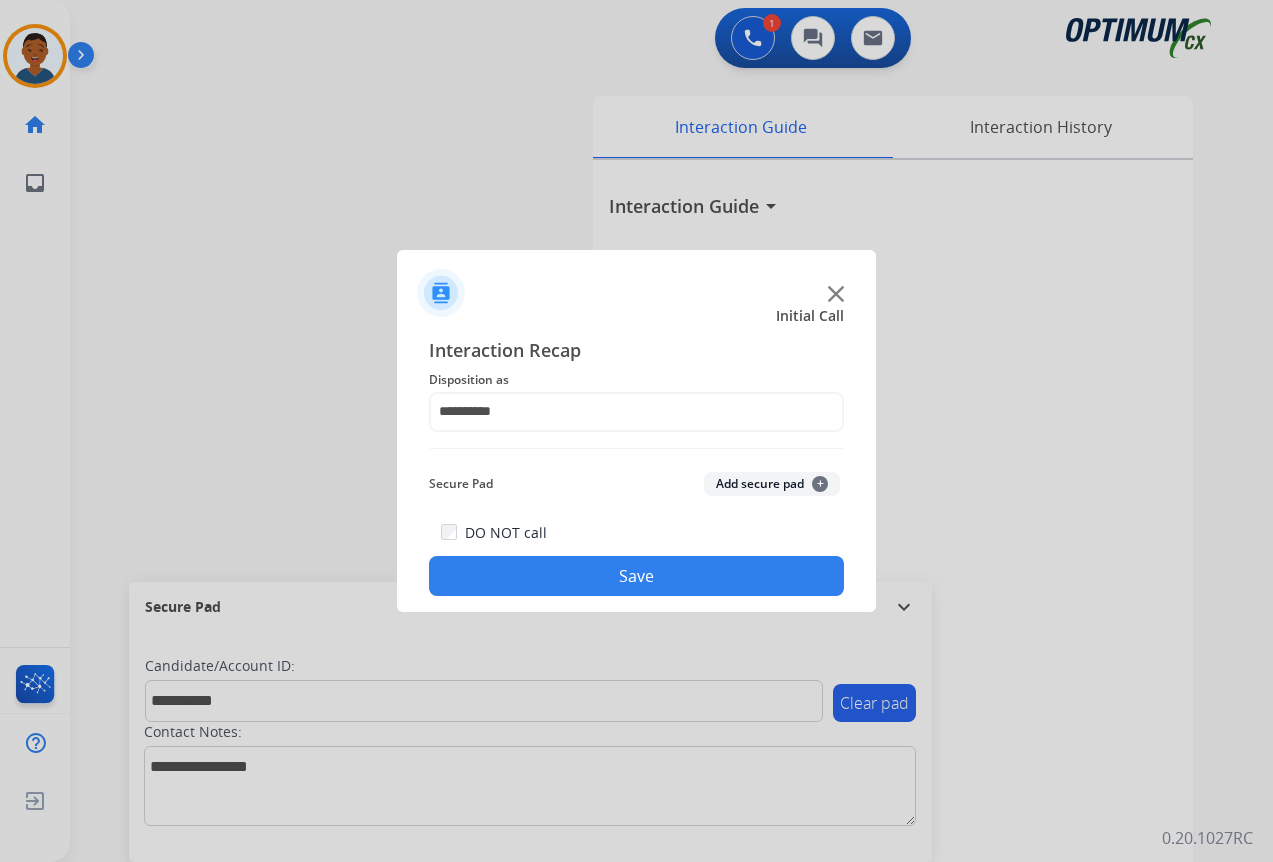 click on "Add secure pad  +" 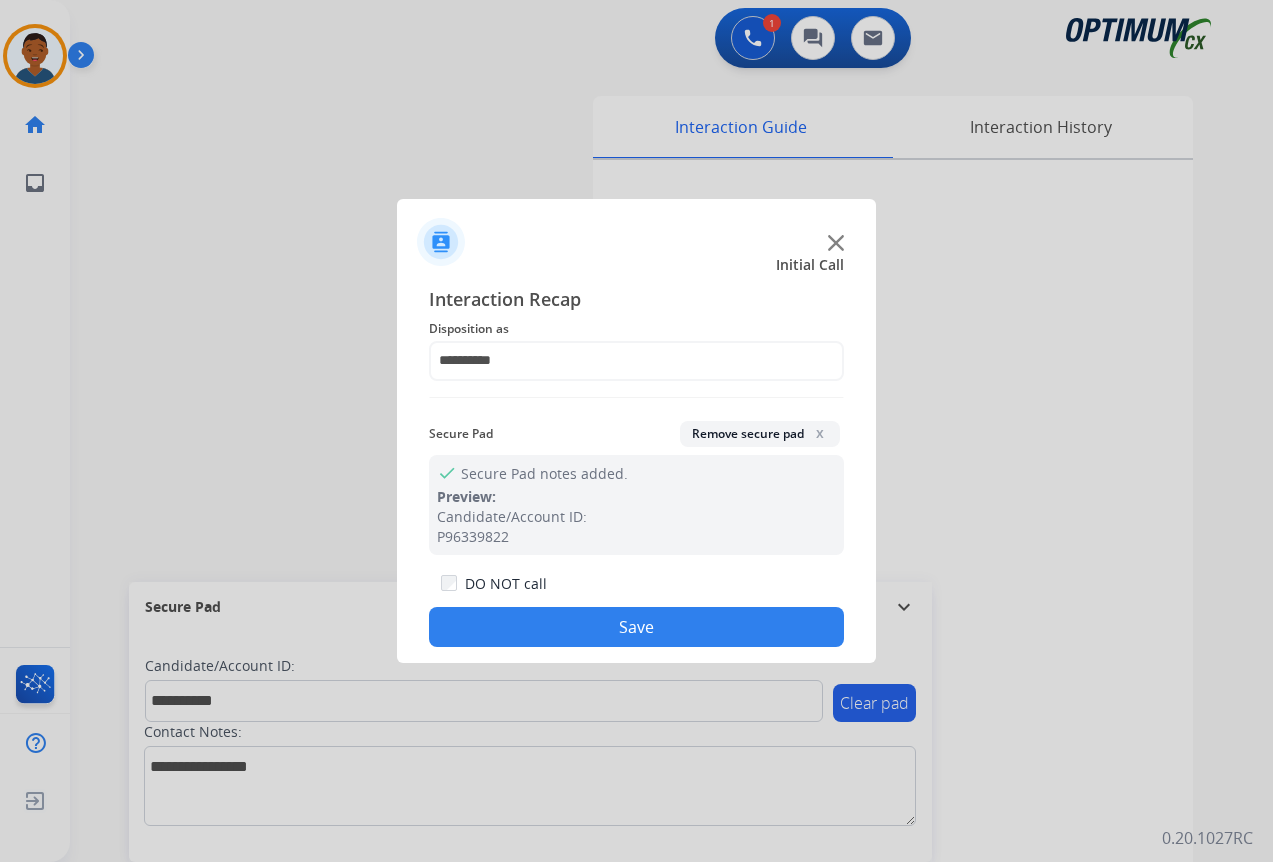 drag, startPoint x: 693, startPoint y: 626, endPoint x: 744, endPoint y: 612, distance: 52.886673 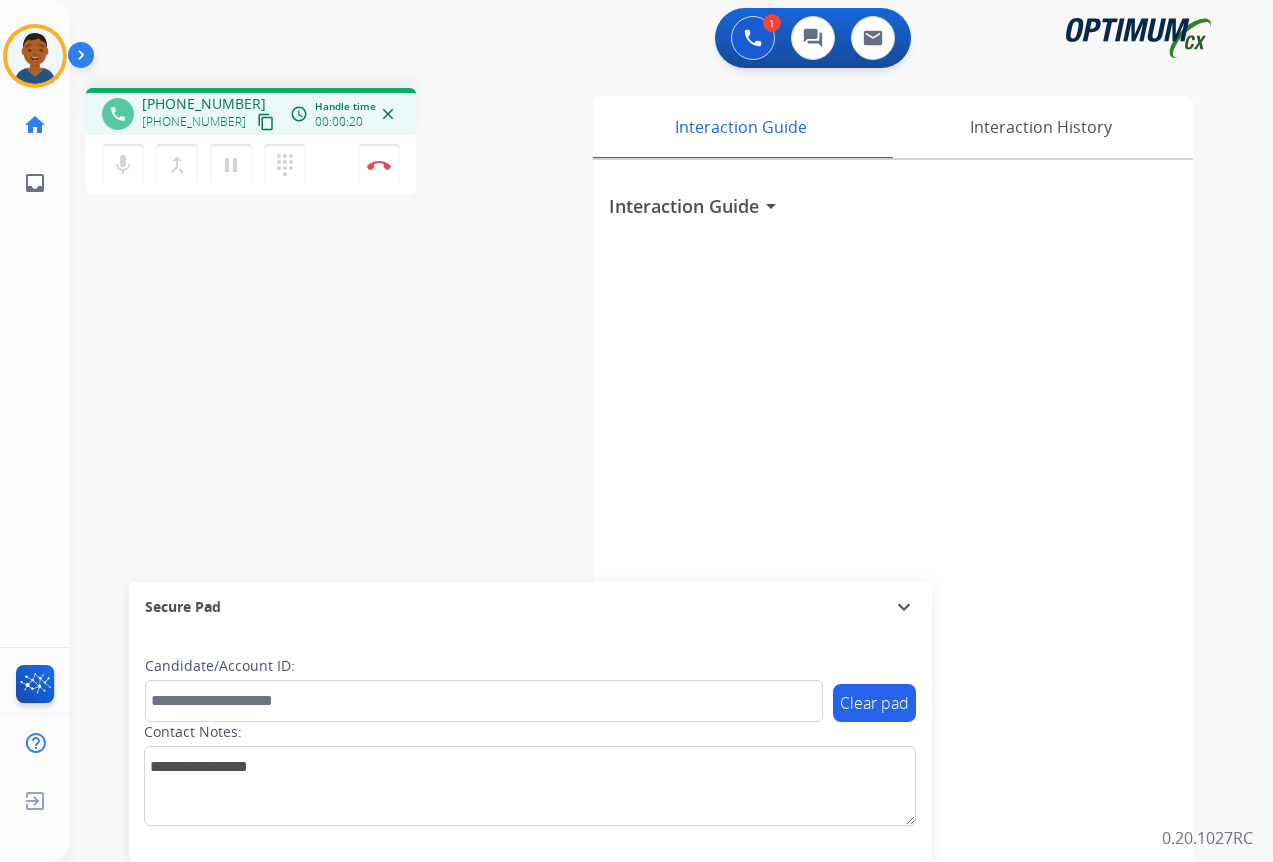 click on "content_copy" at bounding box center (266, 122) 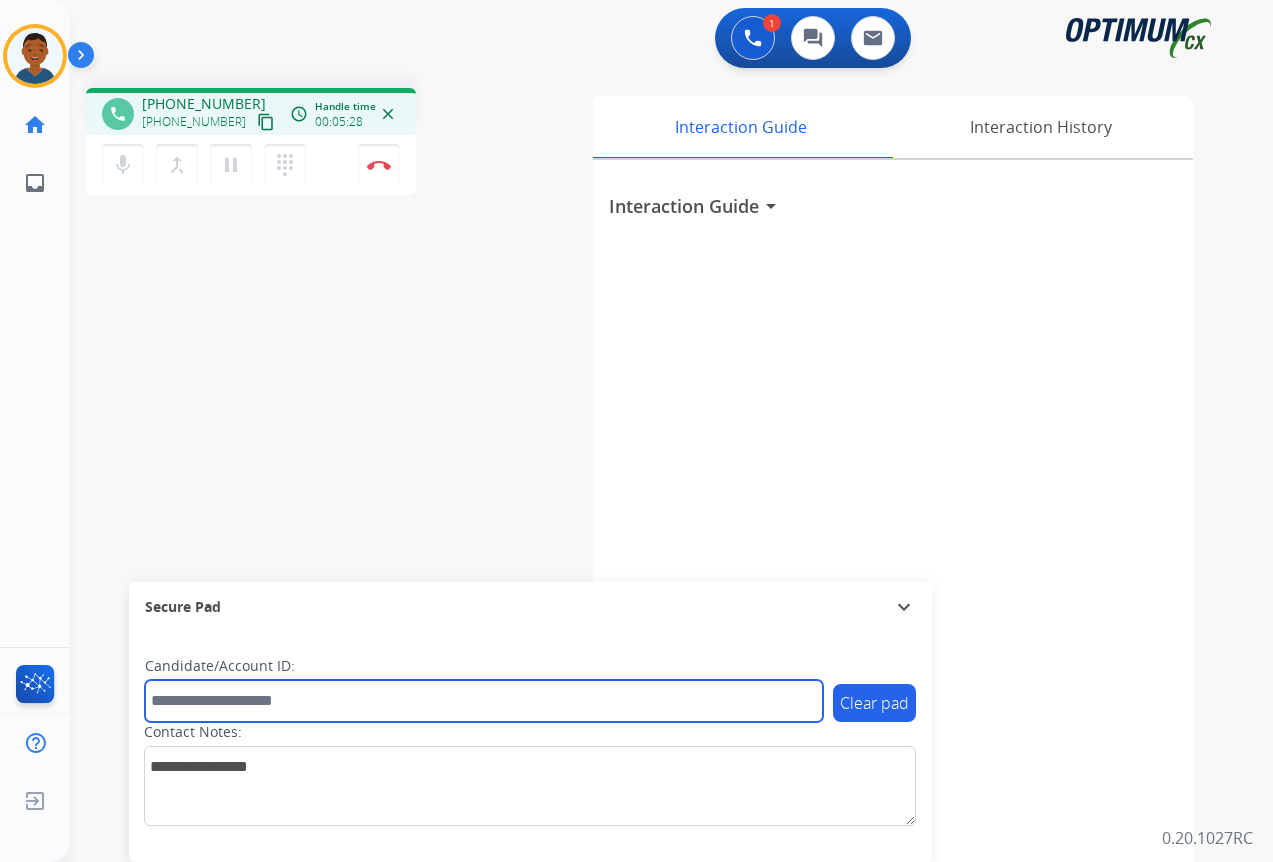 click at bounding box center (484, 701) 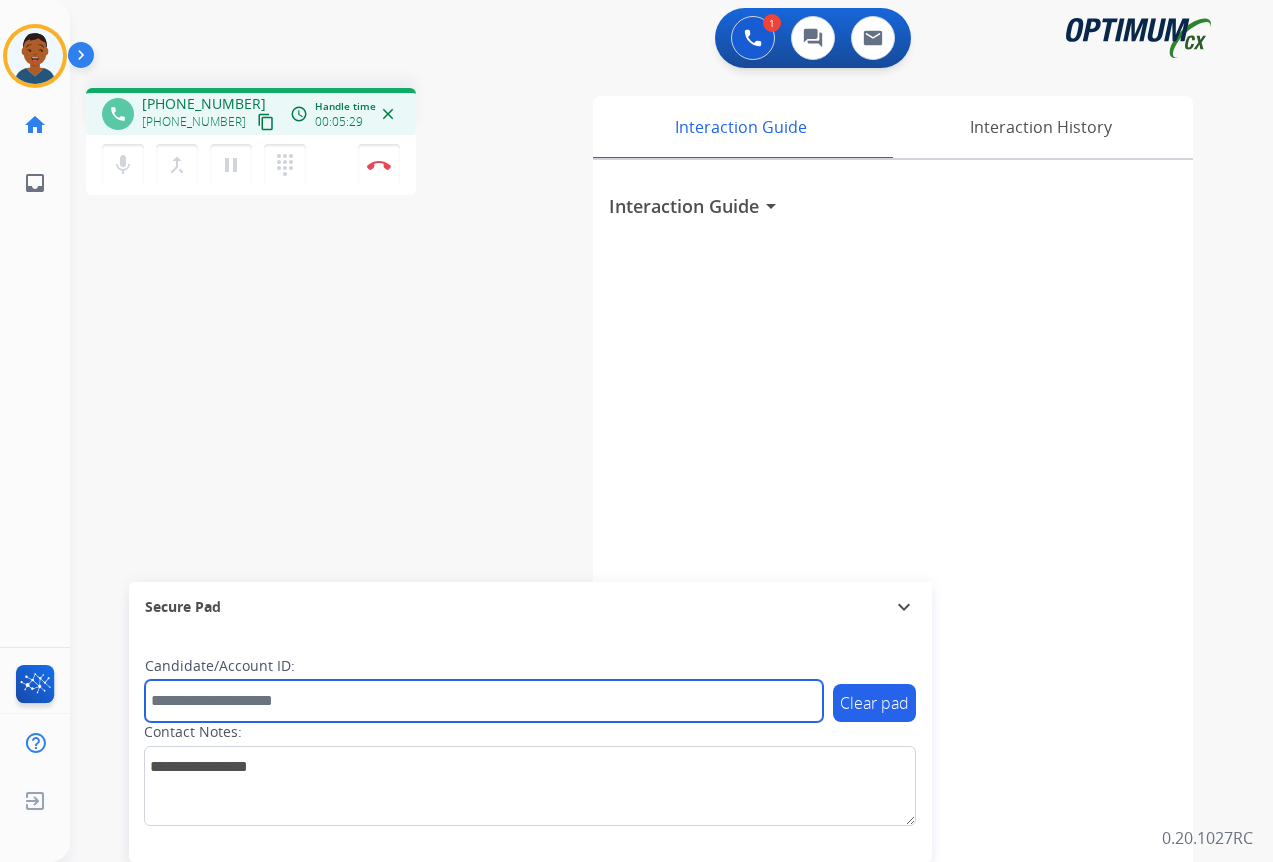 paste on "*******" 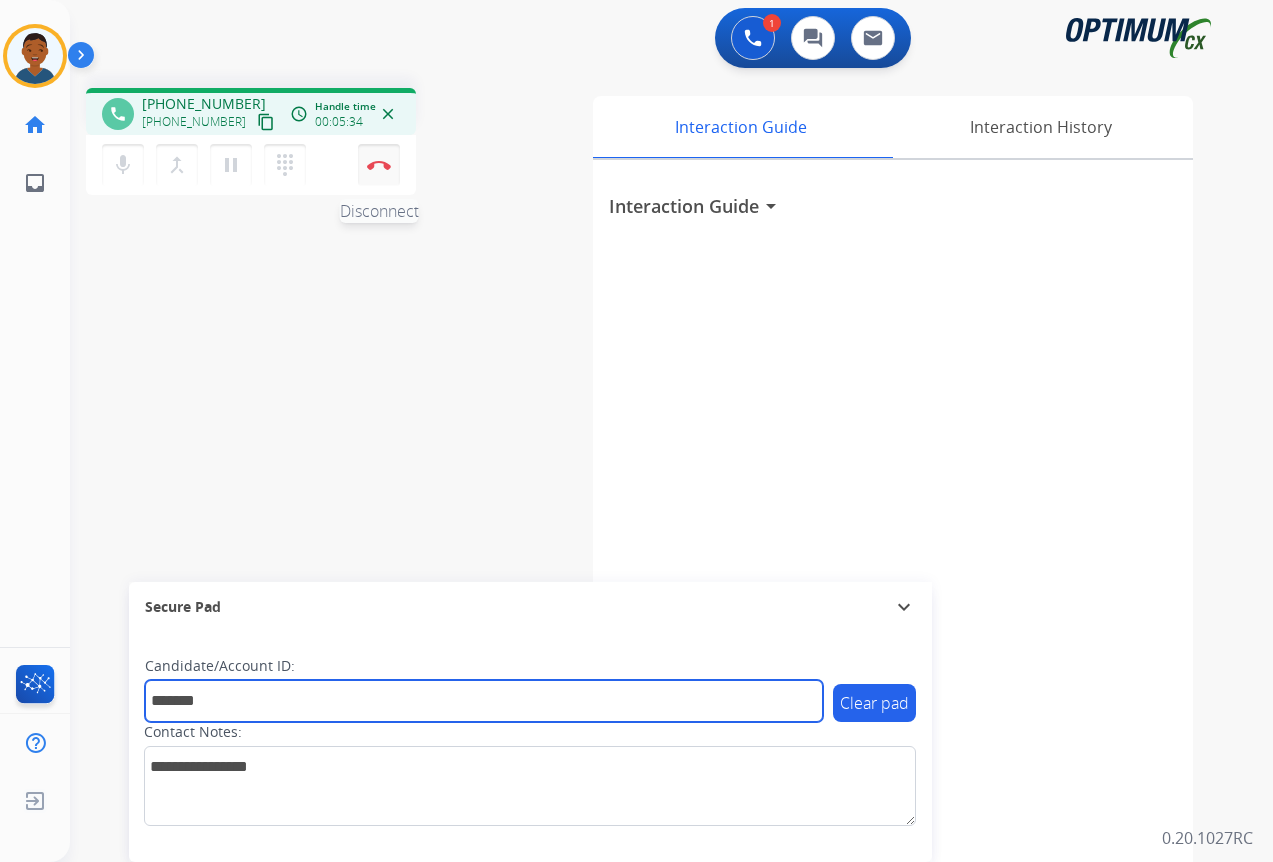 type on "*******" 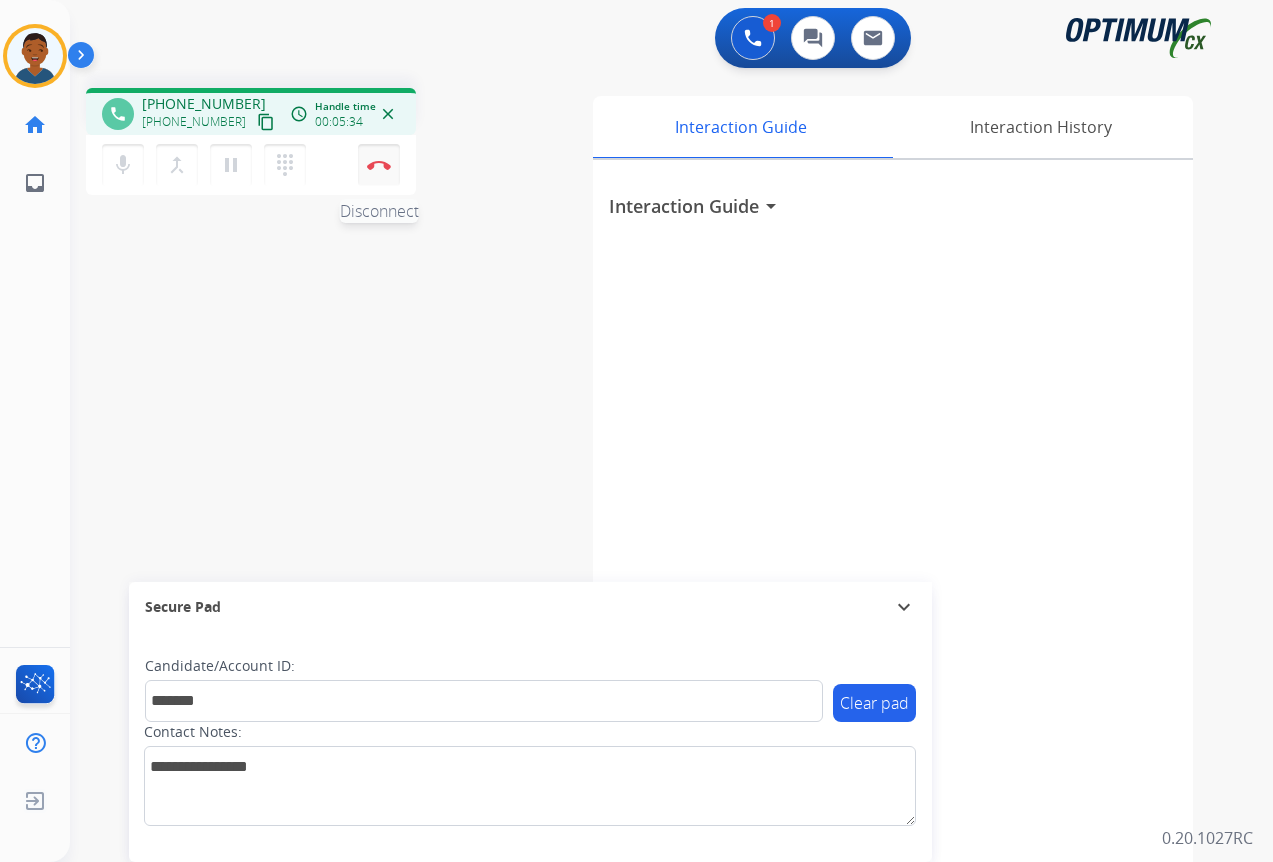 click on "Disconnect" at bounding box center (379, 165) 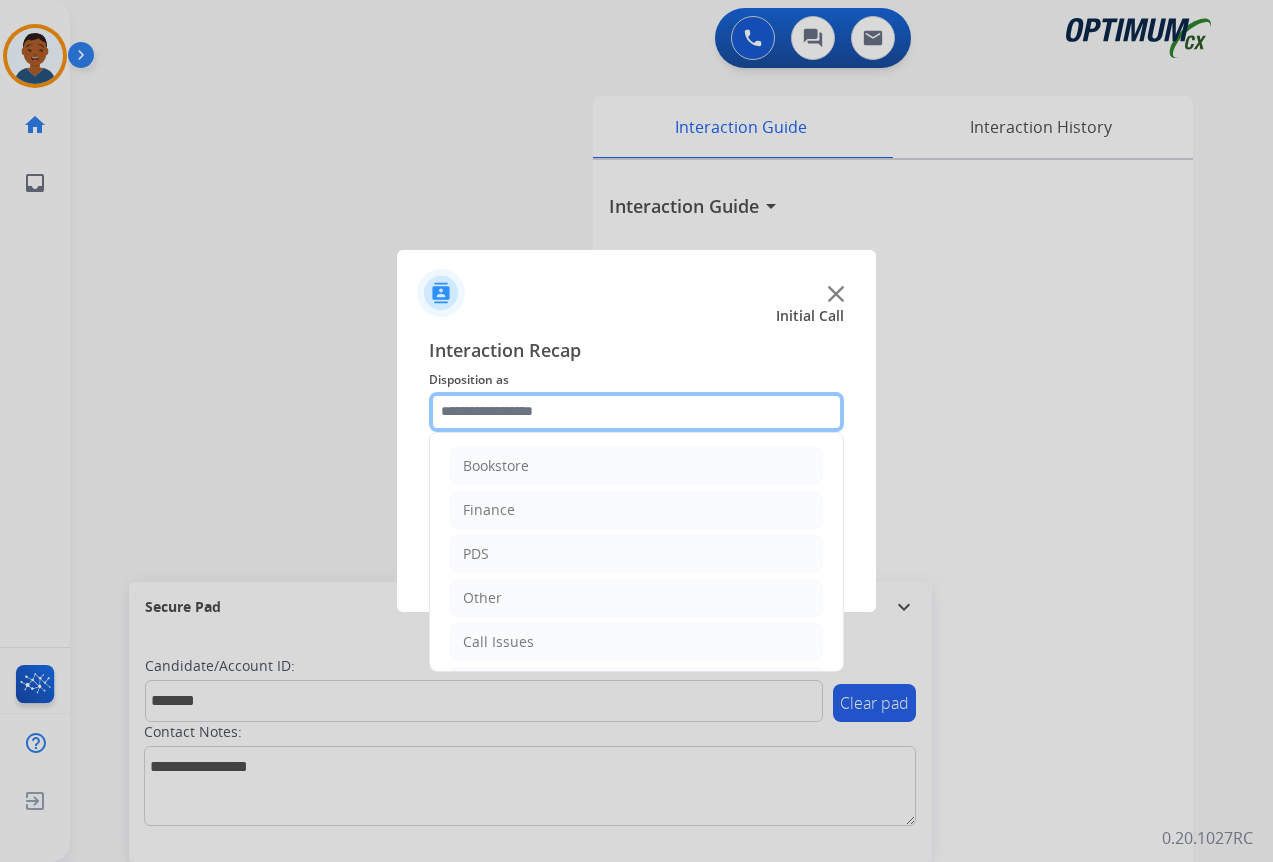 click 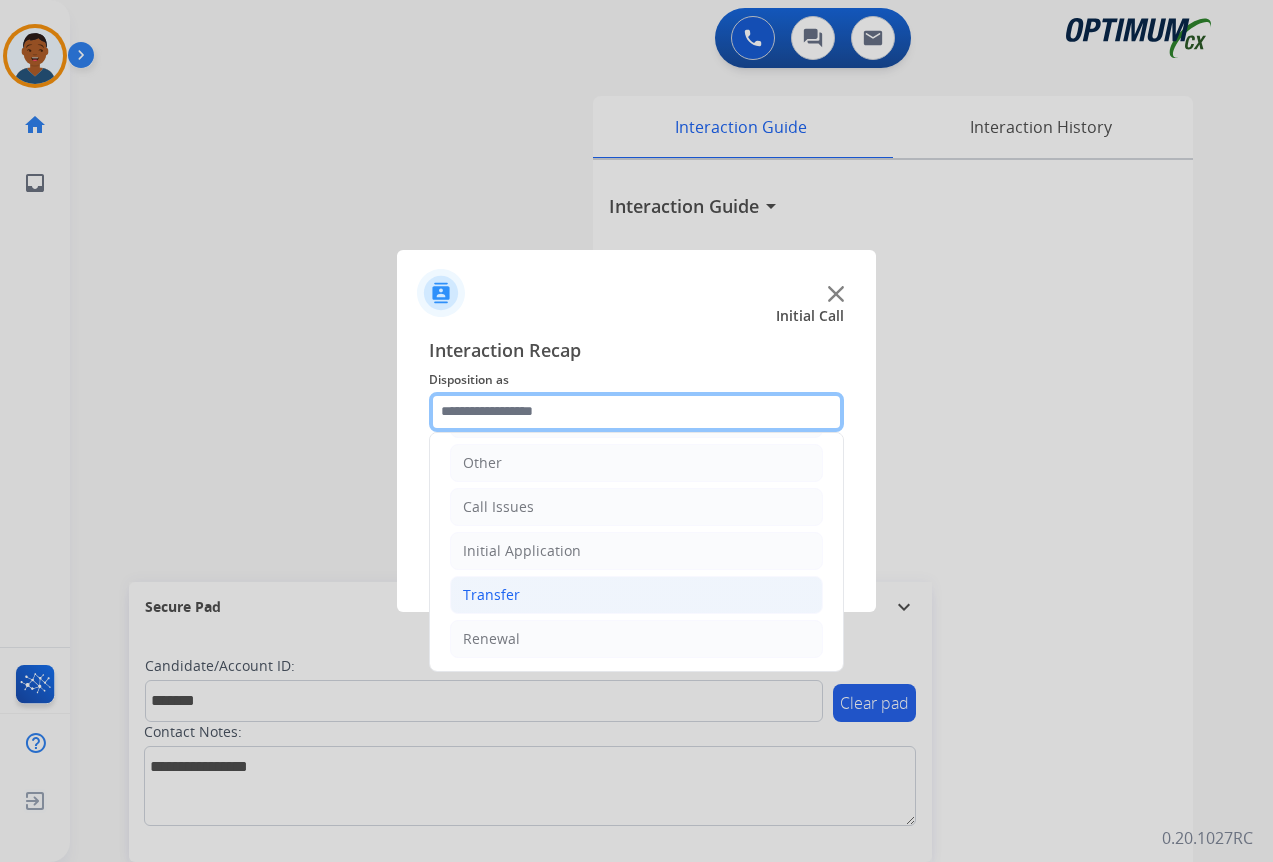 scroll, scrollTop: 136, scrollLeft: 0, axis: vertical 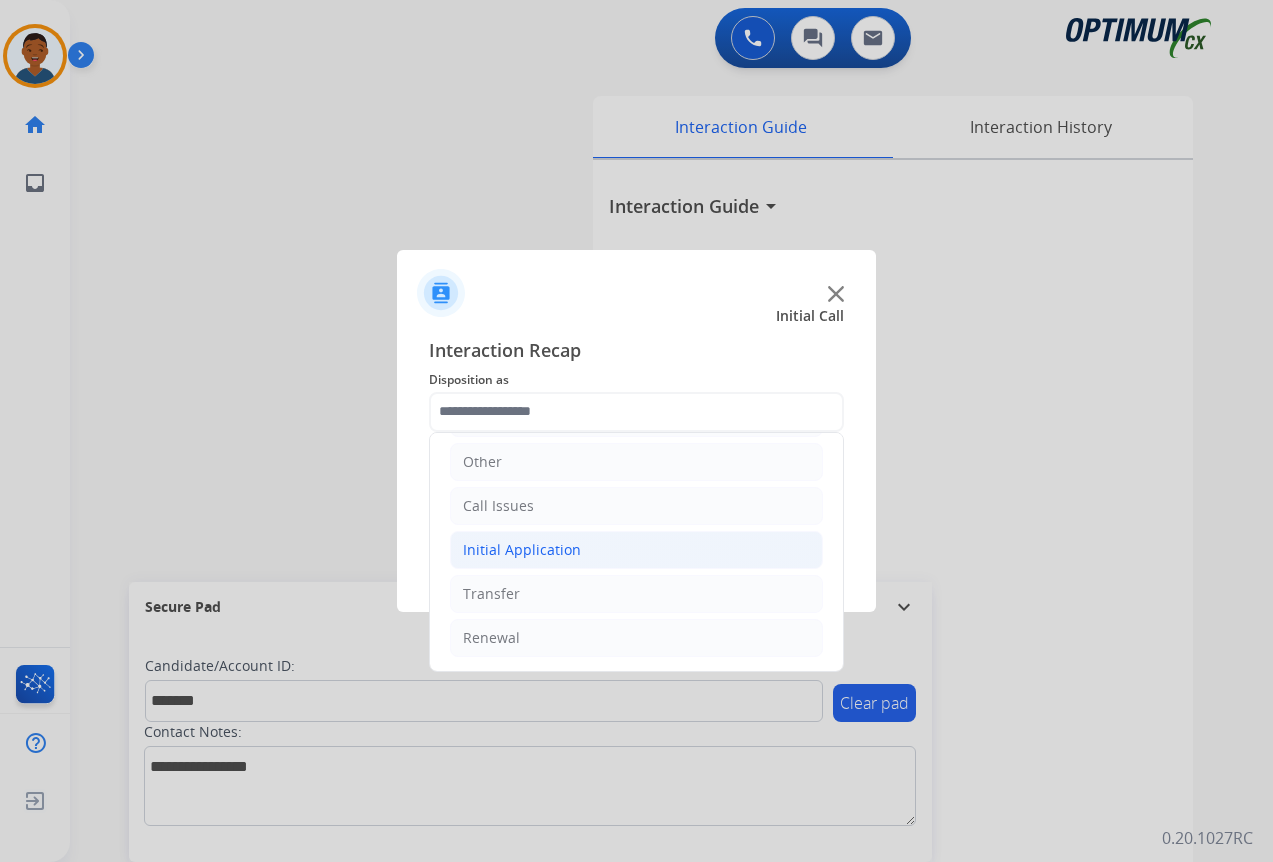 click on "Initial Application" 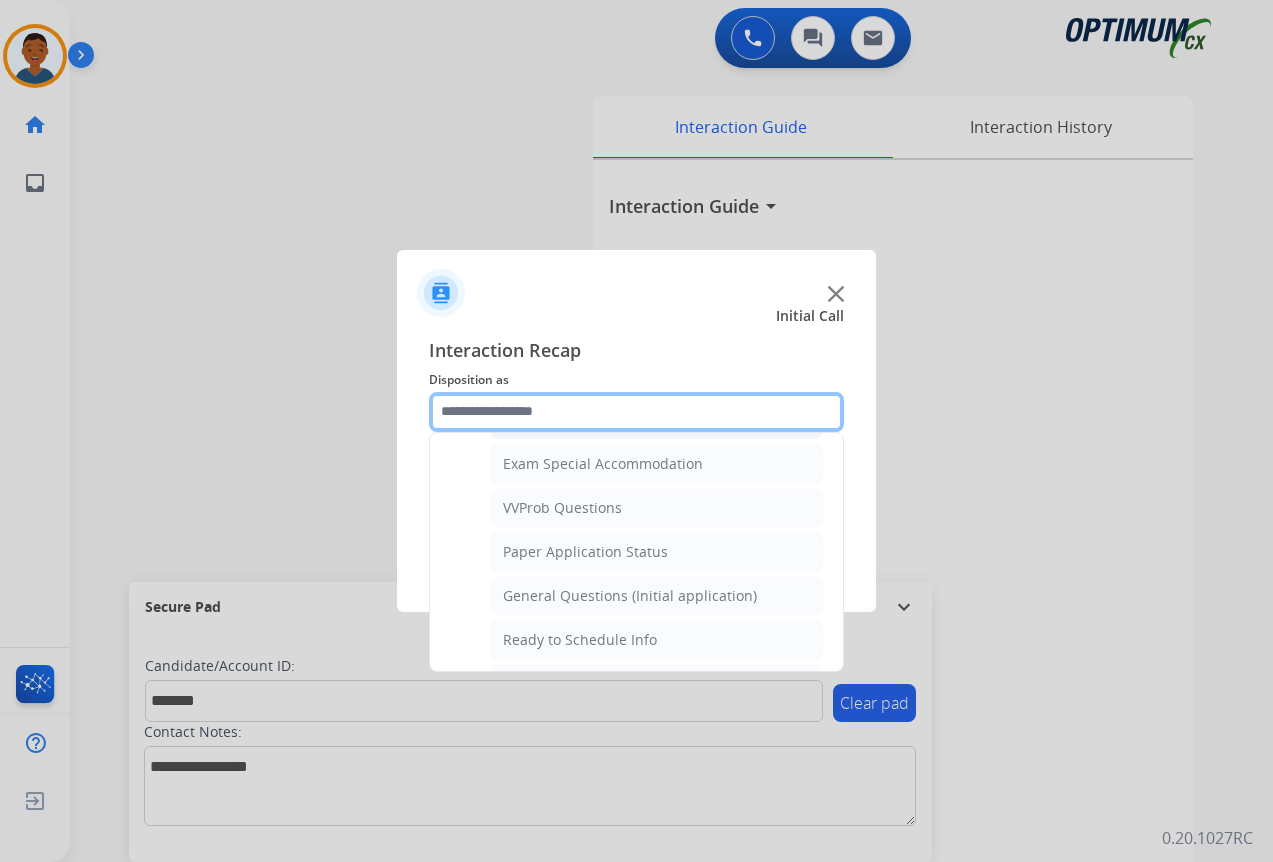 scroll, scrollTop: 1036, scrollLeft: 0, axis: vertical 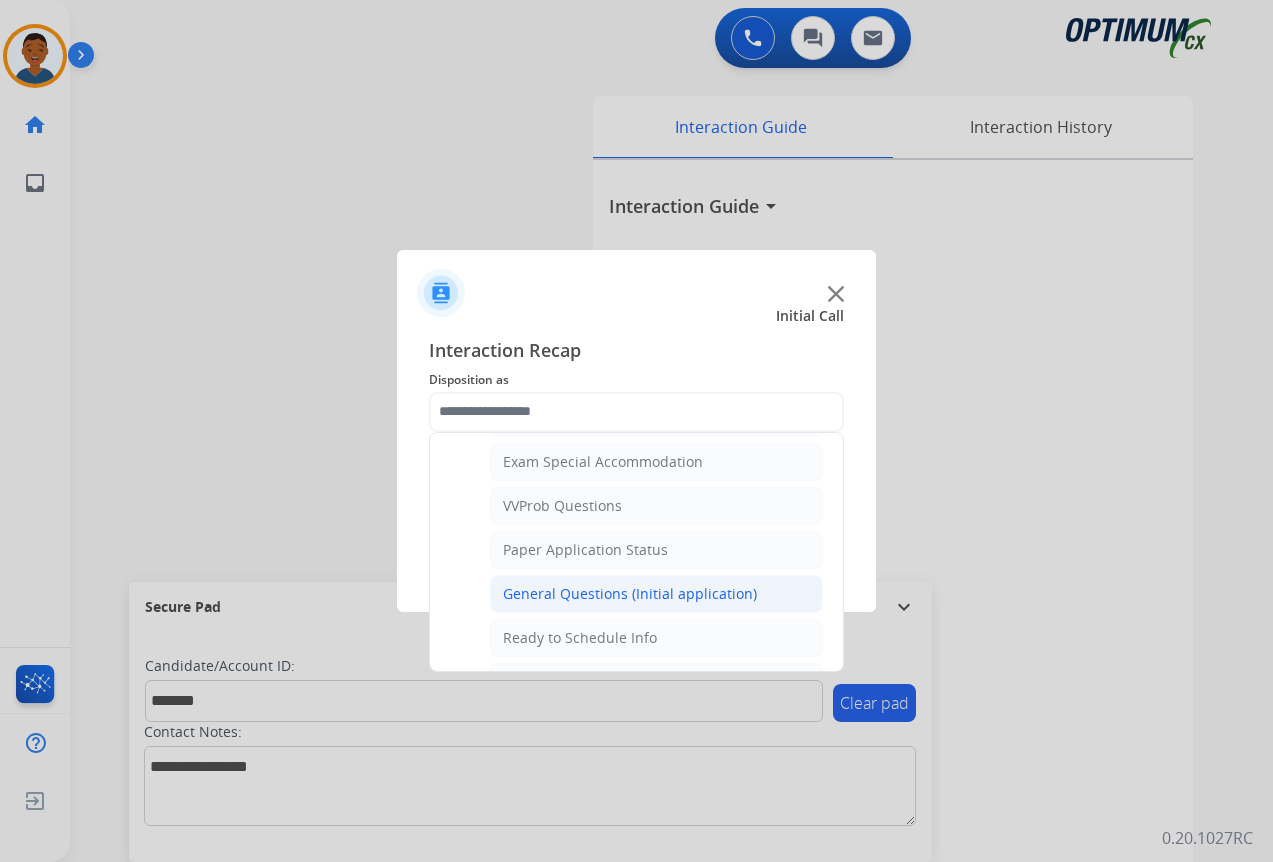 click on "General Questions (Initial application)" 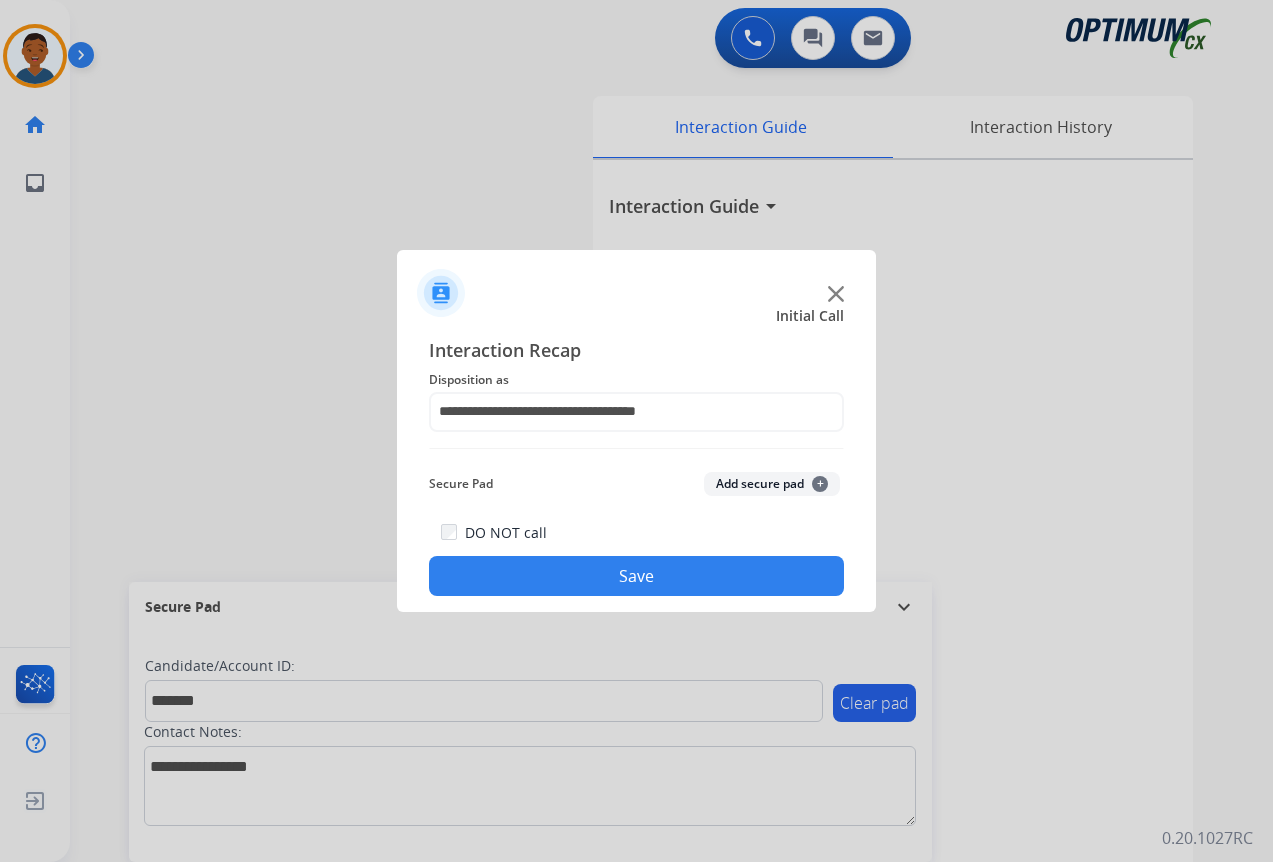 click on "Add secure pad  +" 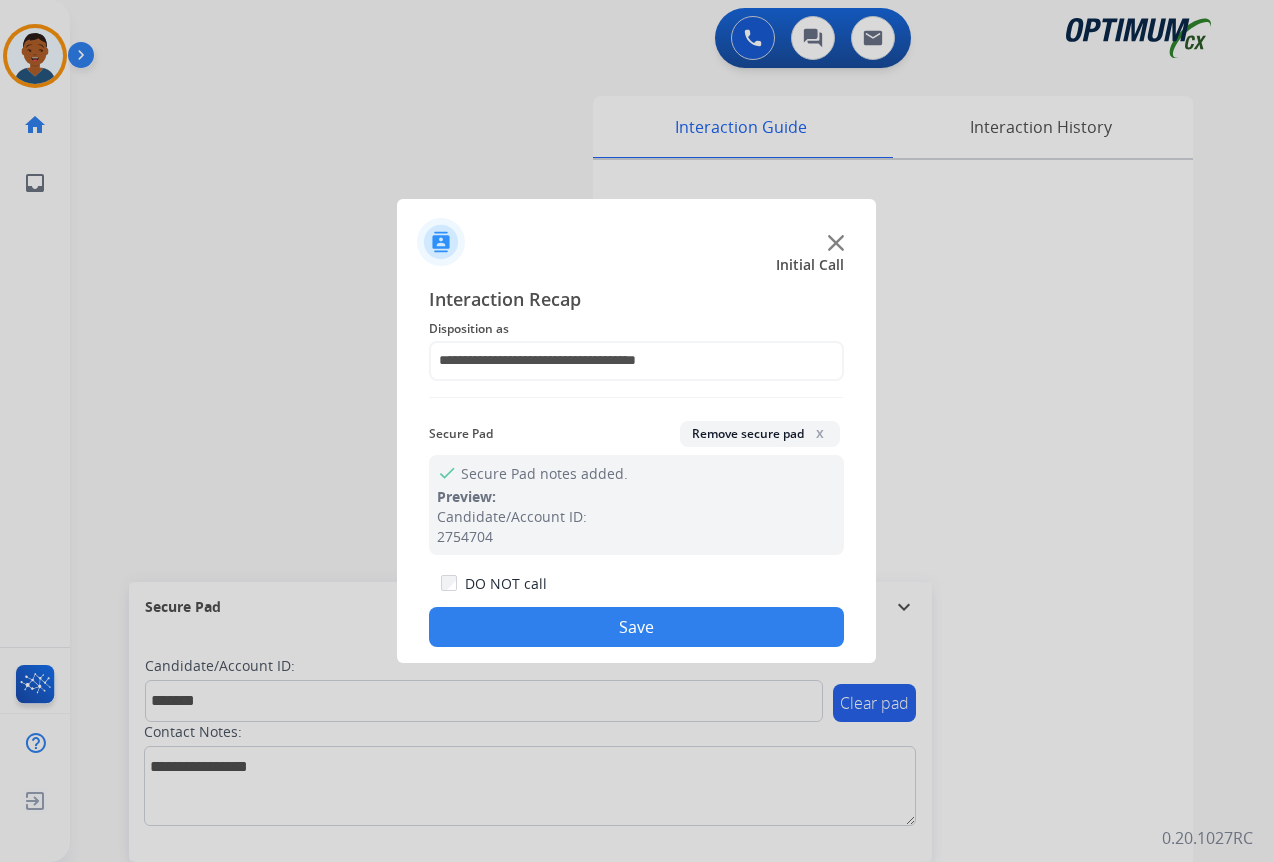 drag, startPoint x: 619, startPoint y: 635, endPoint x: 583, endPoint y: 626, distance: 37.107952 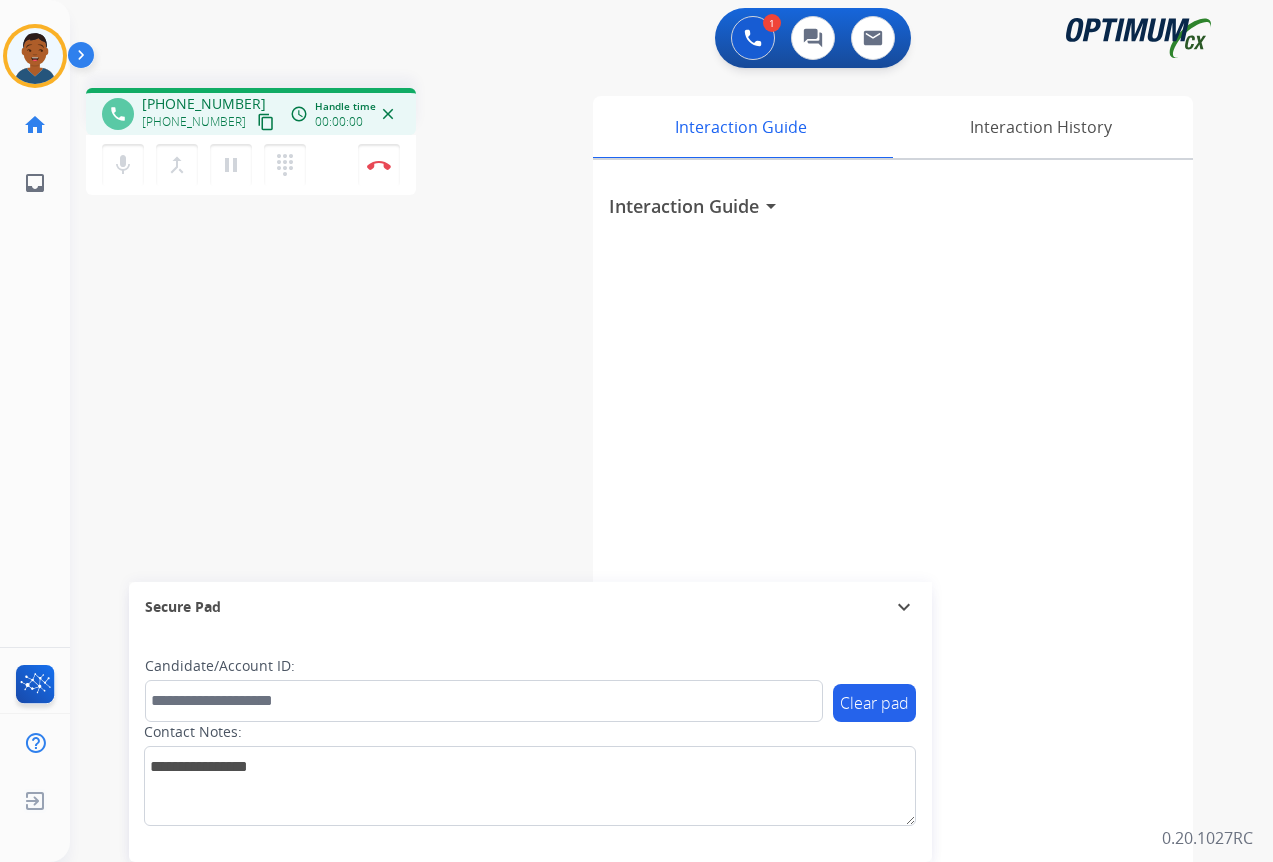 click on "content_copy" at bounding box center [266, 122] 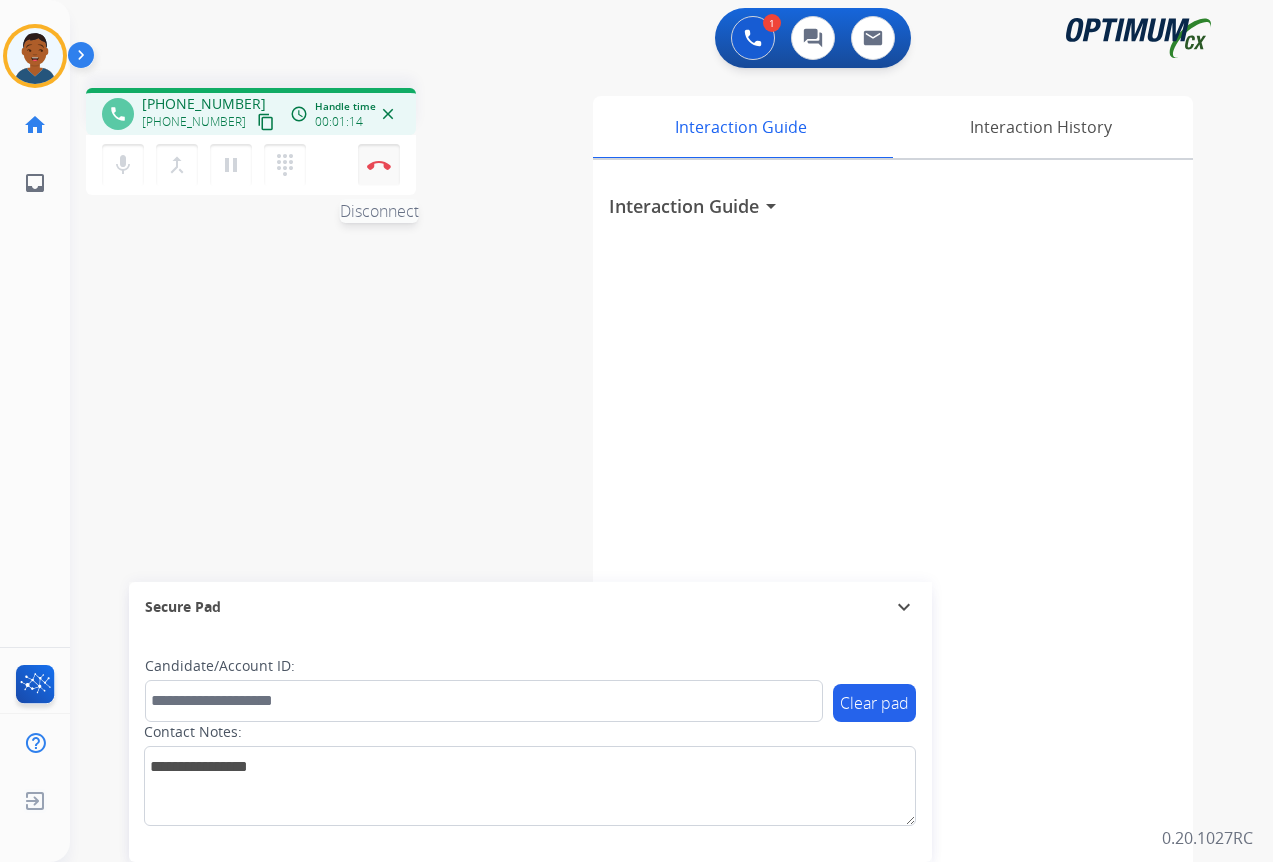 click on "Disconnect" at bounding box center [379, 165] 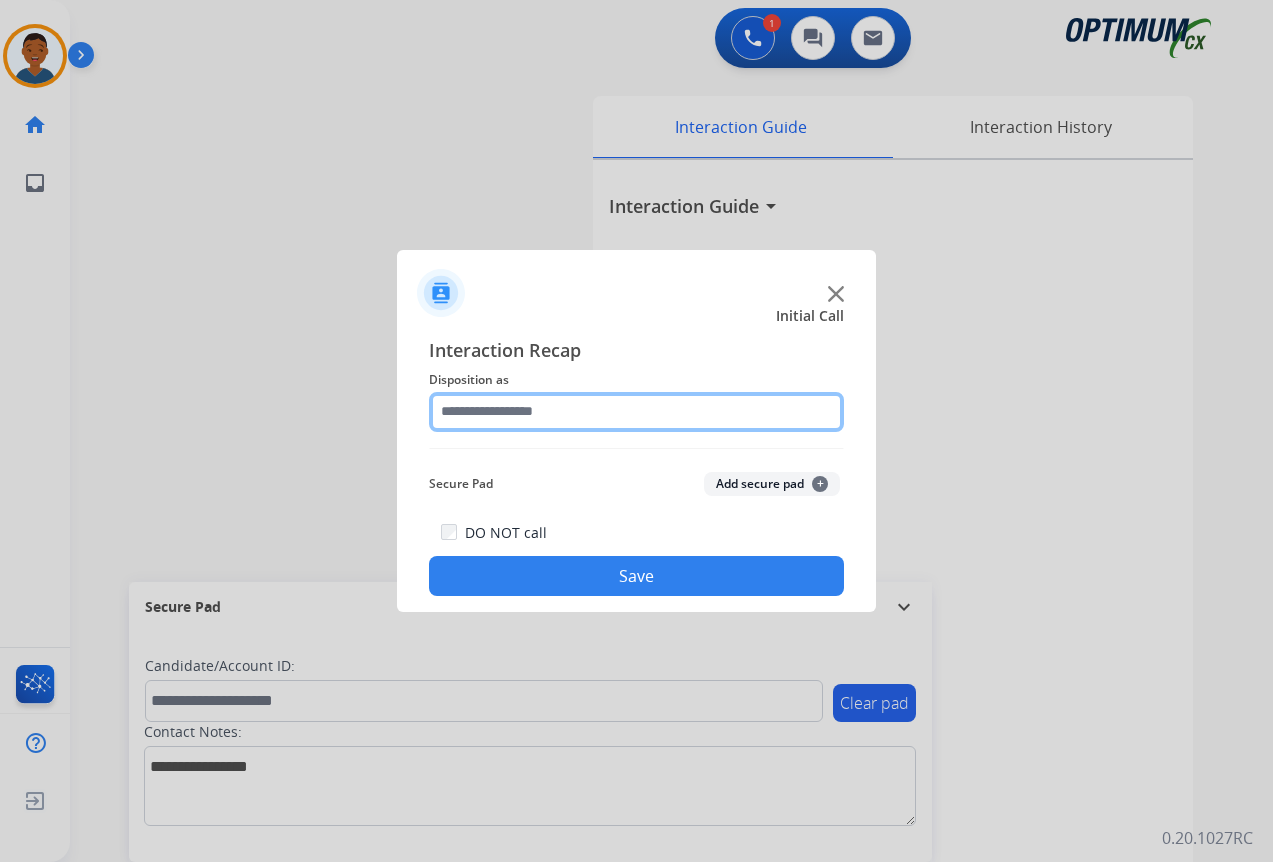 click 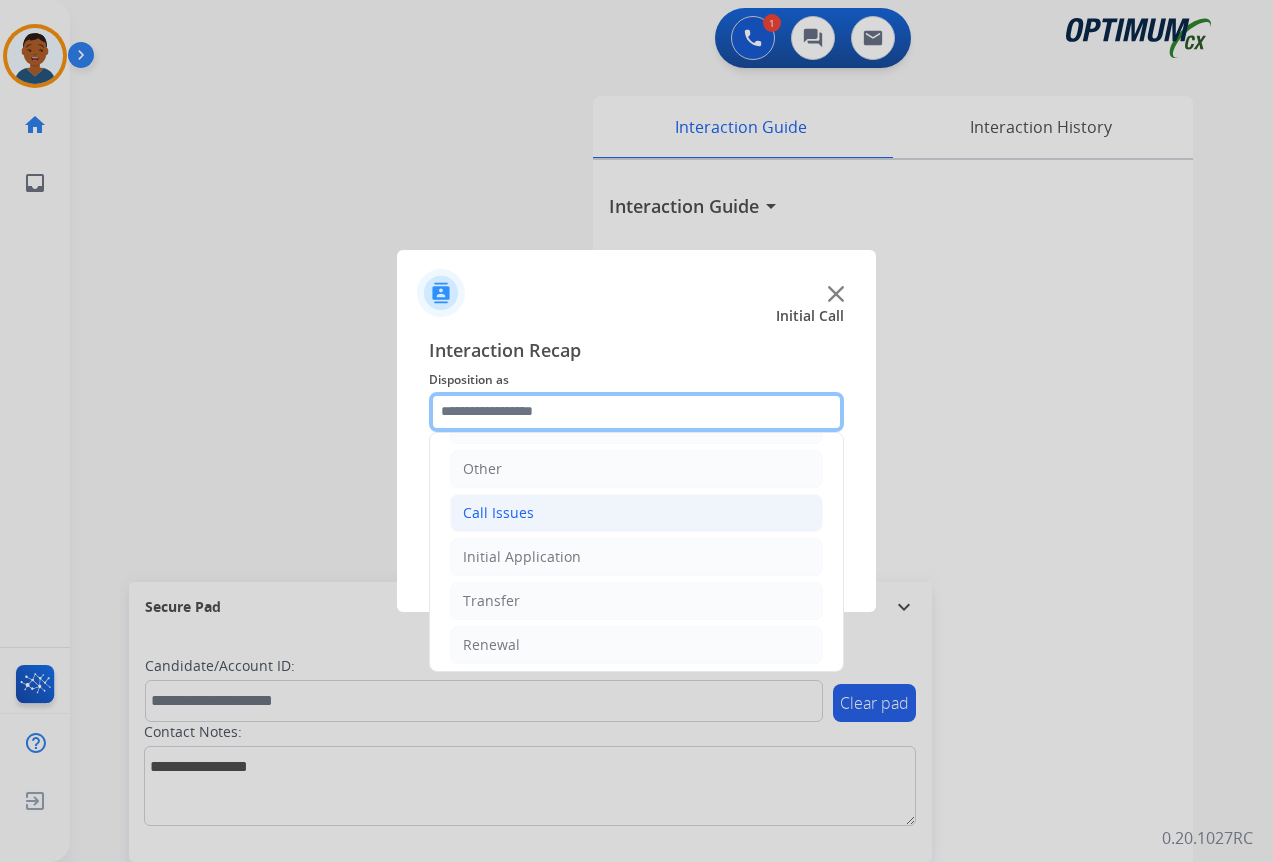 scroll, scrollTop: 136, scrollLeft: 0, axis: vertical 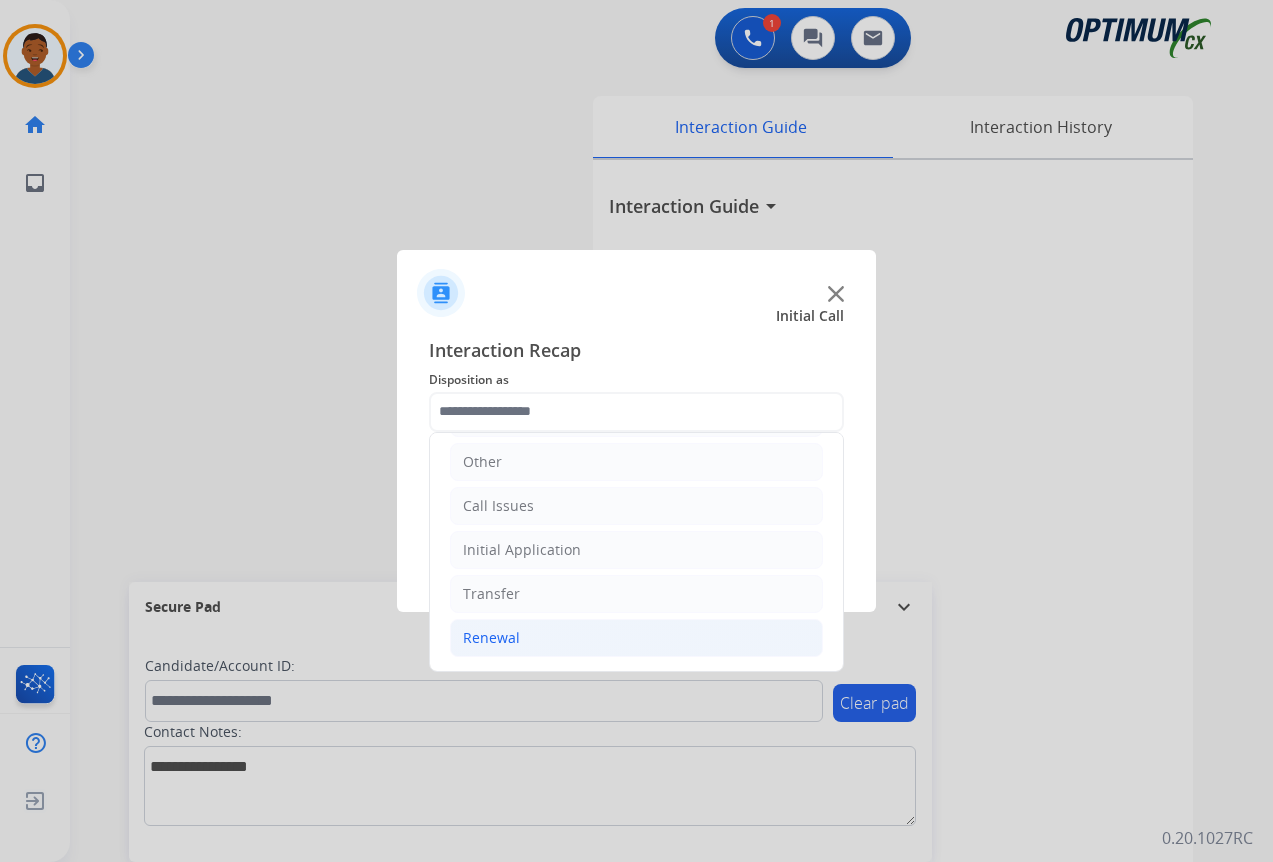 click on "Renewal" 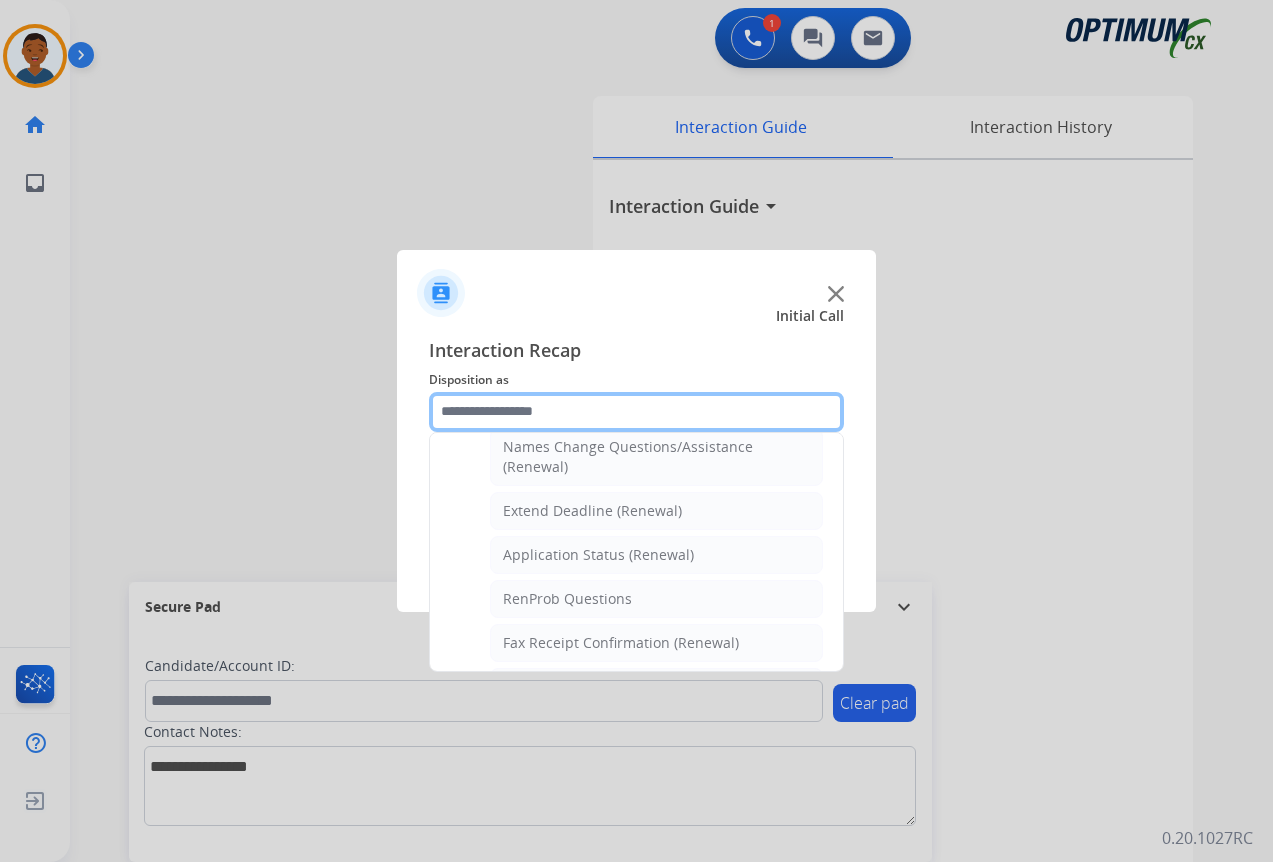 scroll, scrollTop: 436, scrollLeft: 0, axis: vertical 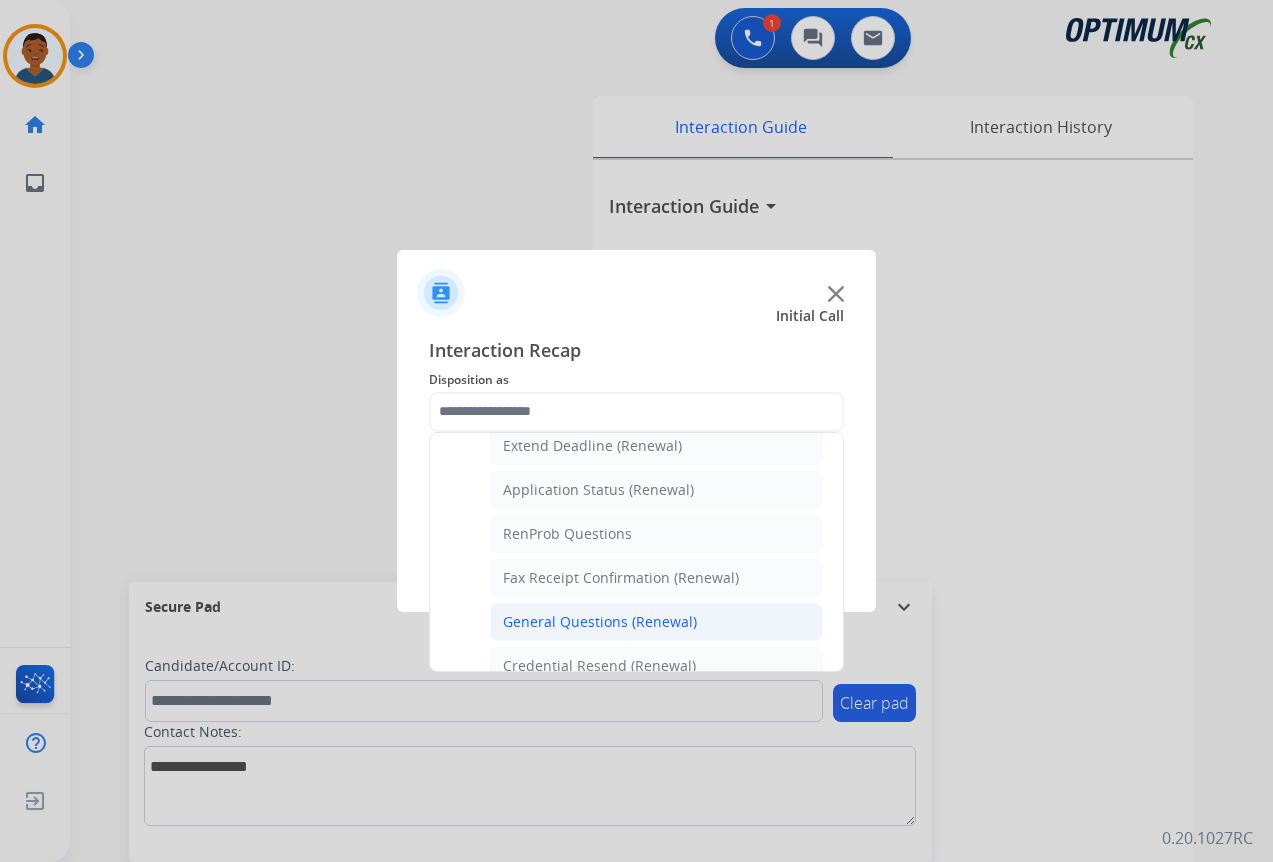 click on "General Questions (Renewal)" 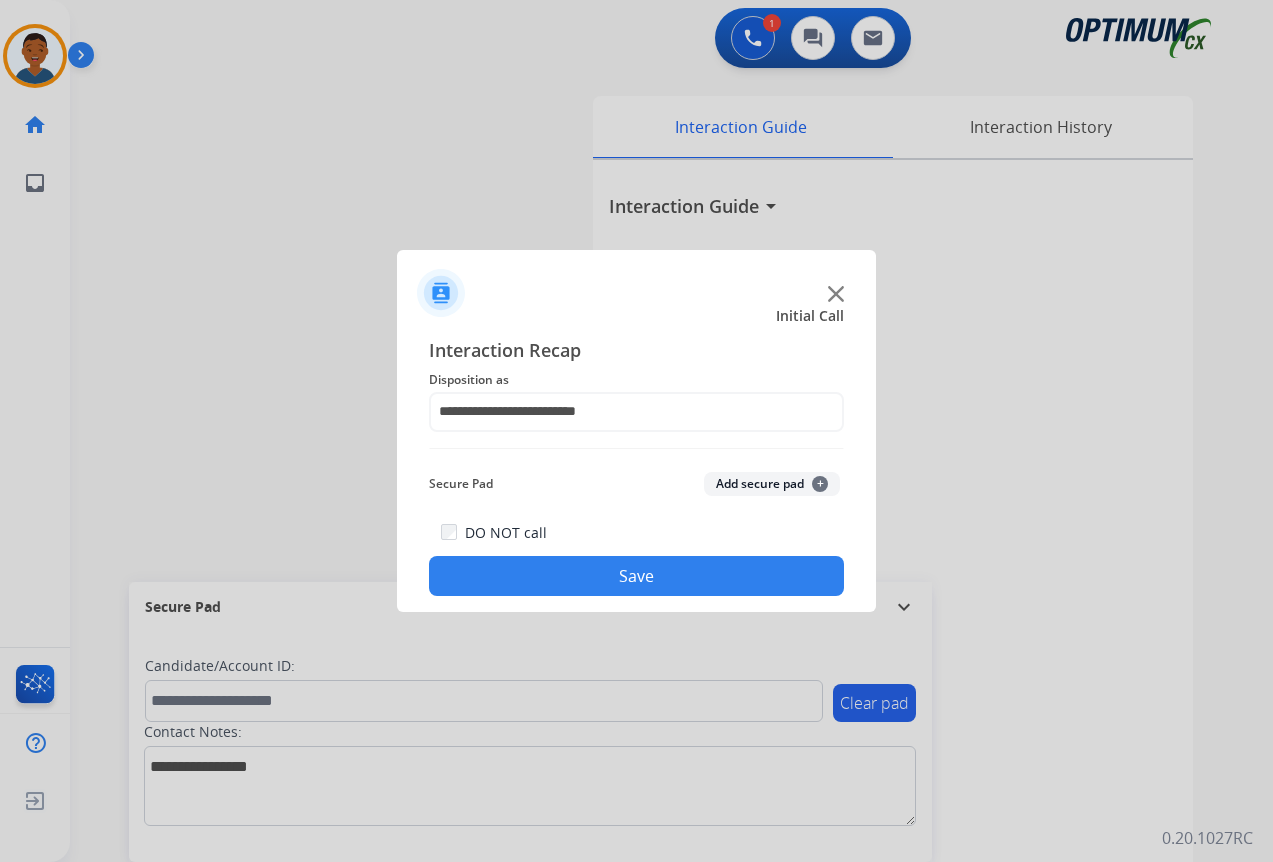 click on "Save" 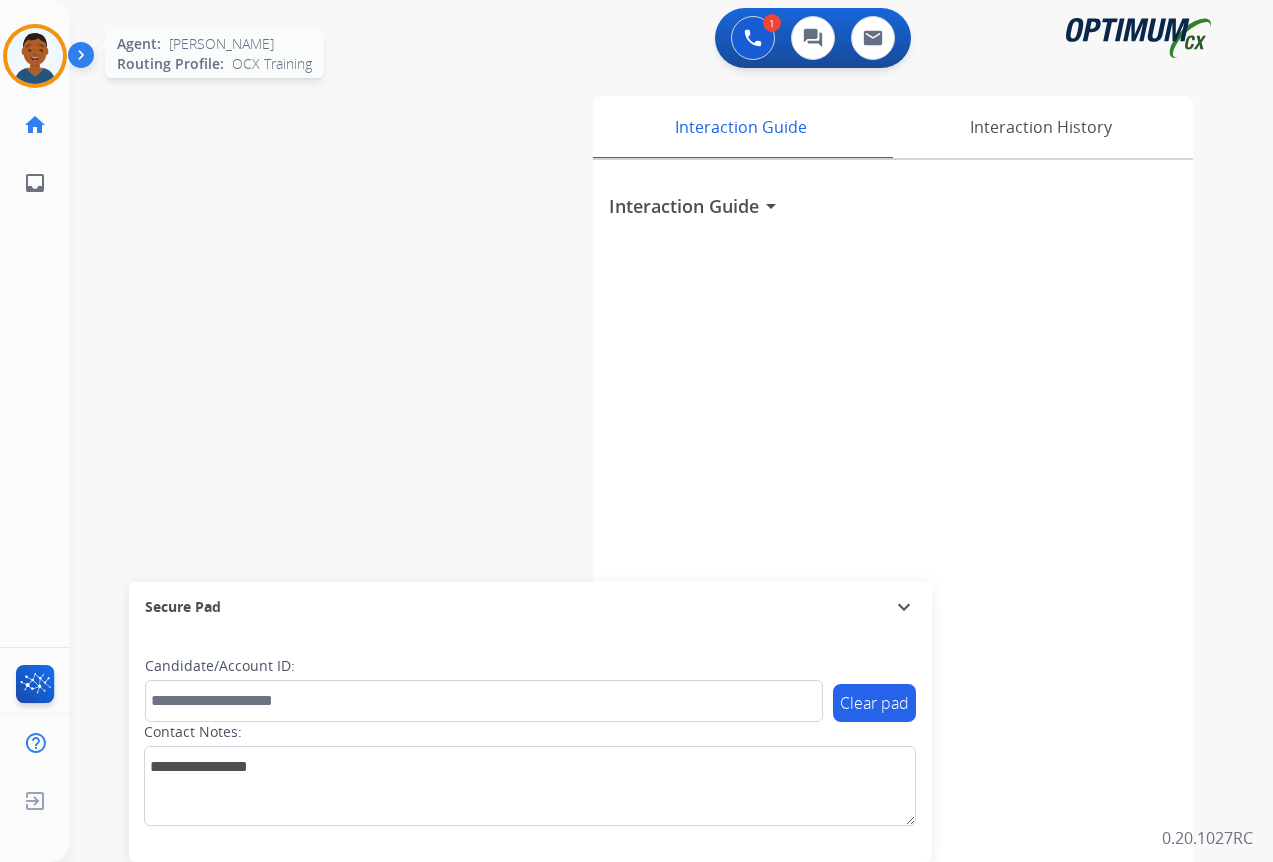 click at bounding box center (35, 56) 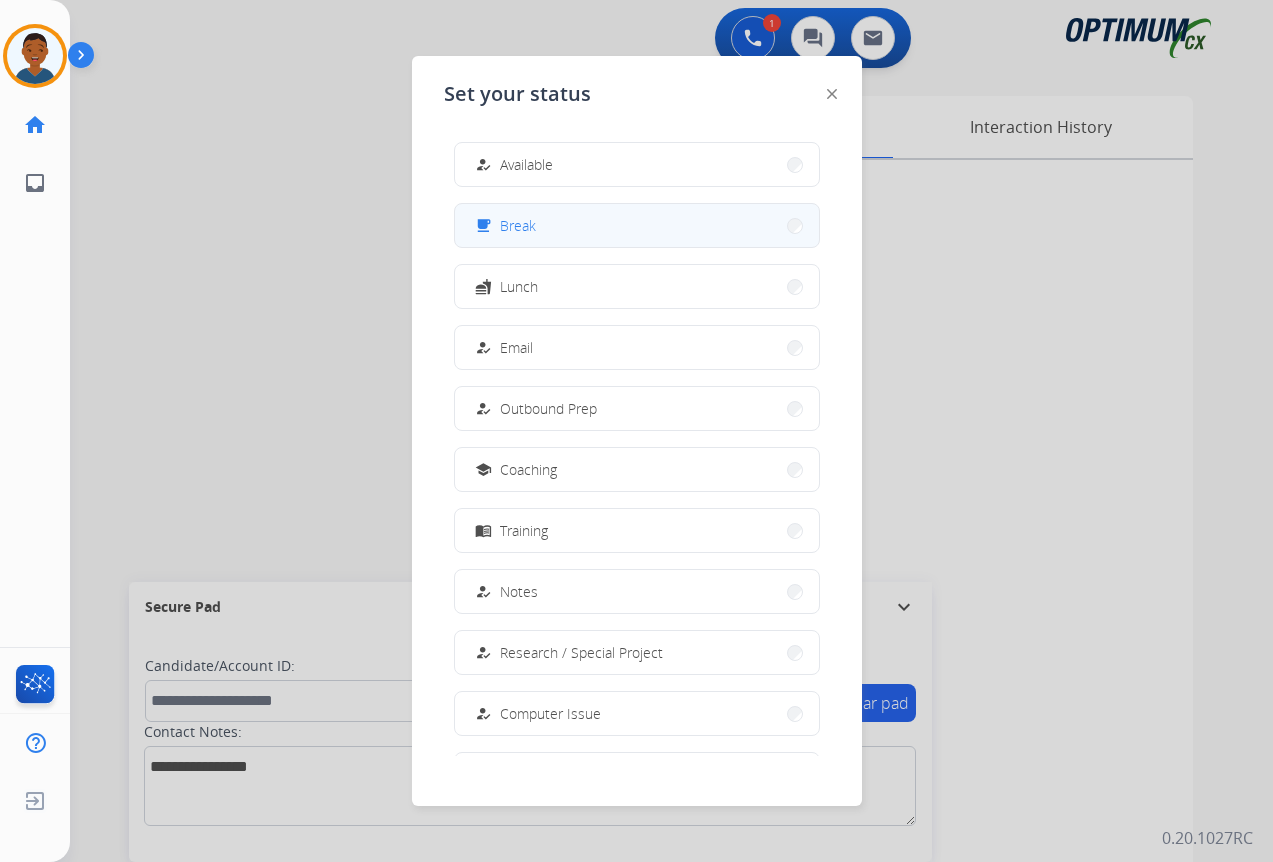 click on "free_breakfast Break" at bounding box center [637, 225] 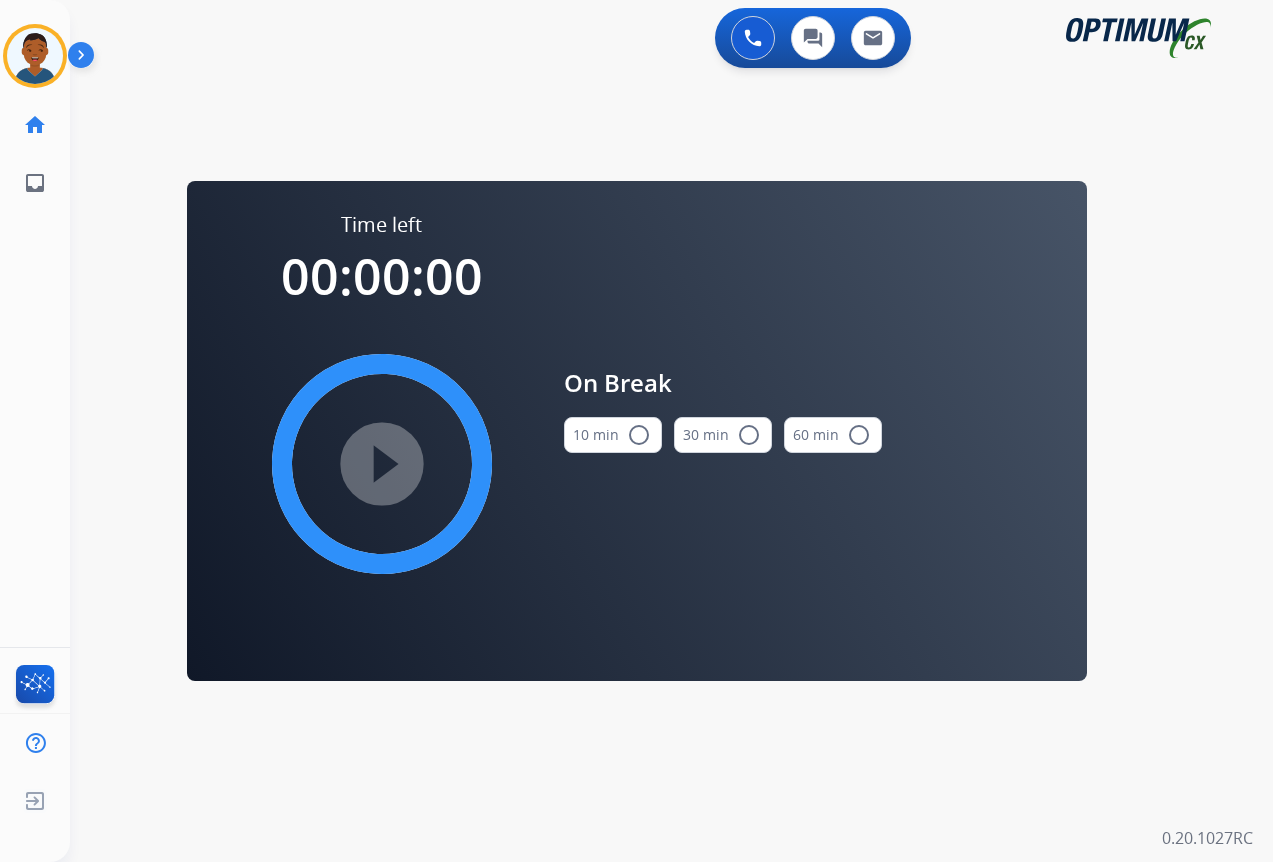 click on "radio_button_unchecked" at bounding box center (639, 435) 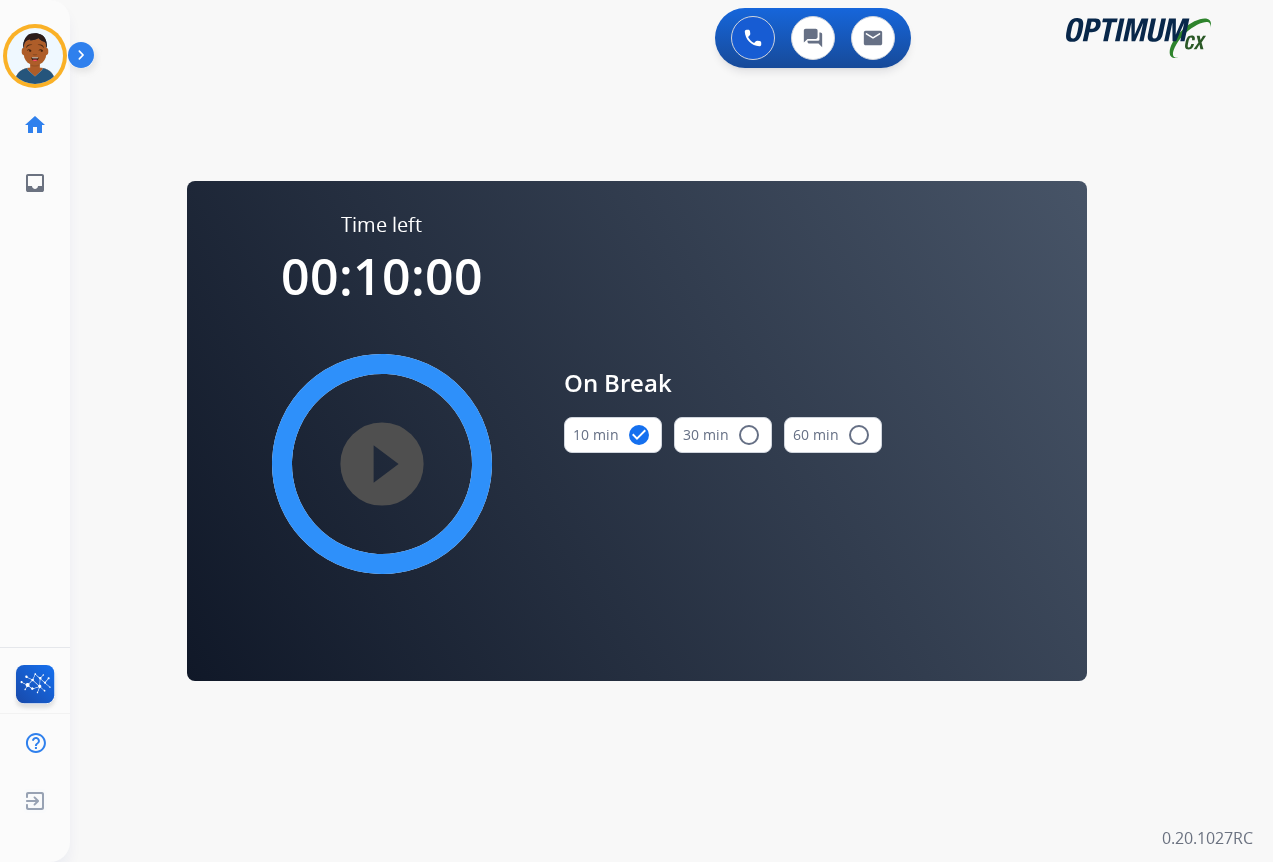 click on "play_circle_filled" at bounding box center [382, 464] 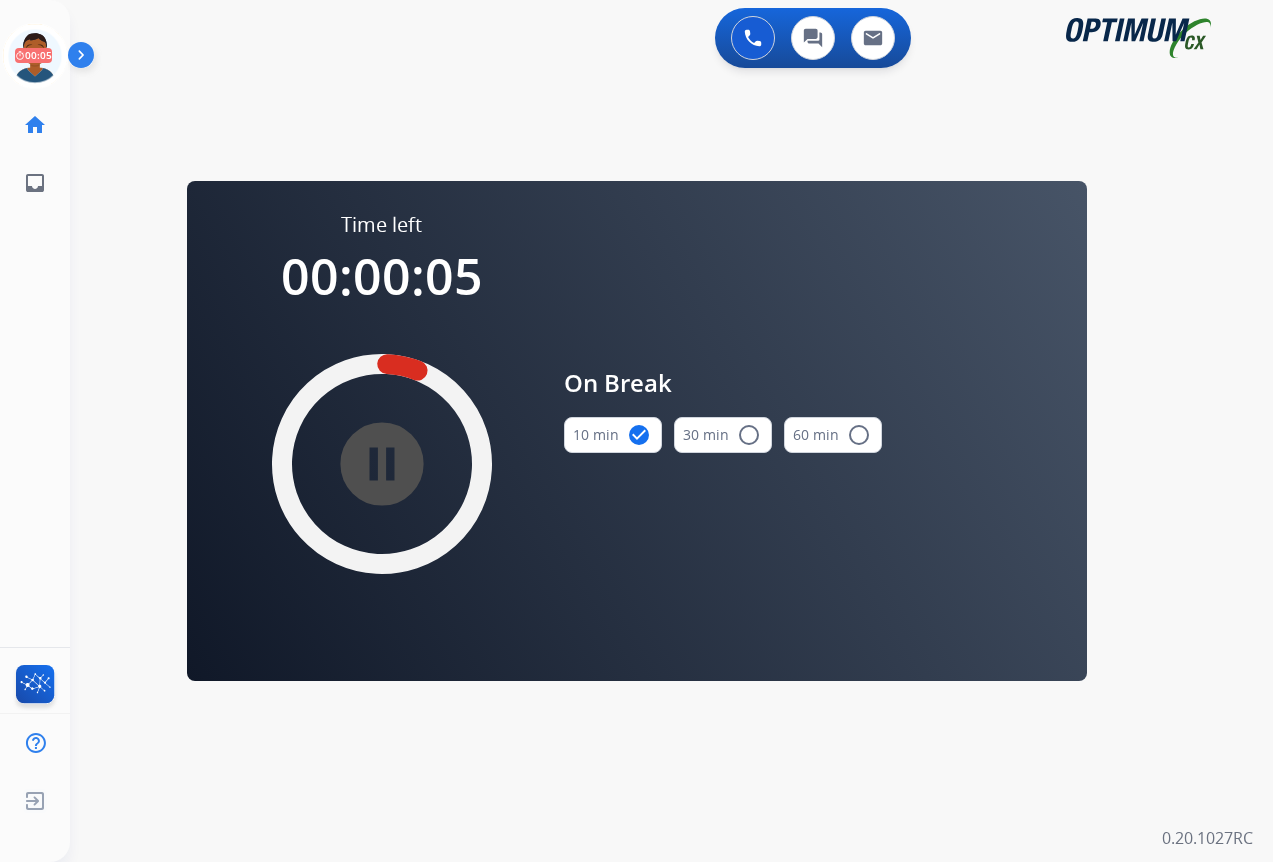 drag, startPoint x: 33, startPoint y: 43, endPoint x: 74, endPoint y: 49, distance: 41.4367 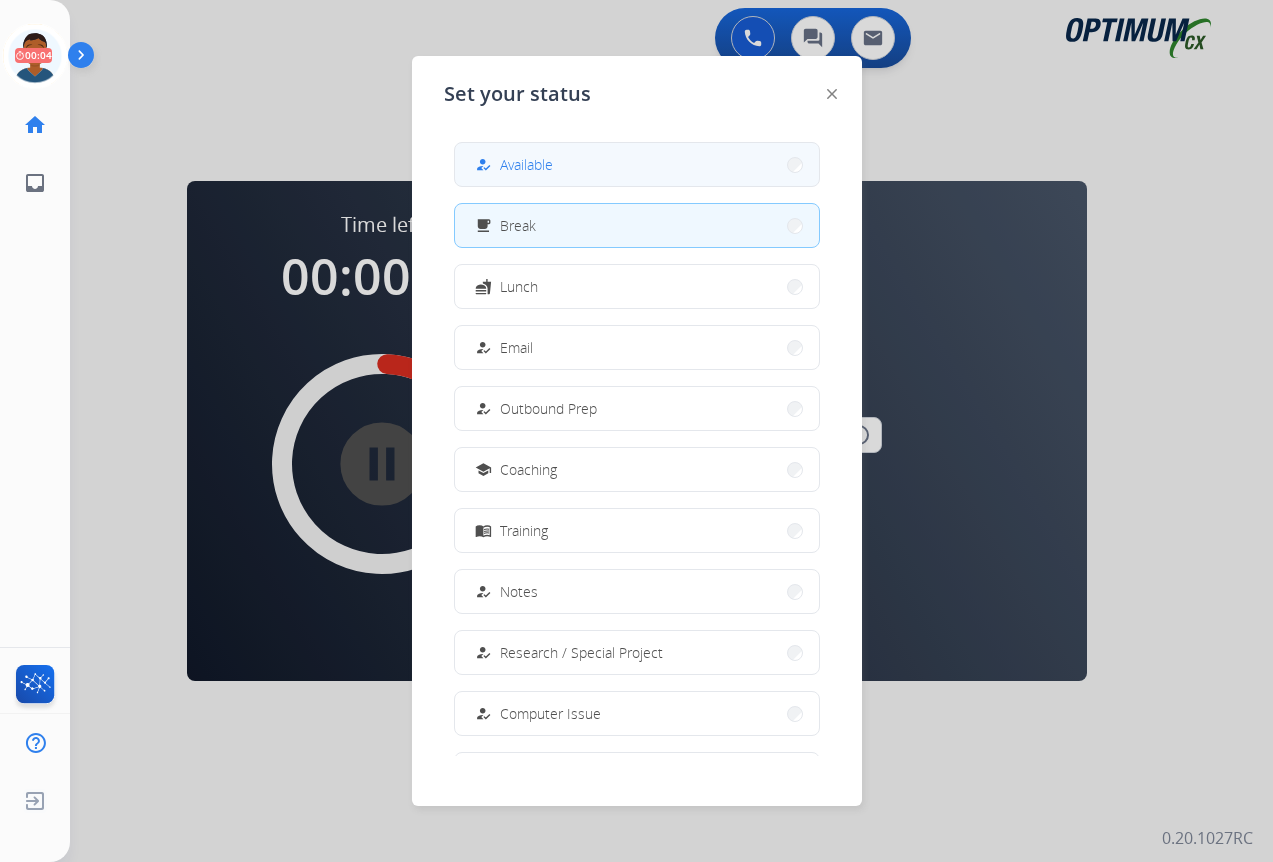 click on "Available" at bounding box center [526, 164] 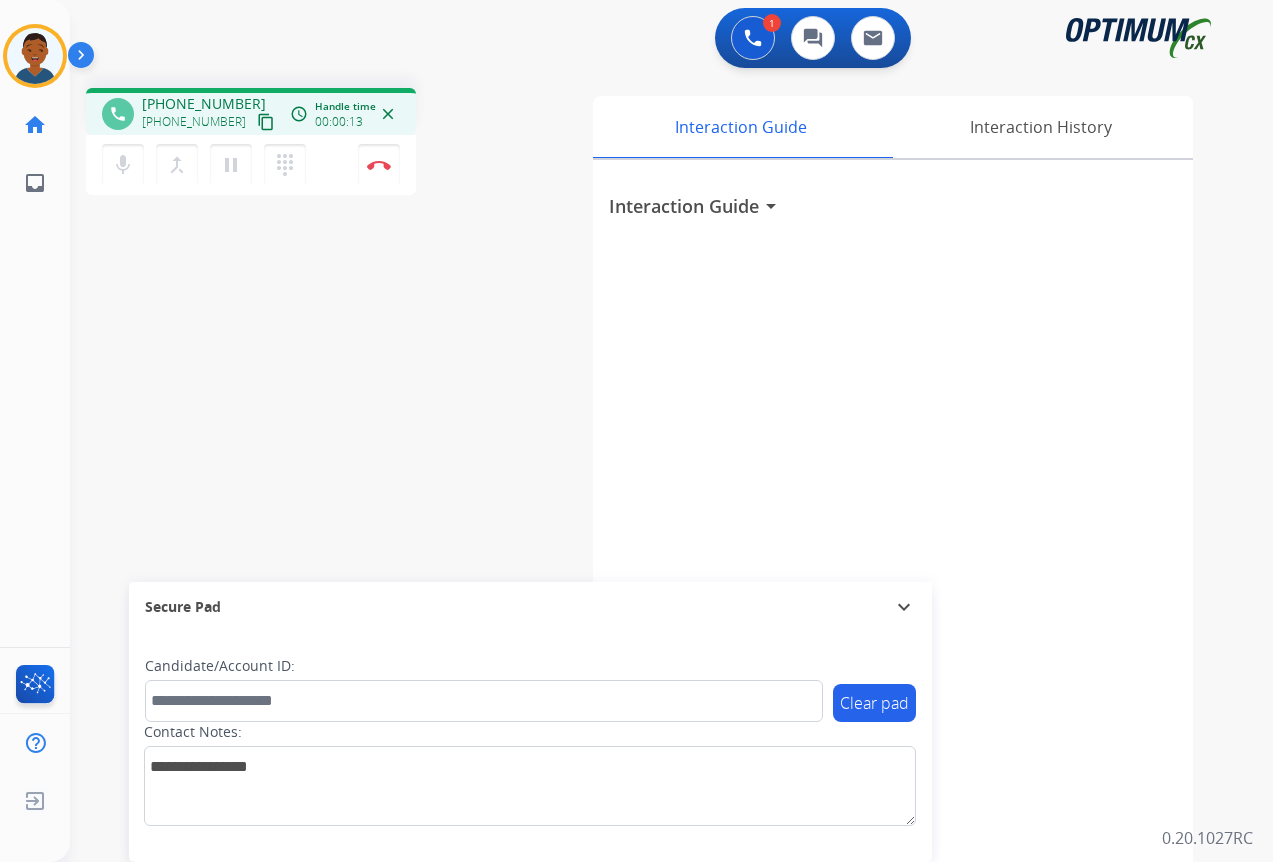 click on "content_copy" at bounding box center [266, 122] 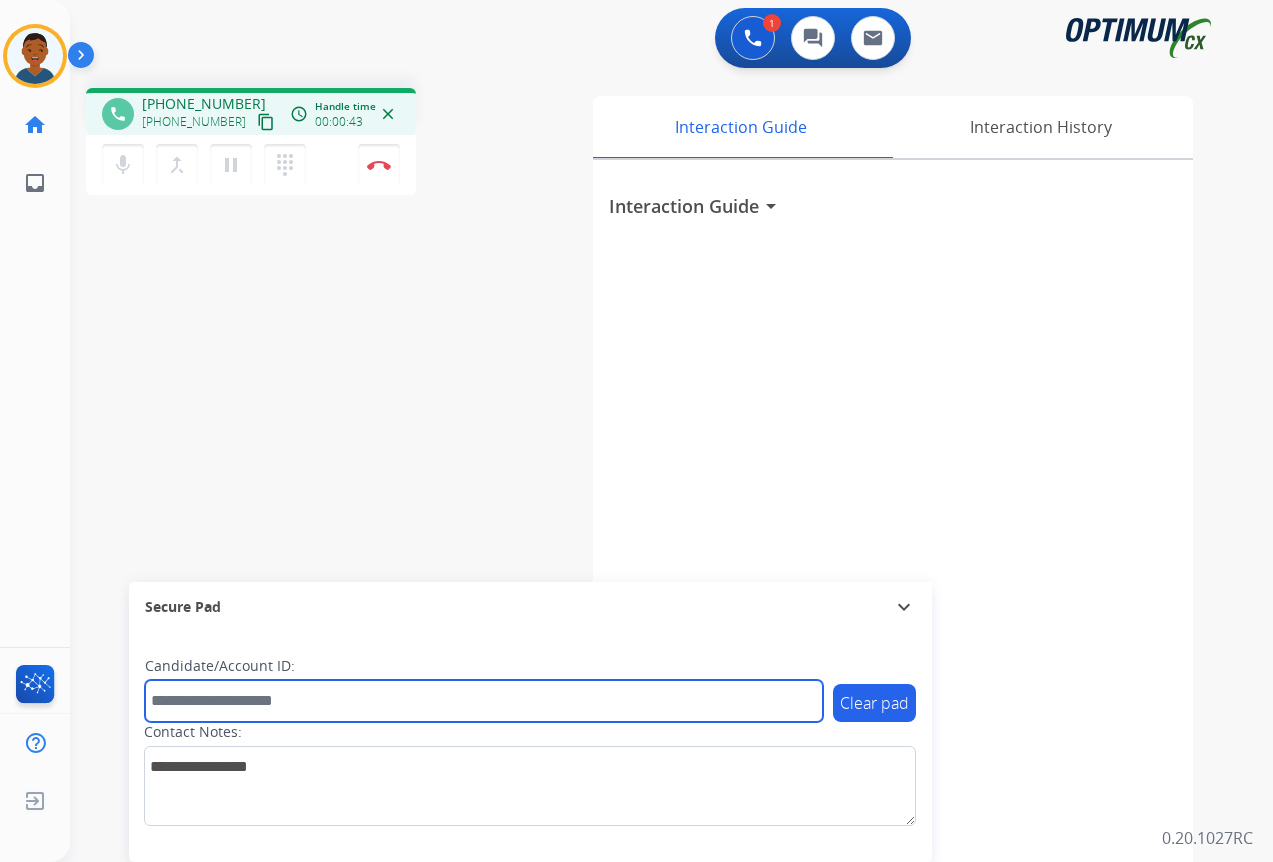 click at bounding box center (484, 701) 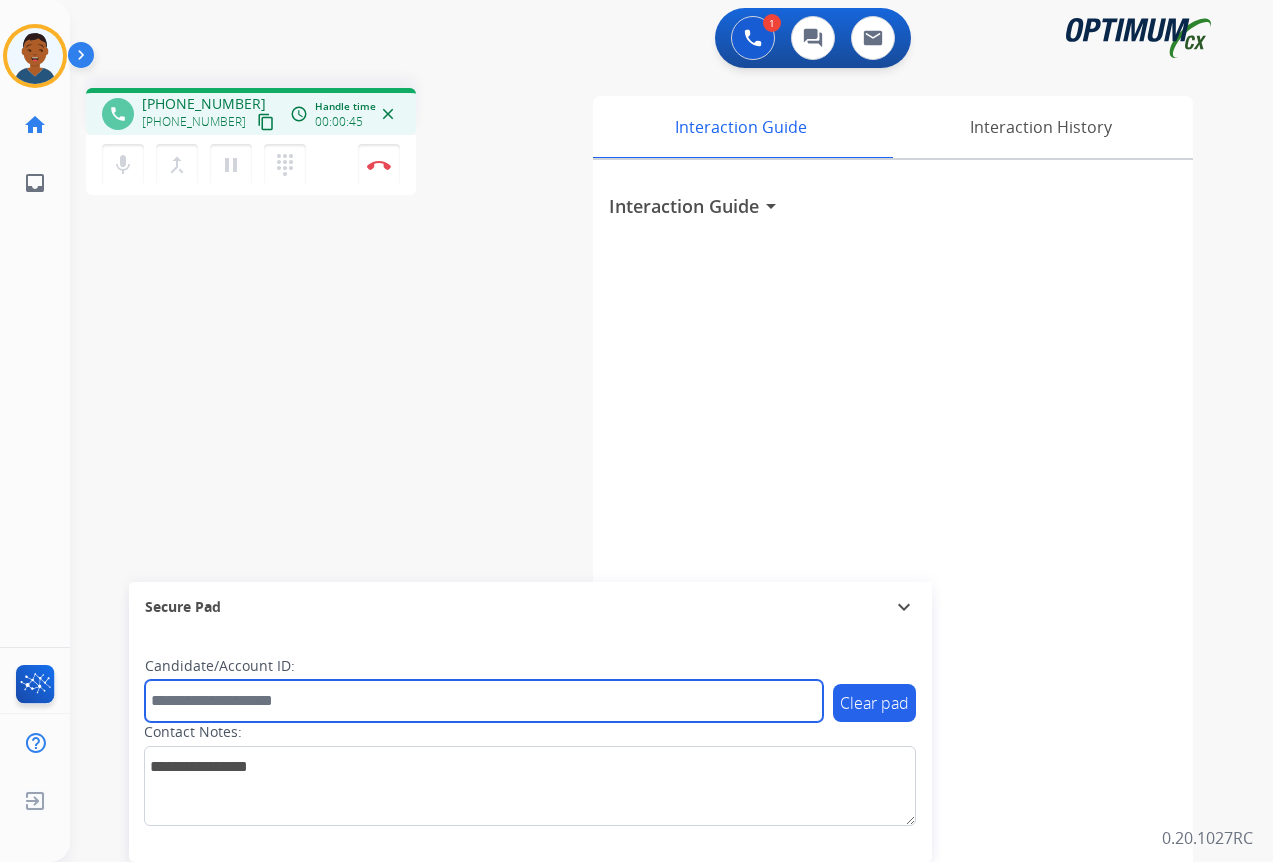 paste on "*******" 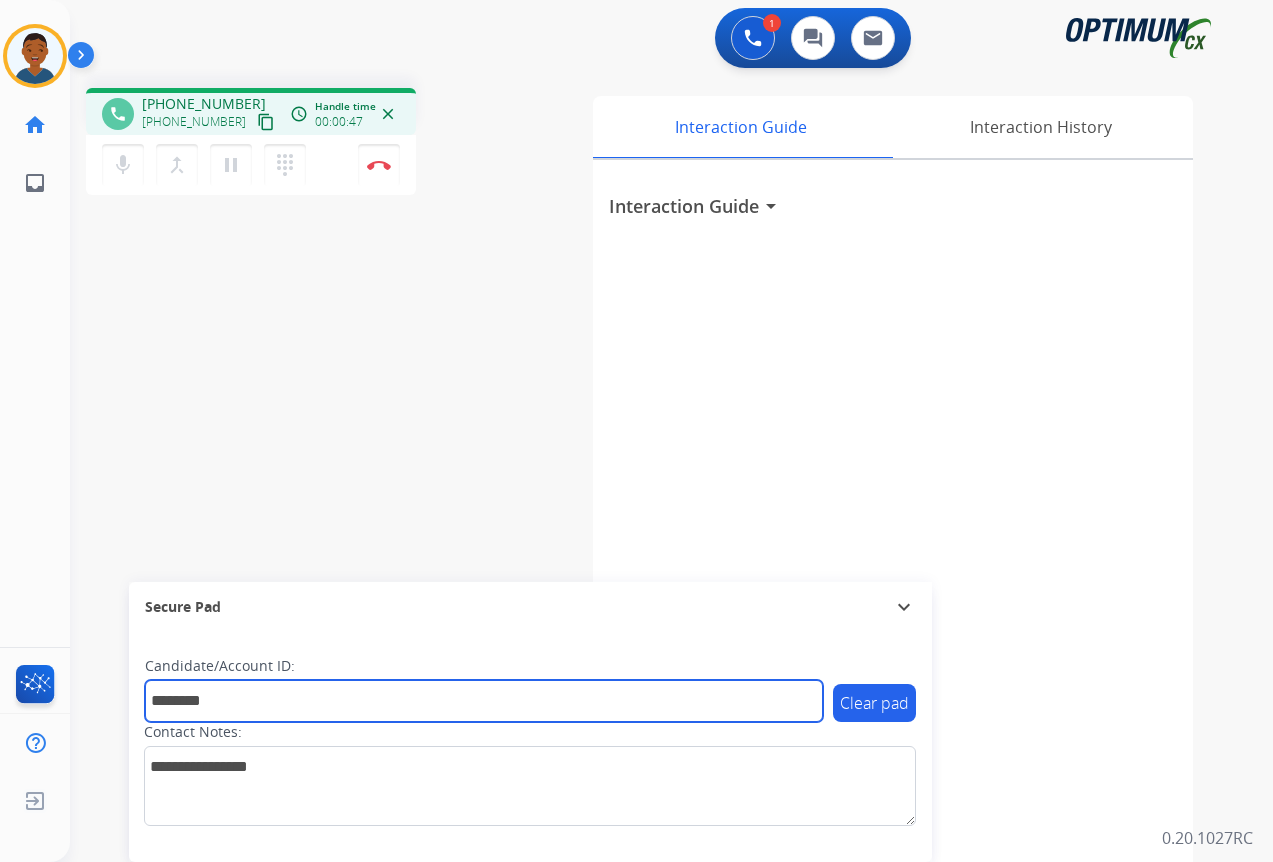 type on "*******" 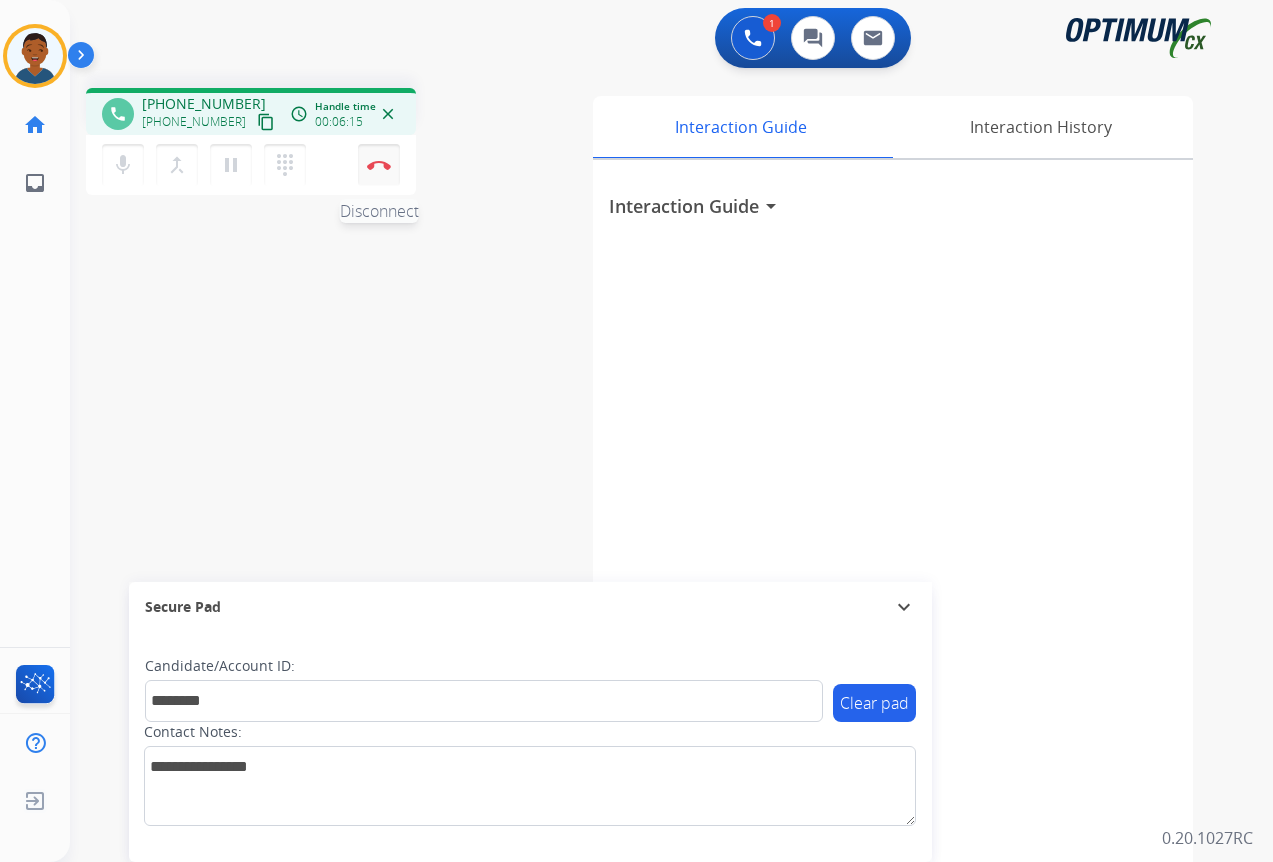 click at bounding box center (379, 165) 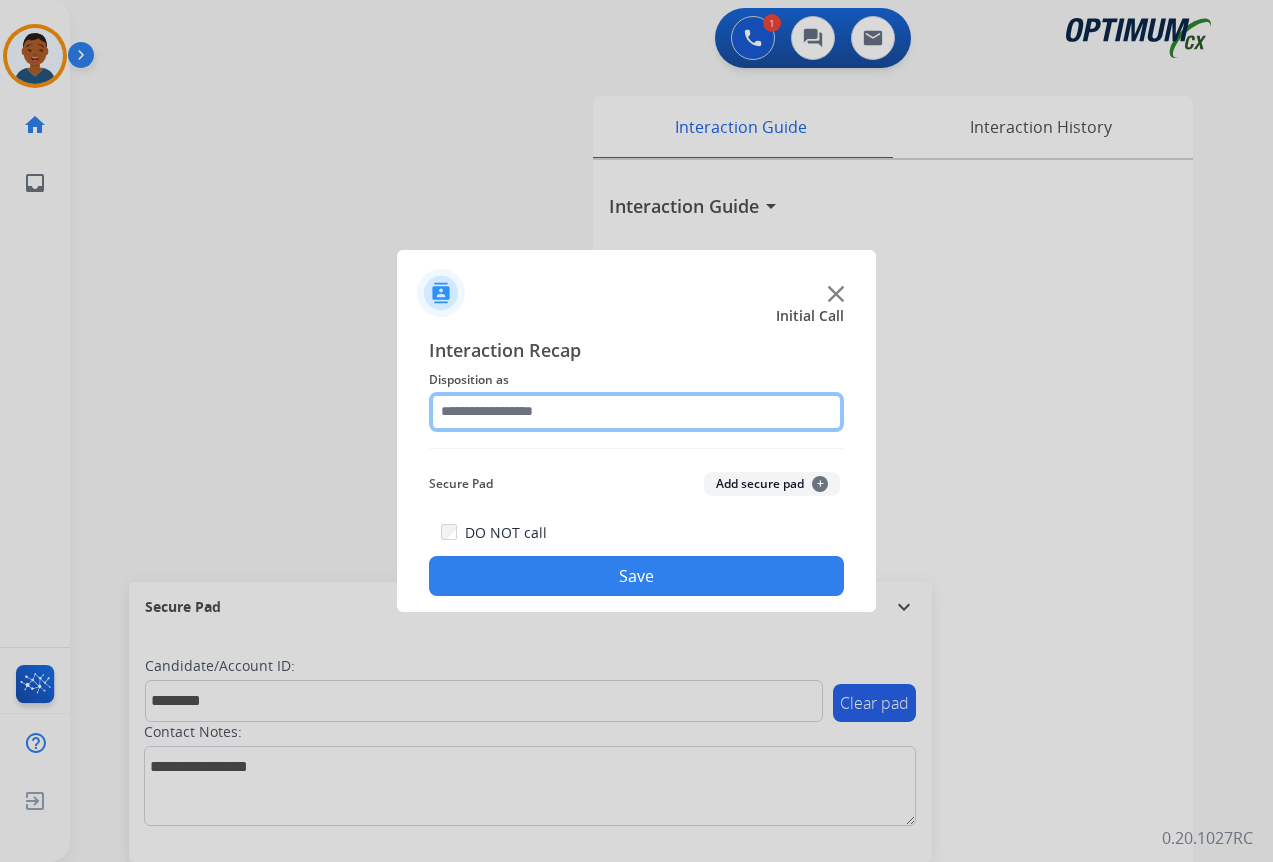 click 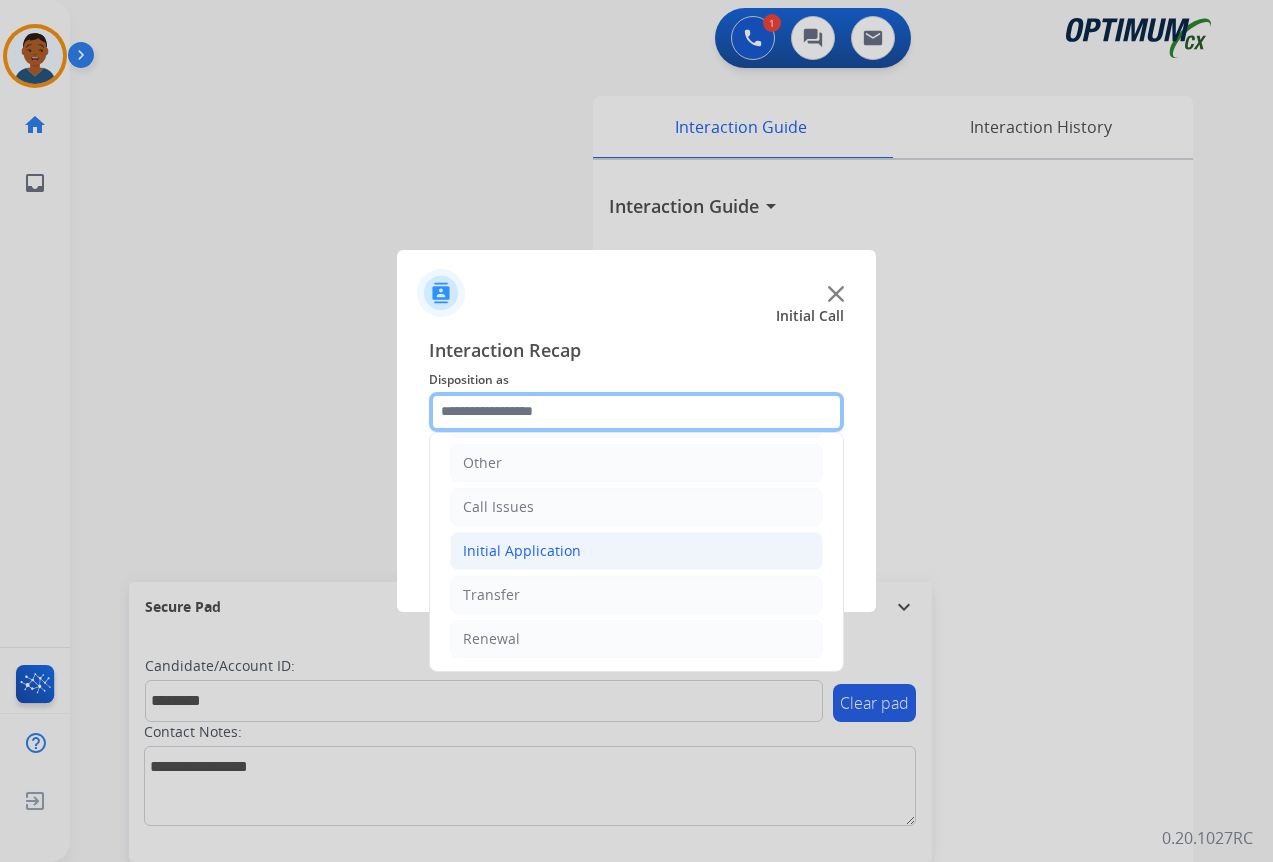 scroll, scrollTop: 136, scrollLeft: 0, axis: vertical 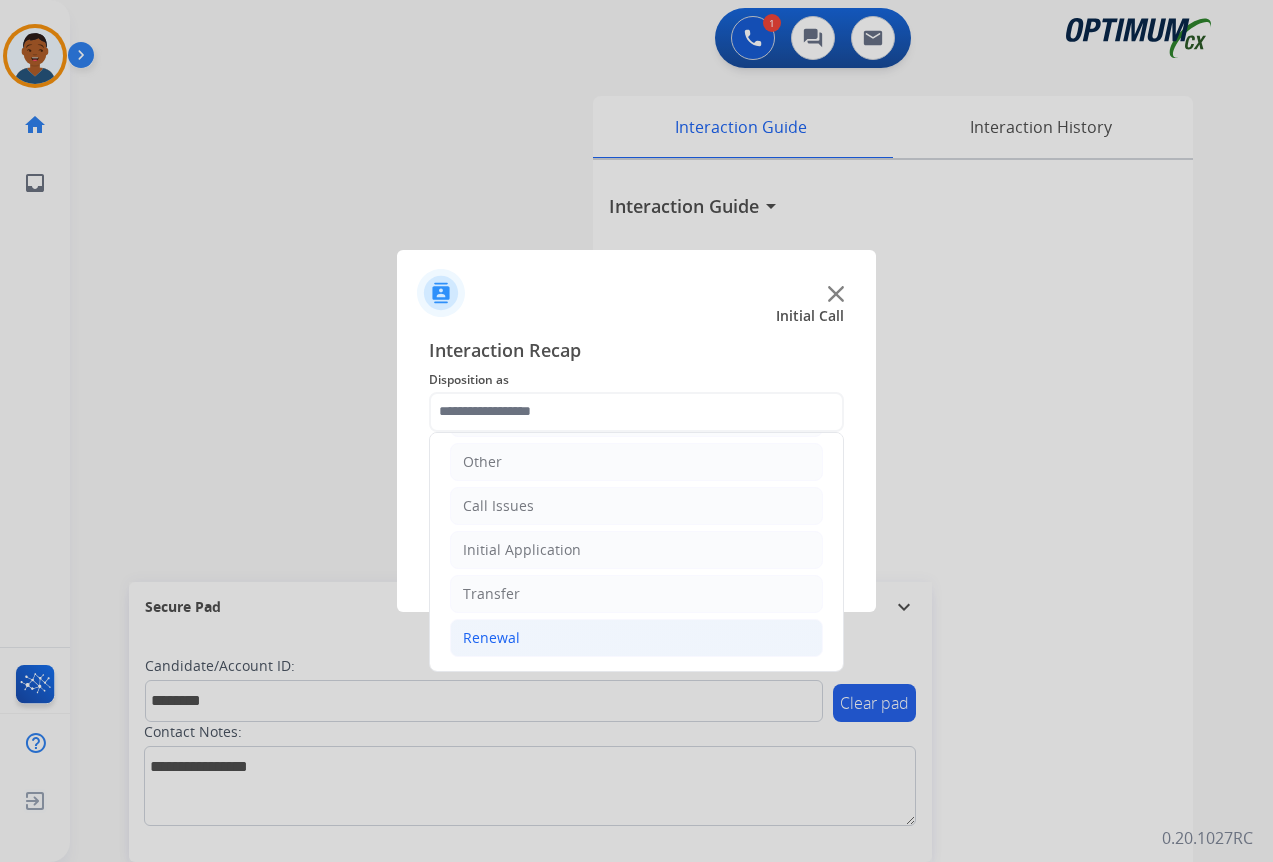 click on "Renewal" 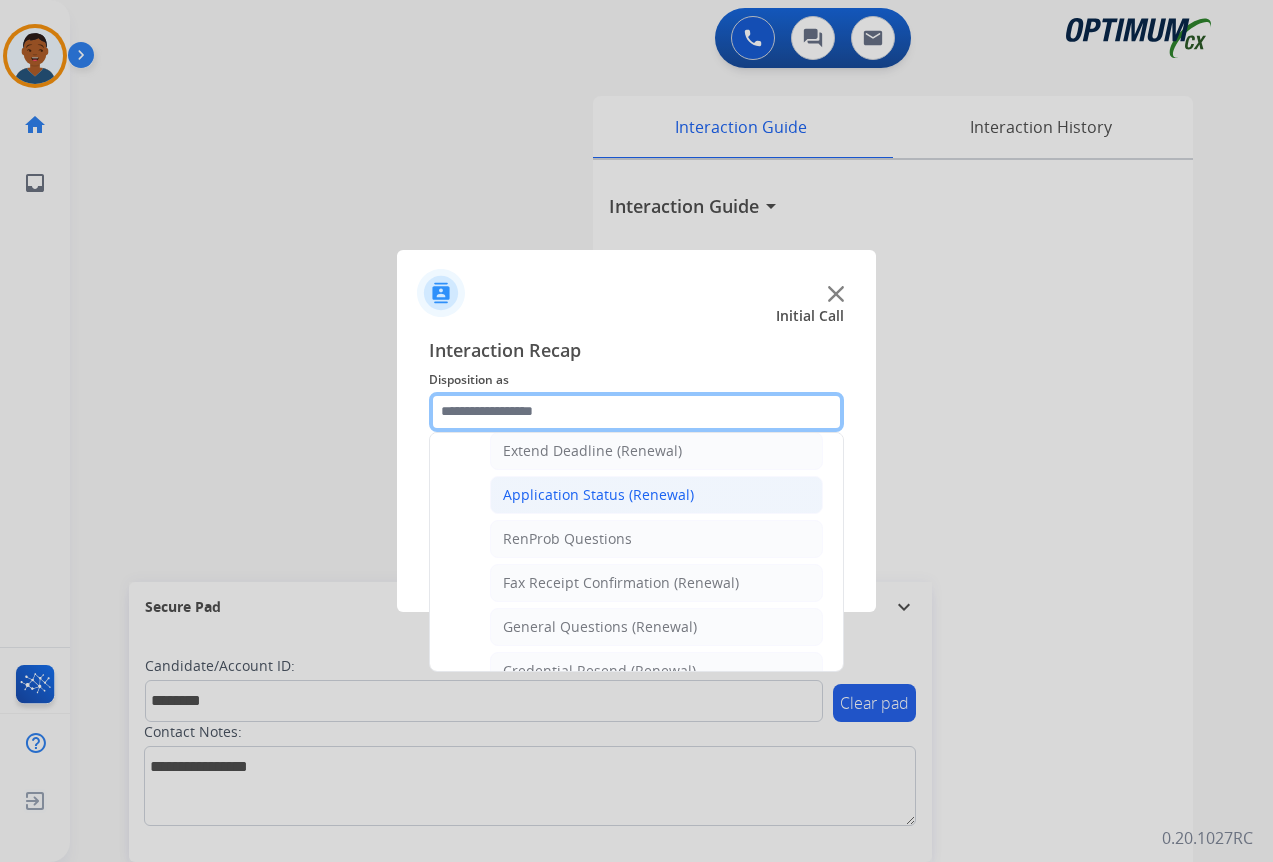 scroll, scrollTop: 536, scrollLeft: 0, axis: vertical 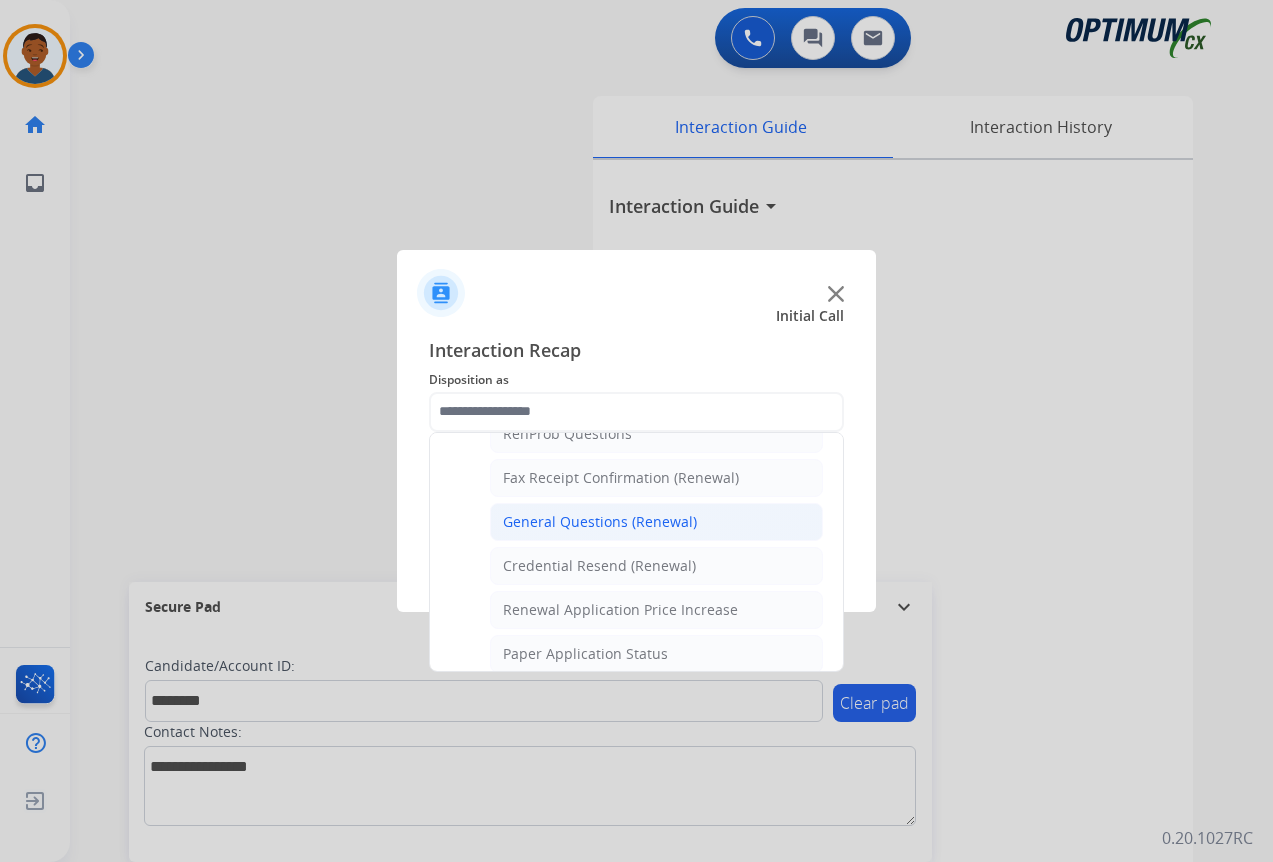 click on "General Questions (Renewal)" 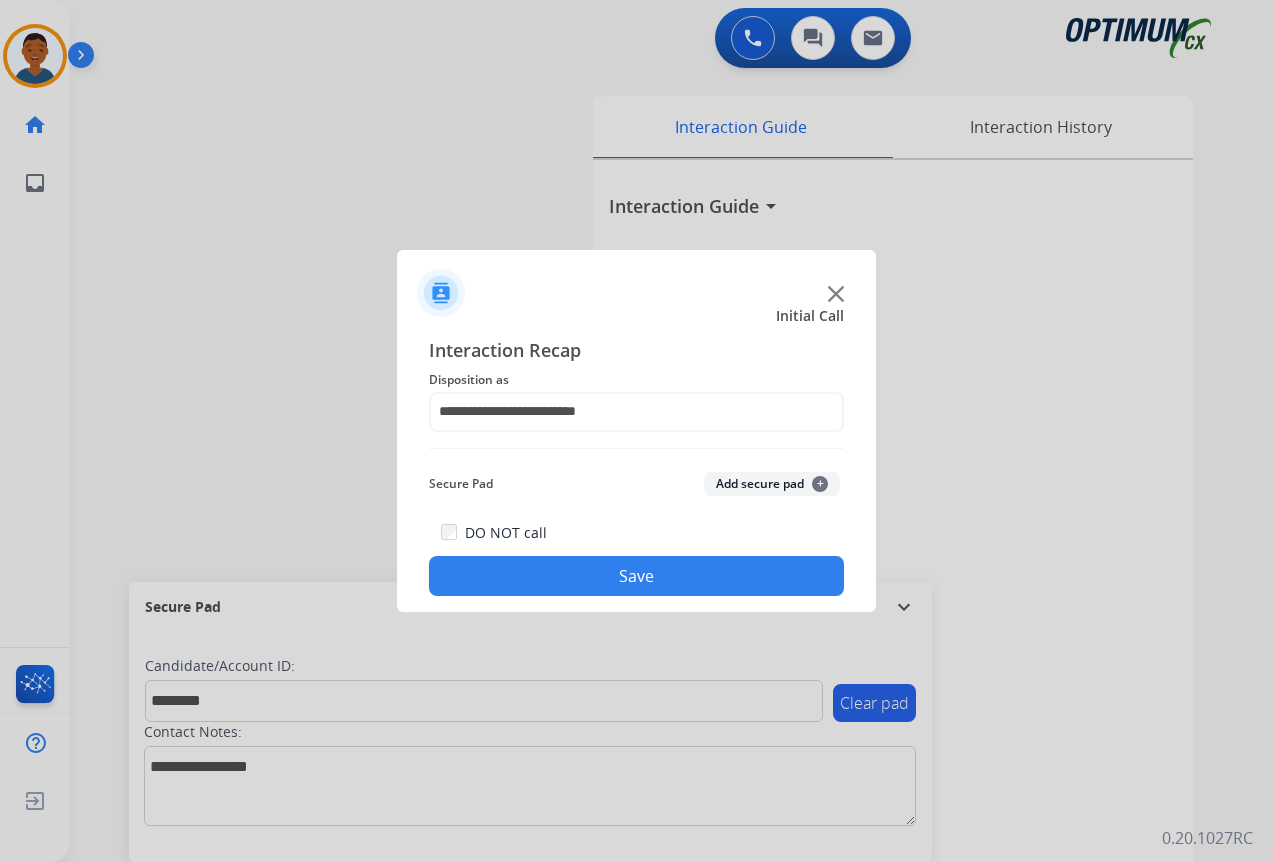click on "Add secure pad  +" 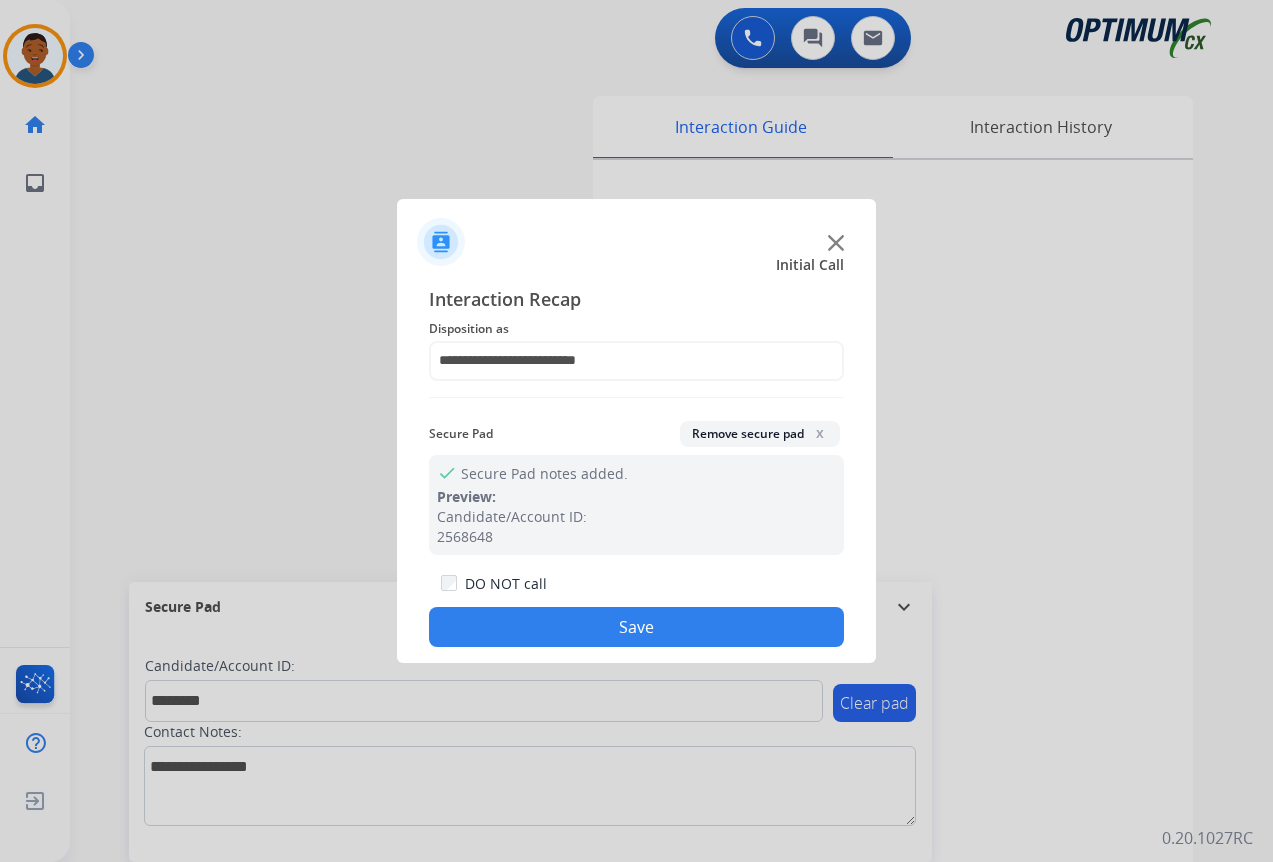 click on "Save" 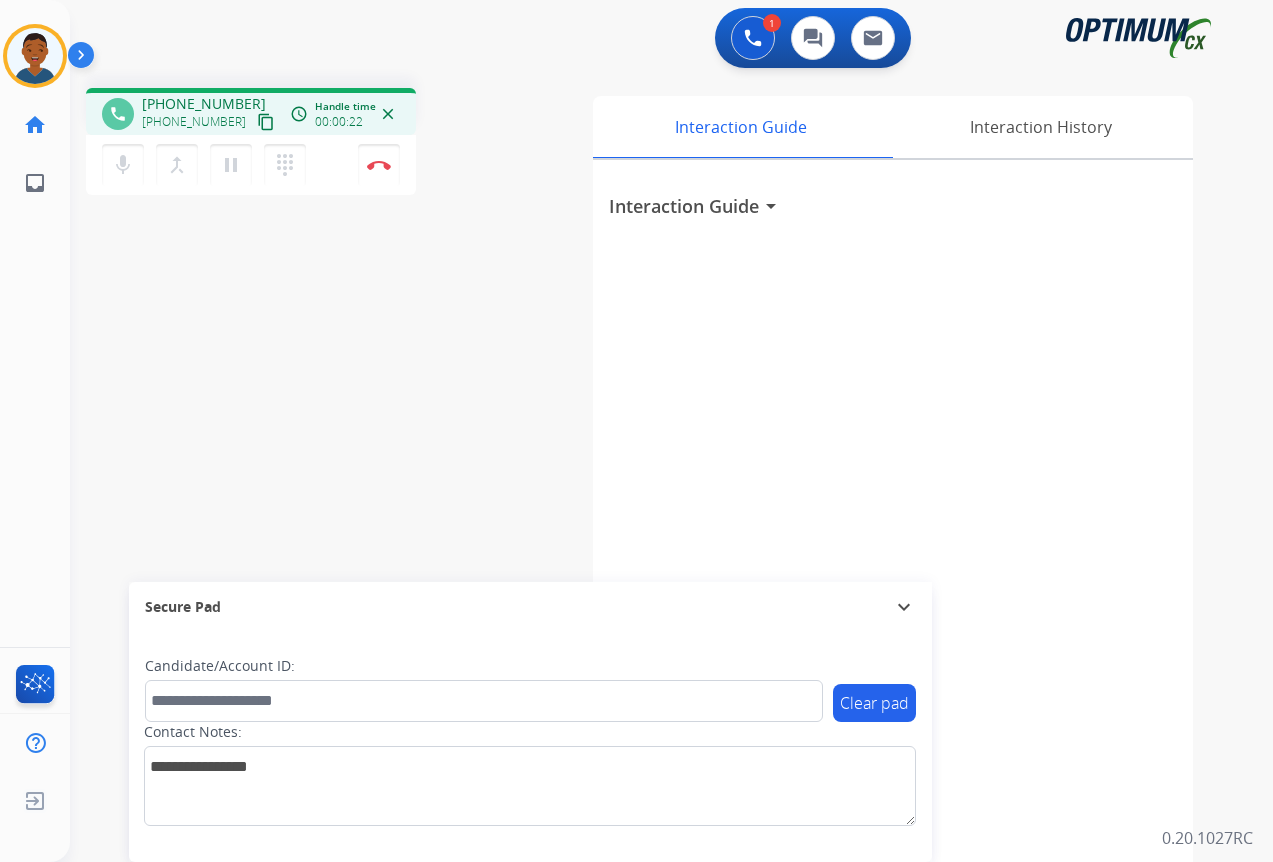 click on "content_copy" at bounding box center (266, 122) 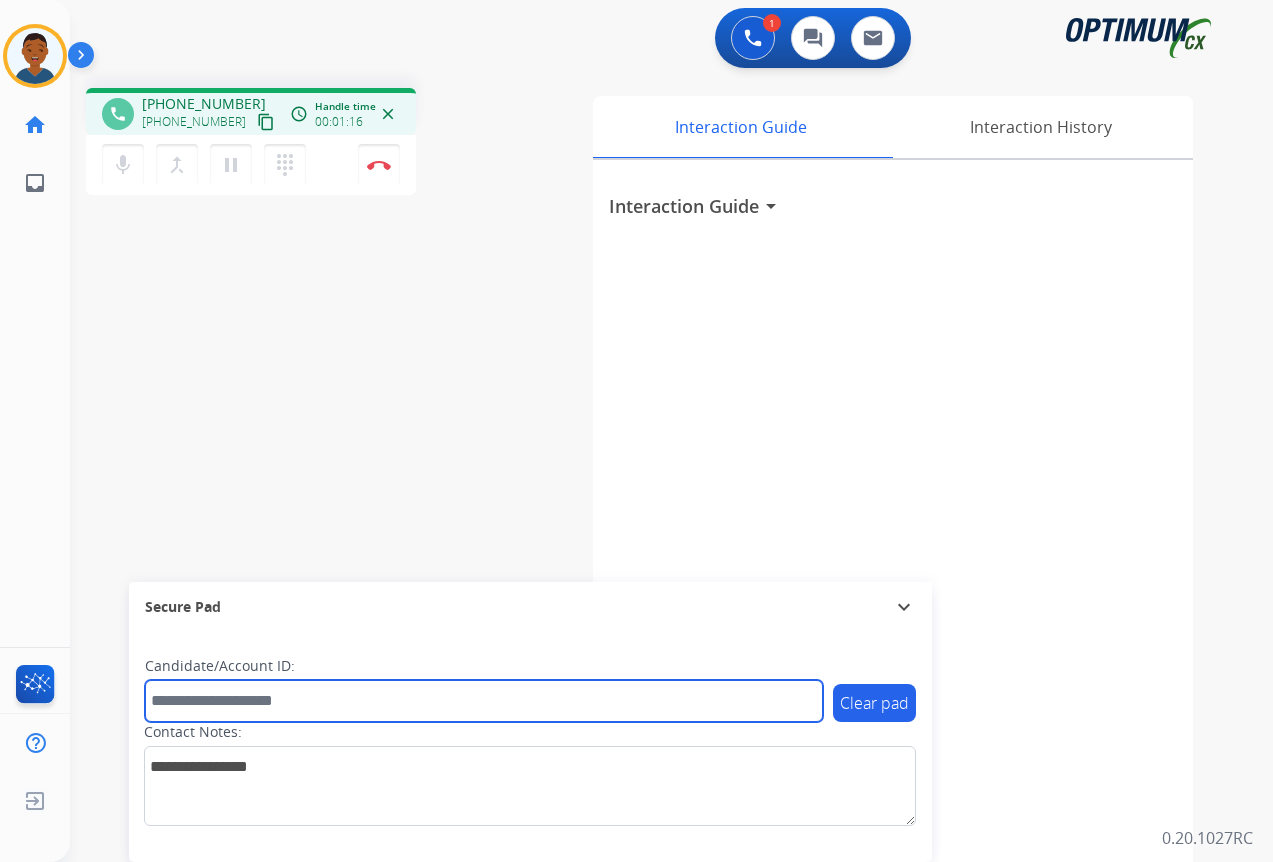 click at bounding box center (484, 701) 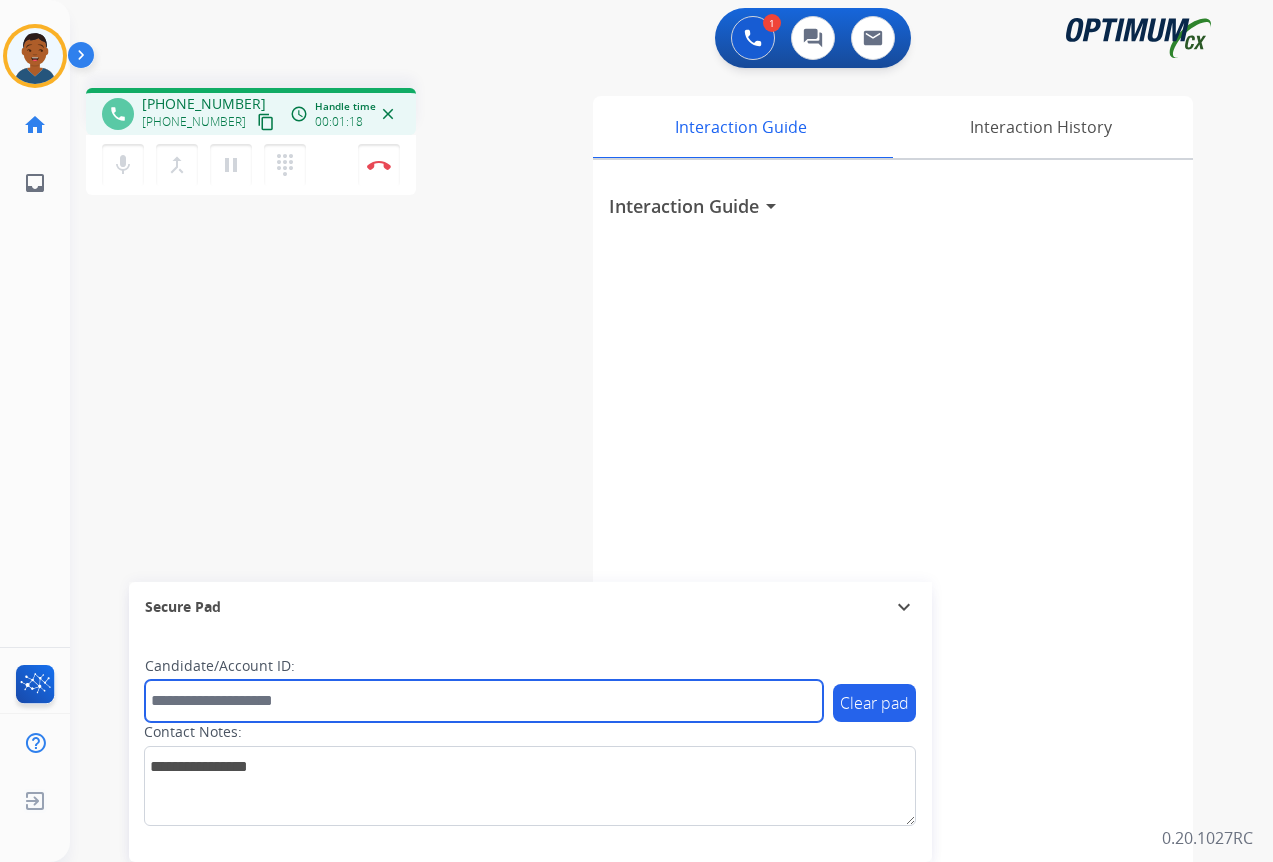 paste on "*********" 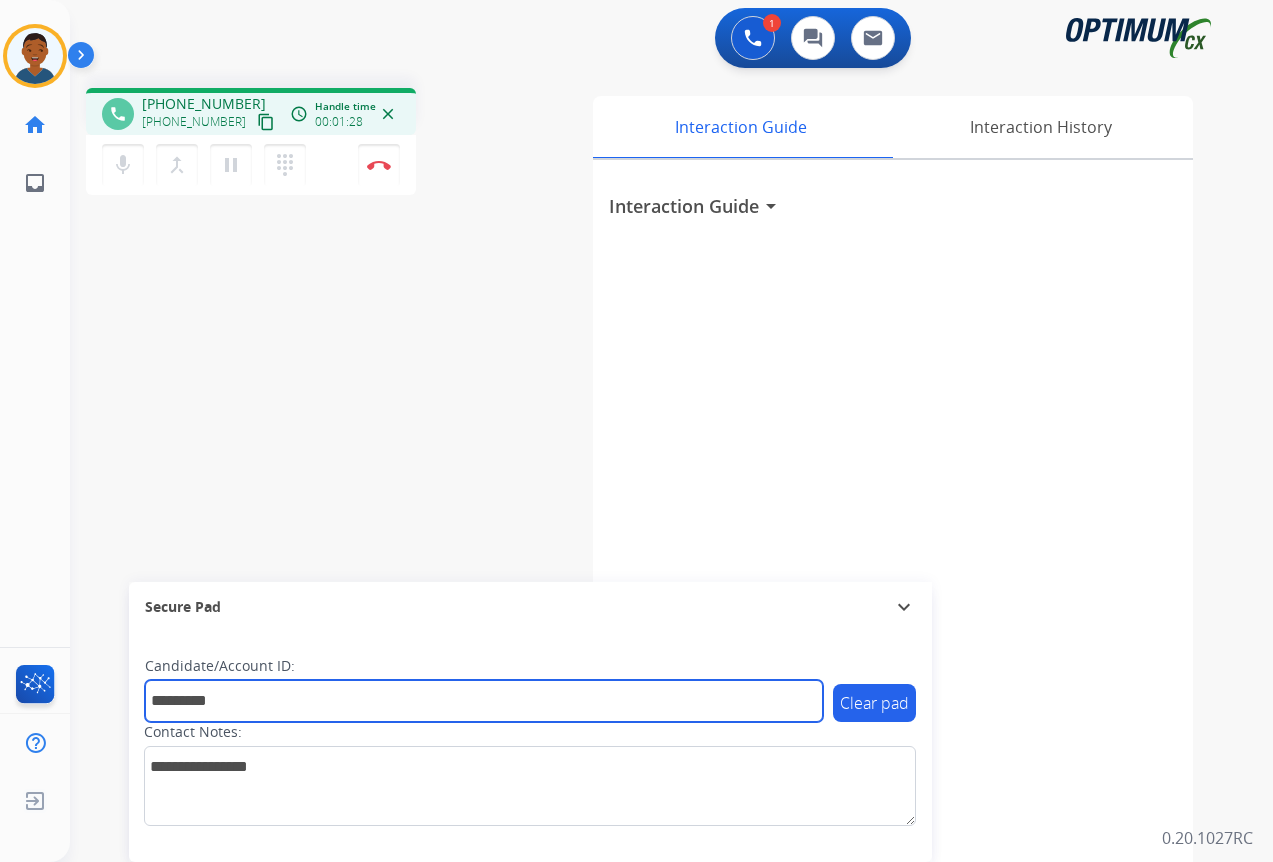 click on "*********" at bounding box center (484, 701) 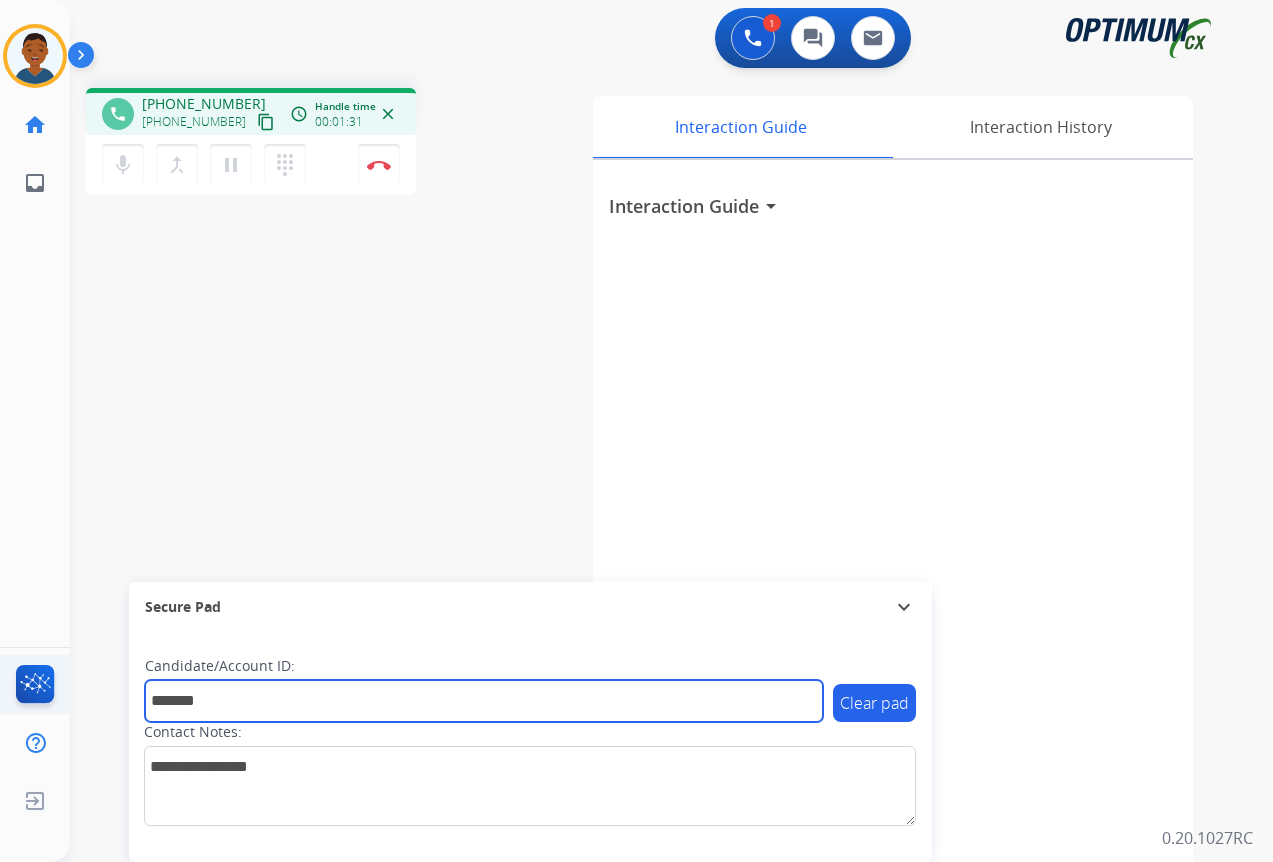 type on "*******" 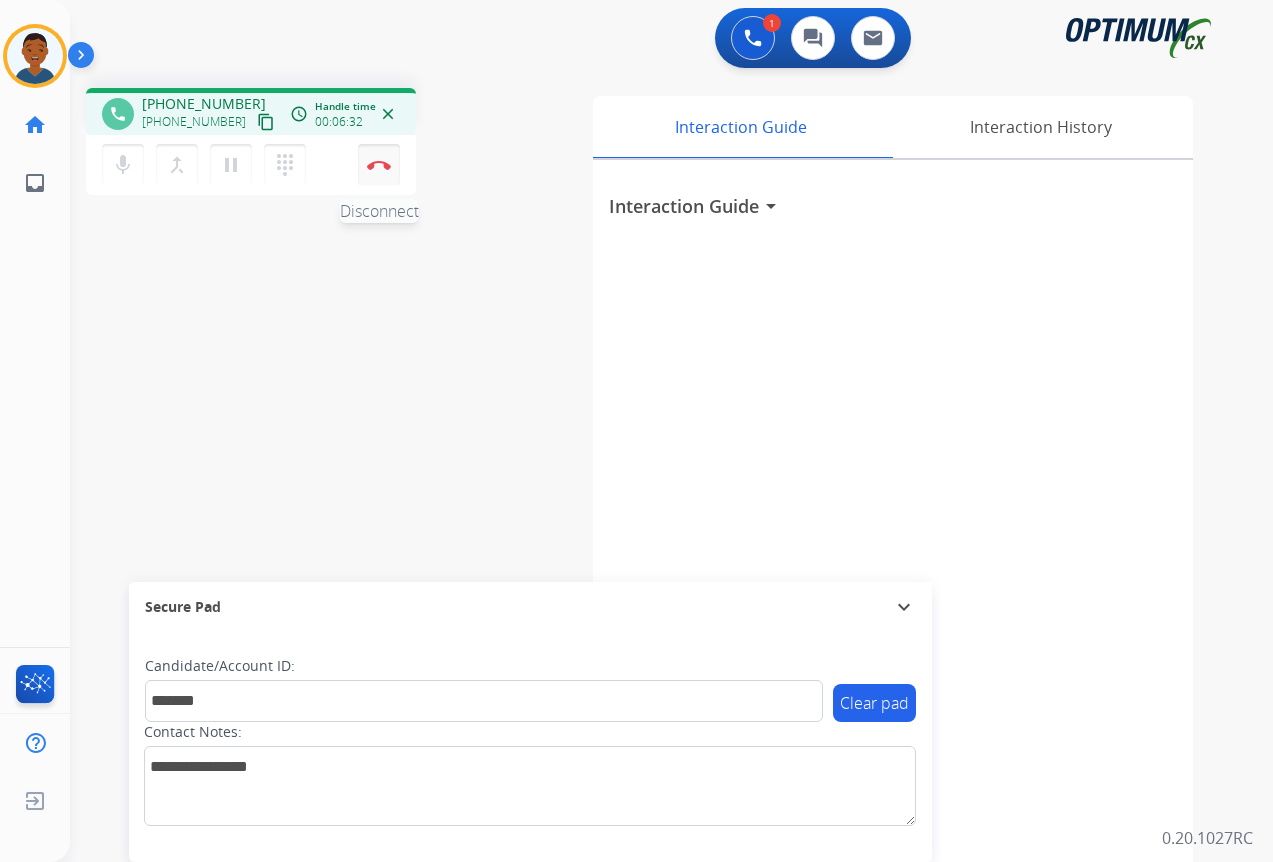 click on "Disconnect" at bounding box center (379, 165) 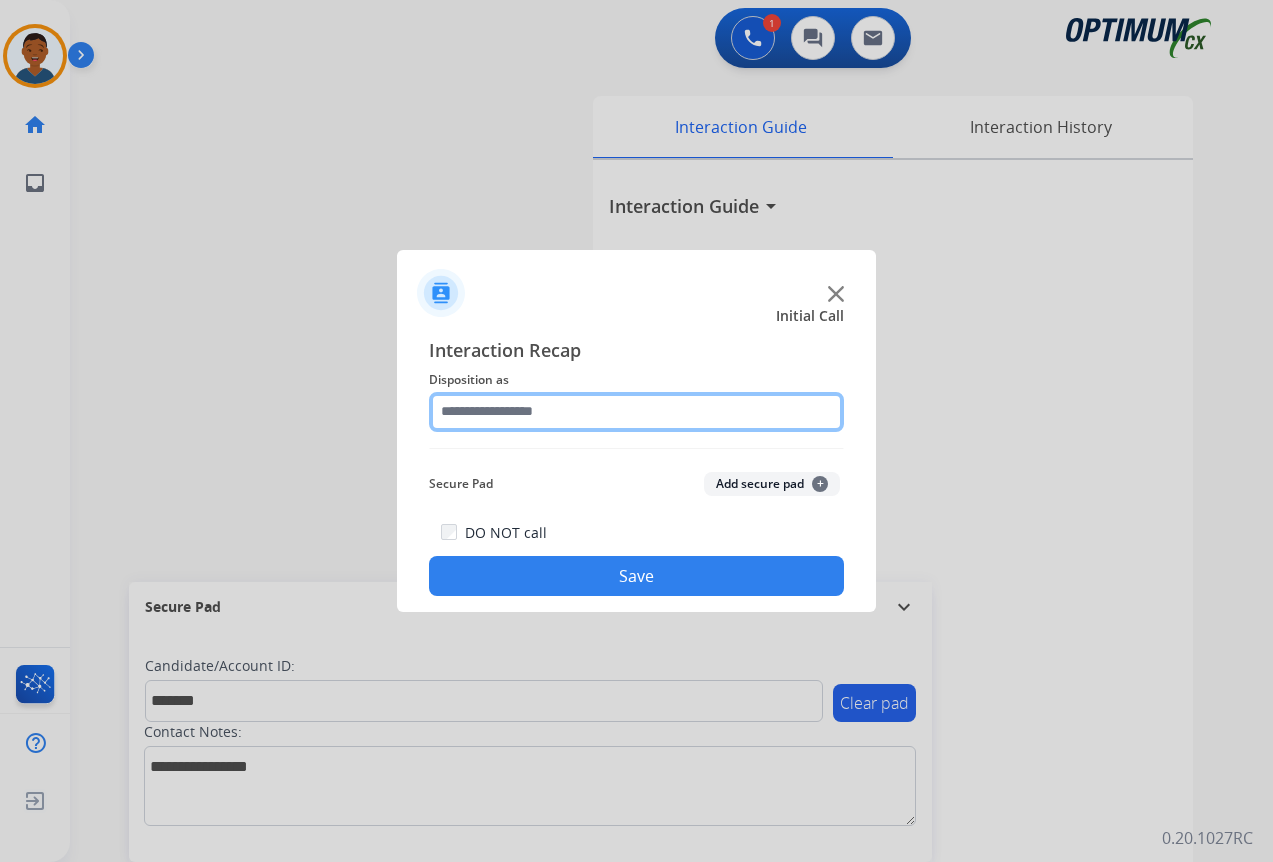 click 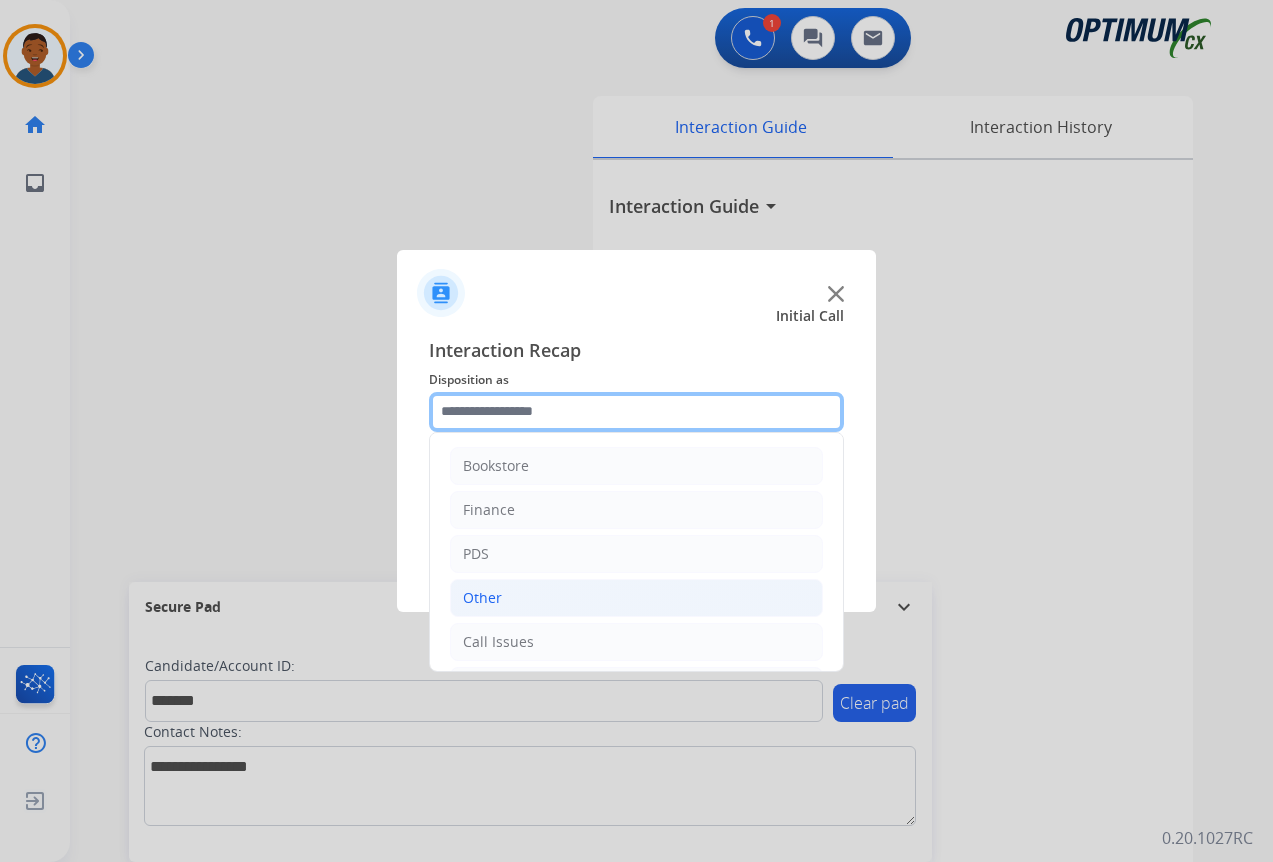 scroll, scrollTop: 136, scrollLeft: 0, axis: vertical 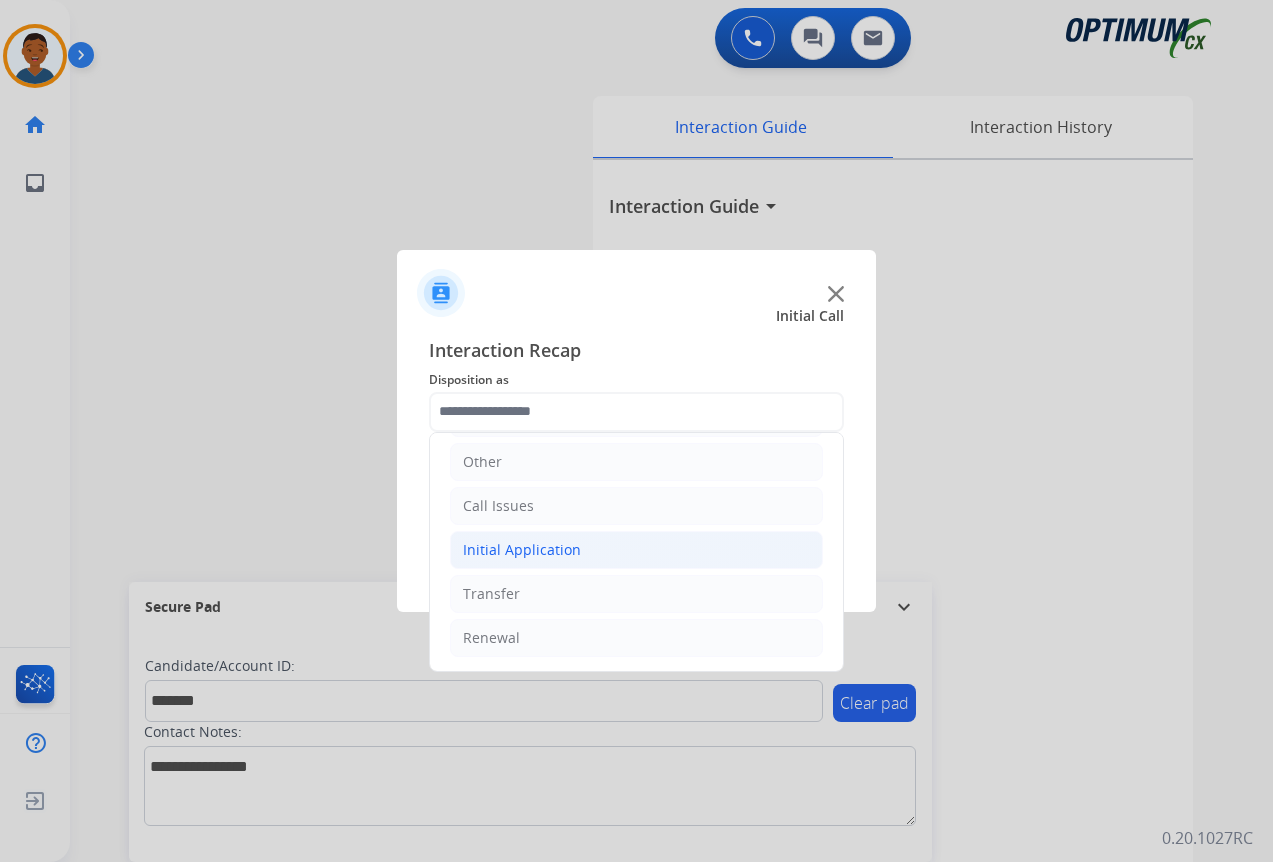 click on "Initial Application" 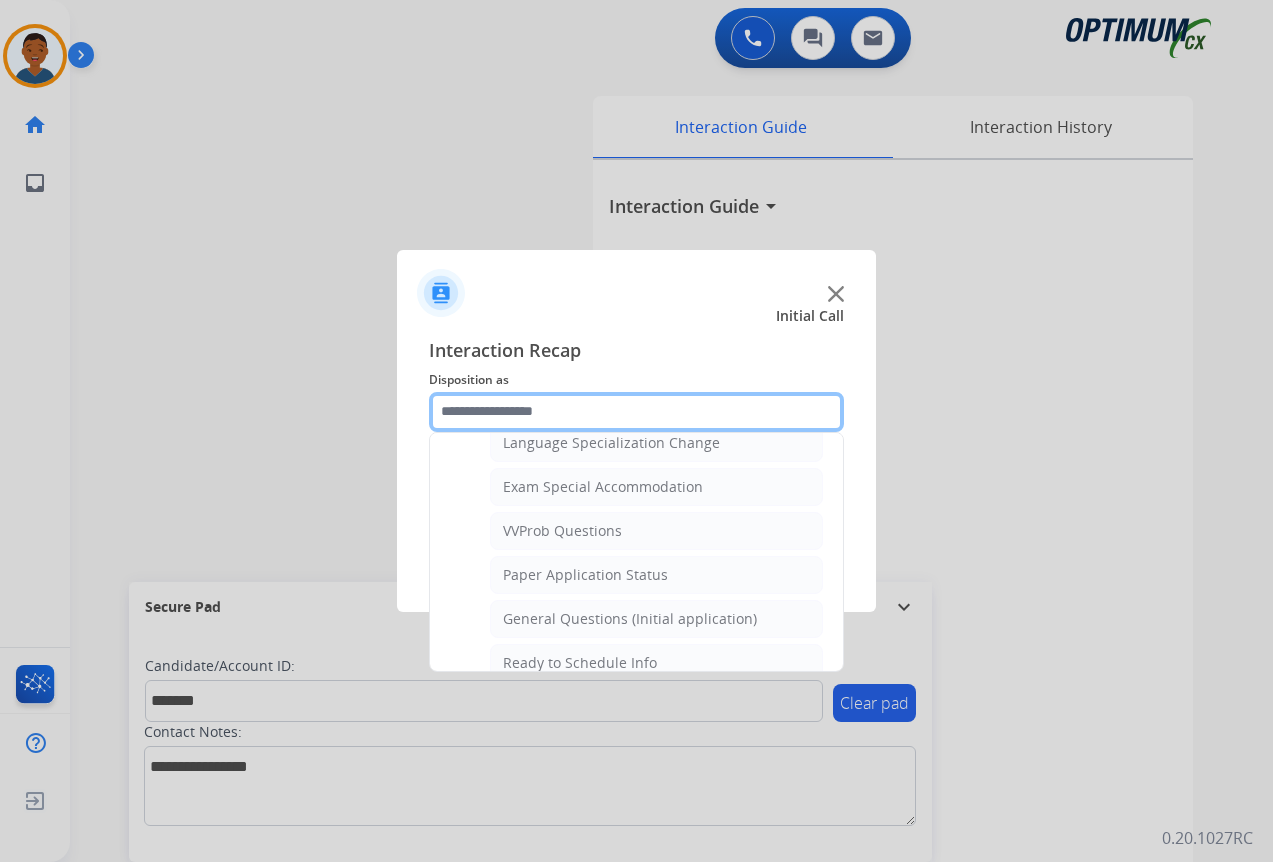 scroll, scrollTop: 1036, scrollLeft: 0, axis: vertical 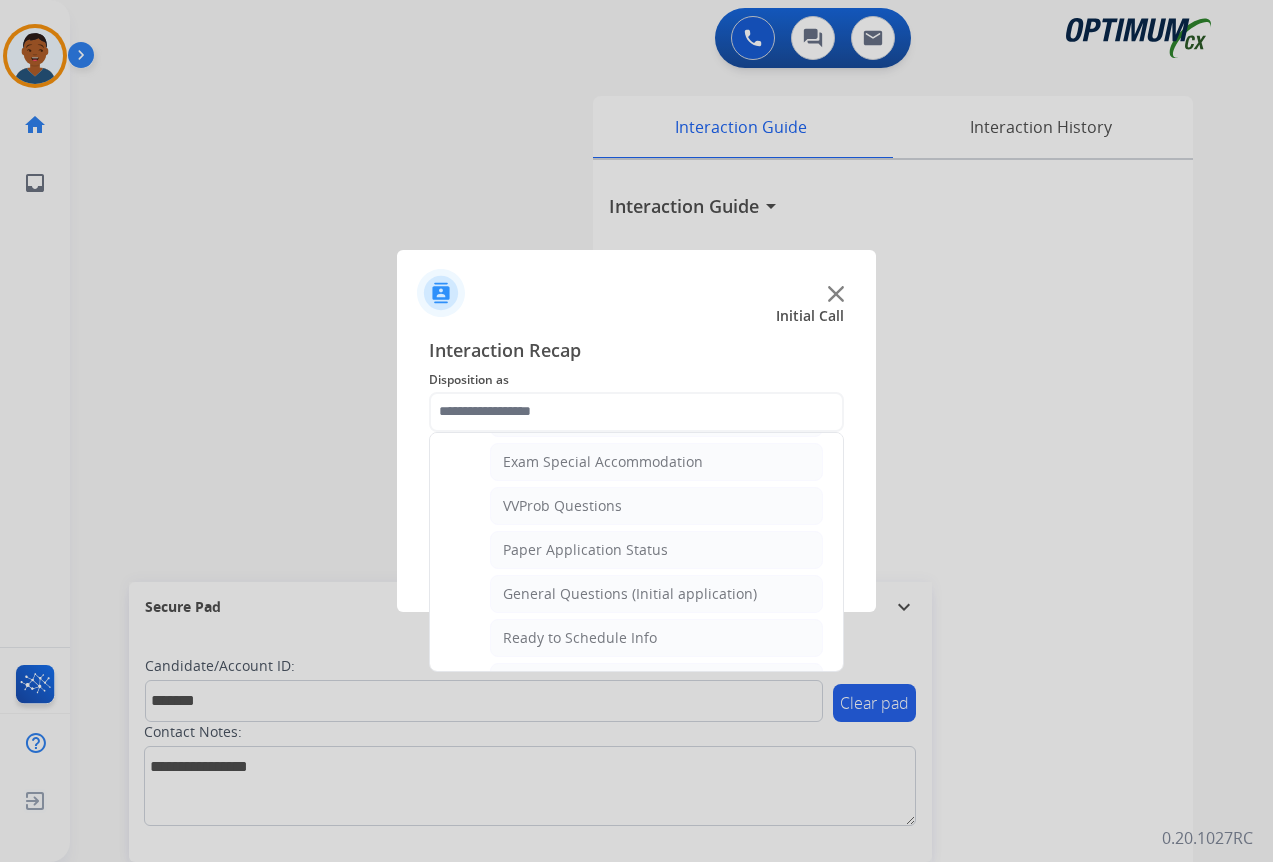 drag, startPoint x: 524, startPoint y: 591, endPoint x: 582, endPoint y: 562, distance: 64.84597 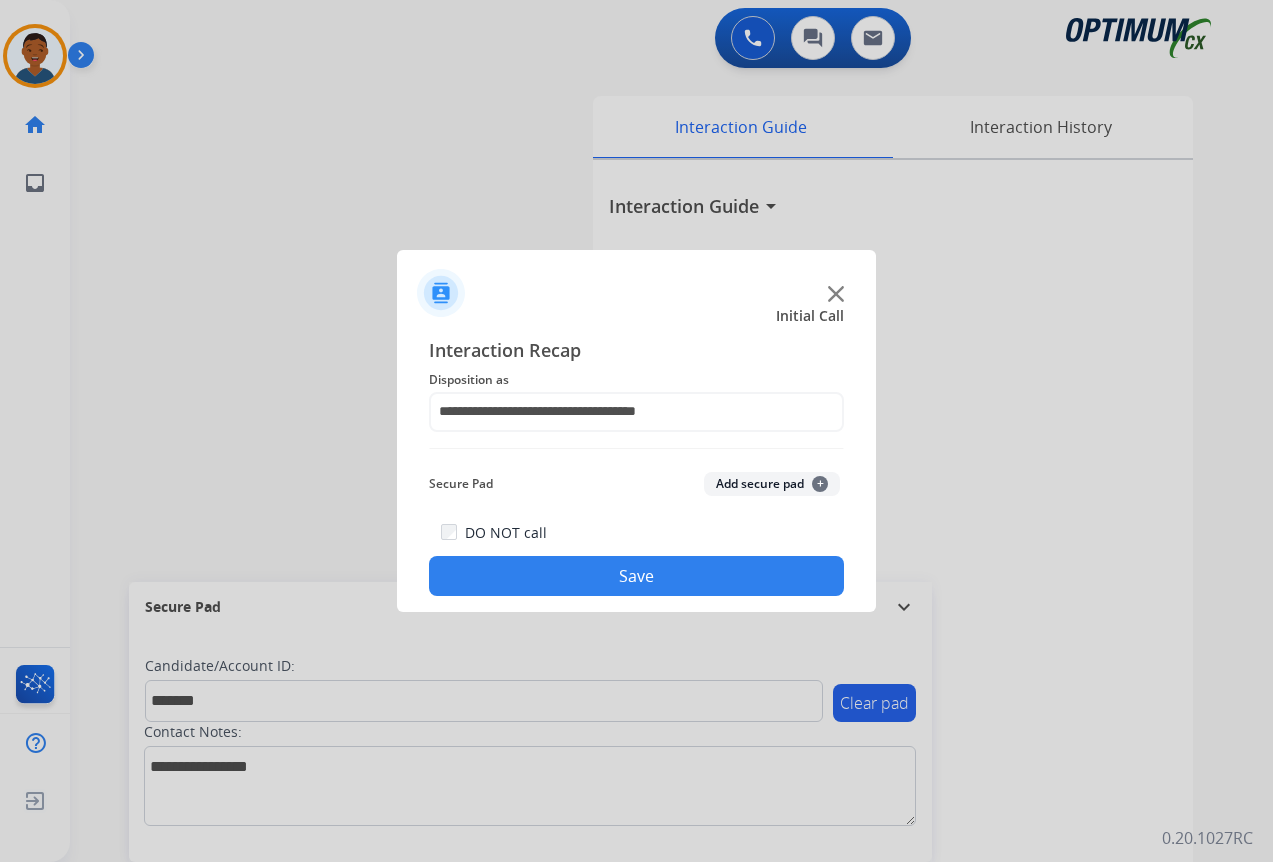 click on "Add secure pad  +" 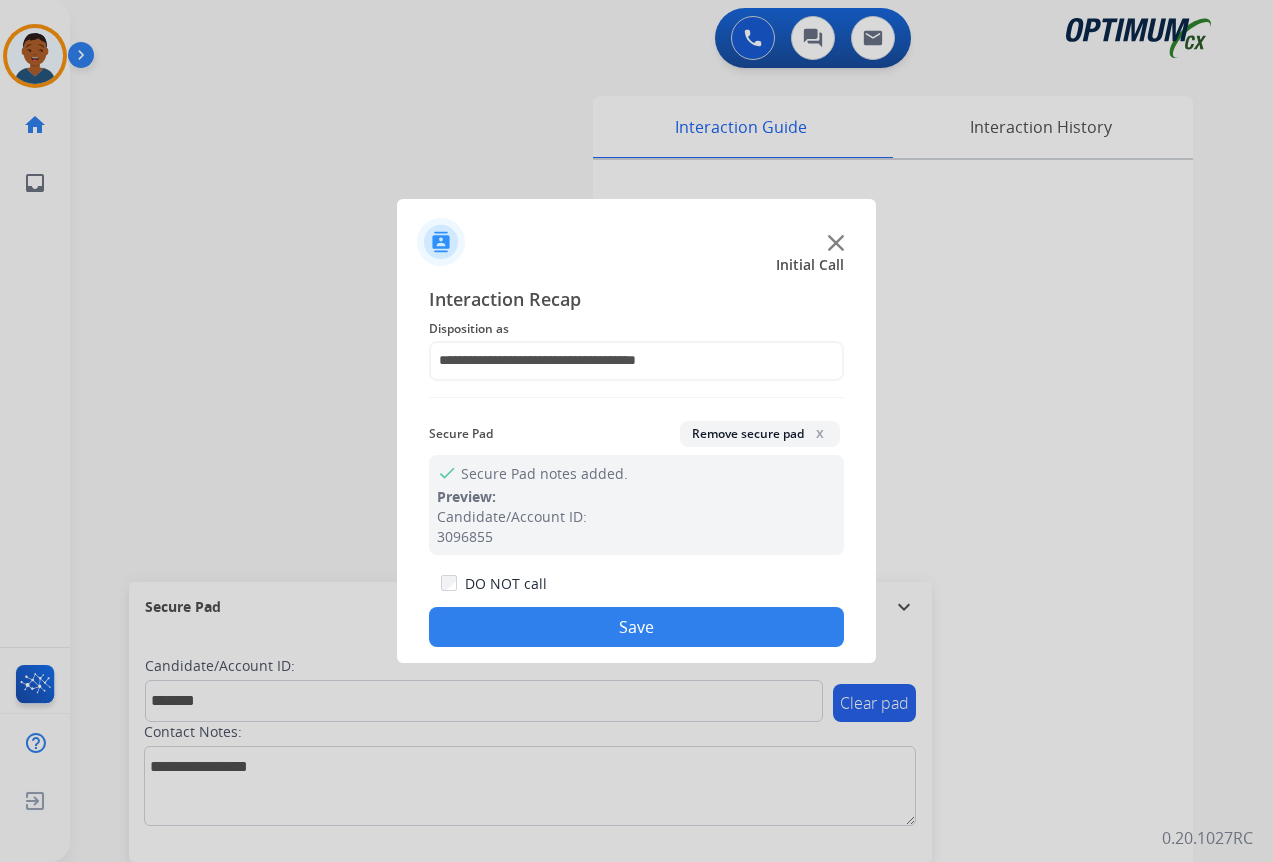 click on "Save" 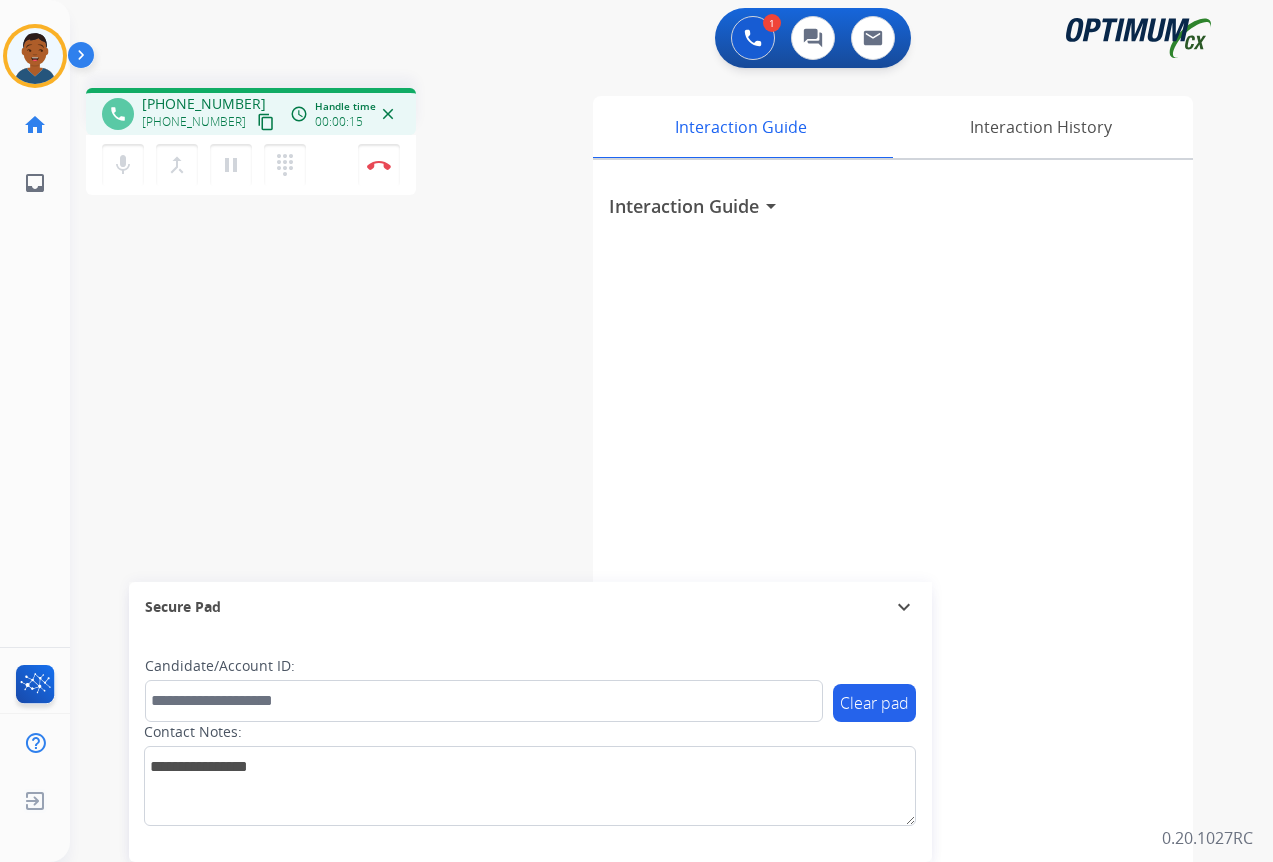 click on "content_copy" at bounding box center [266, 122] 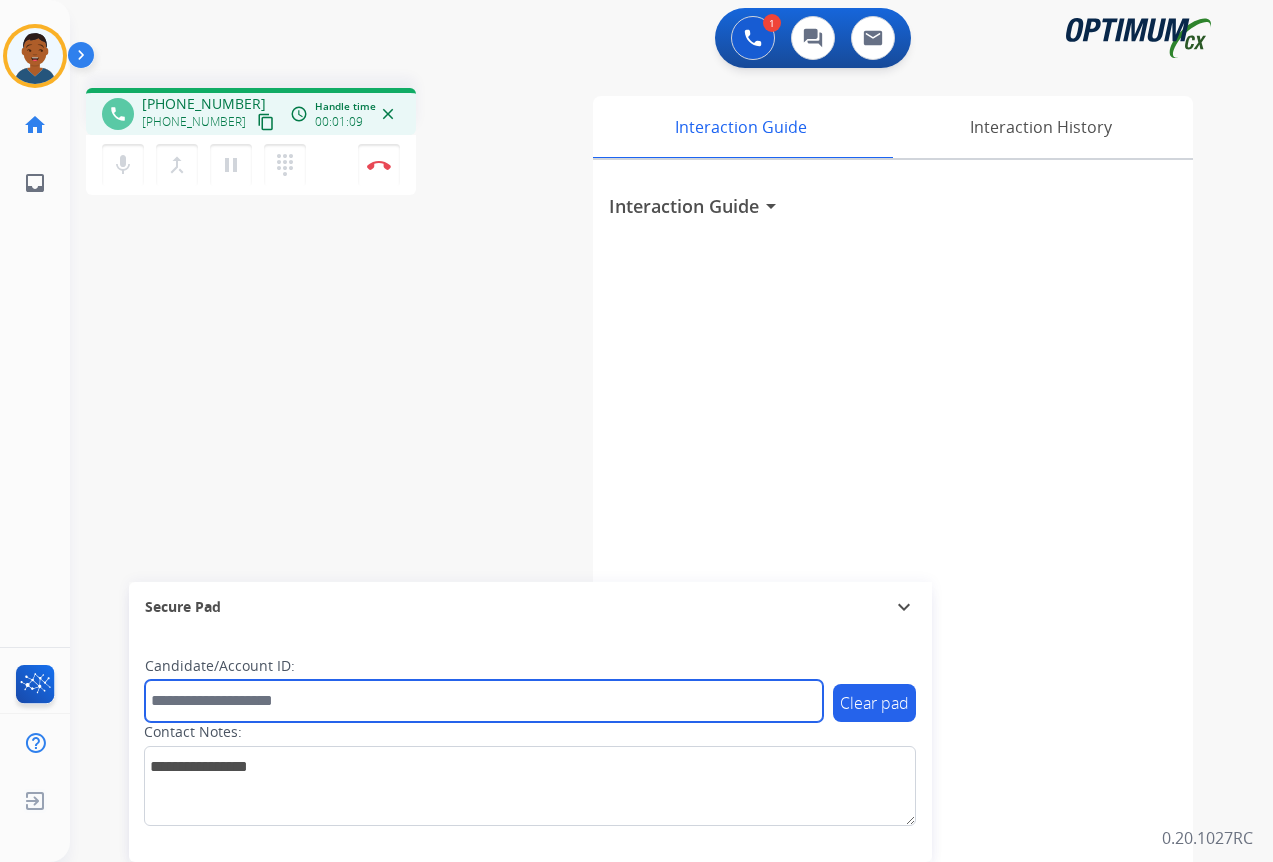 click at bounding box center (484, 701) 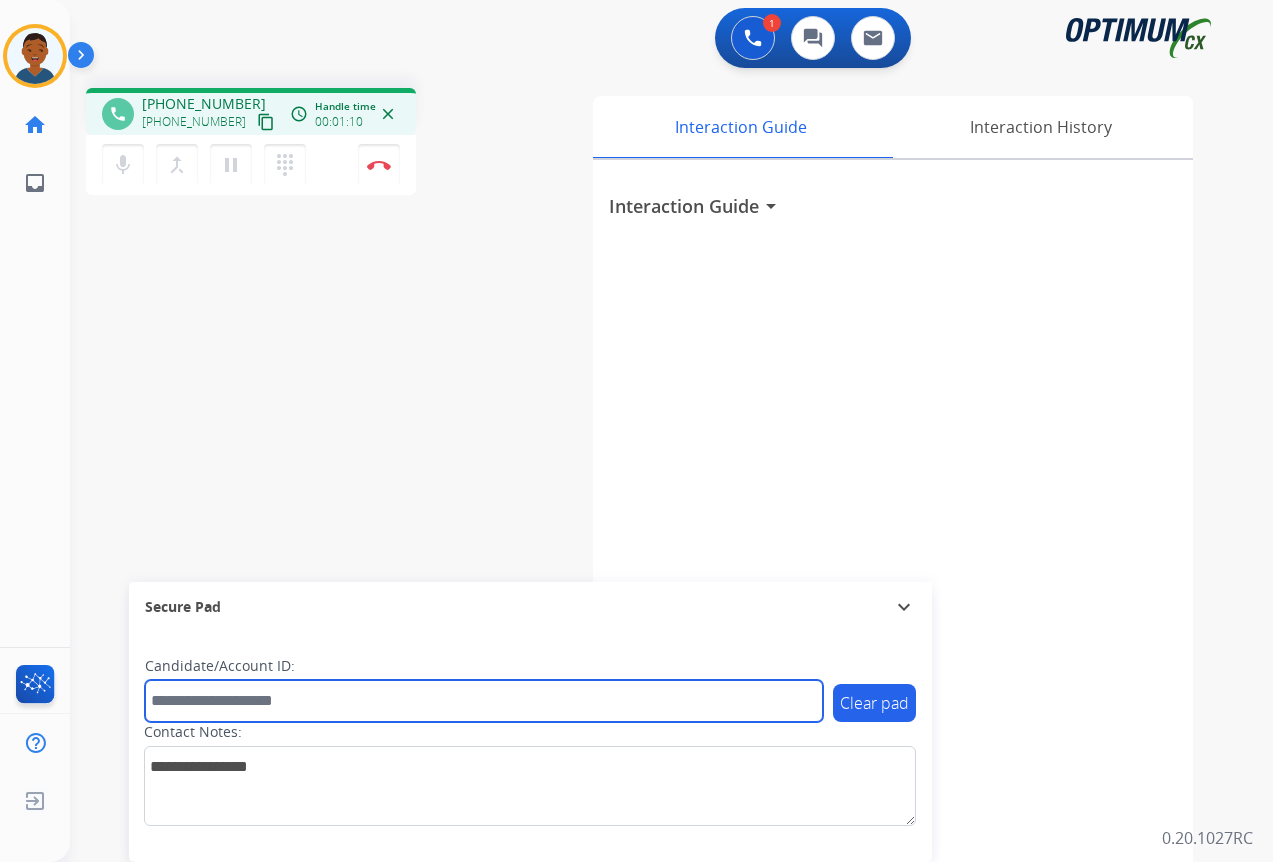 paste on "*******" 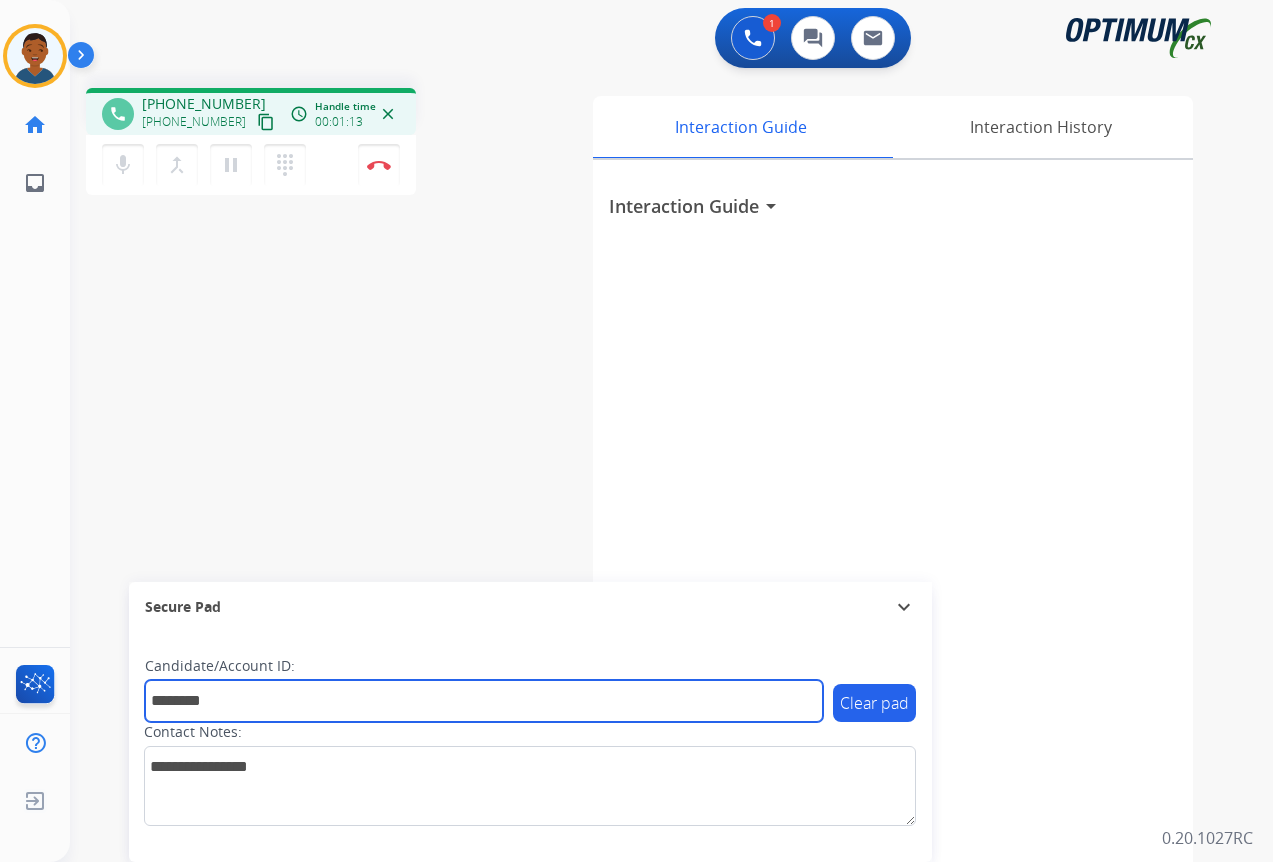 type on "*******" 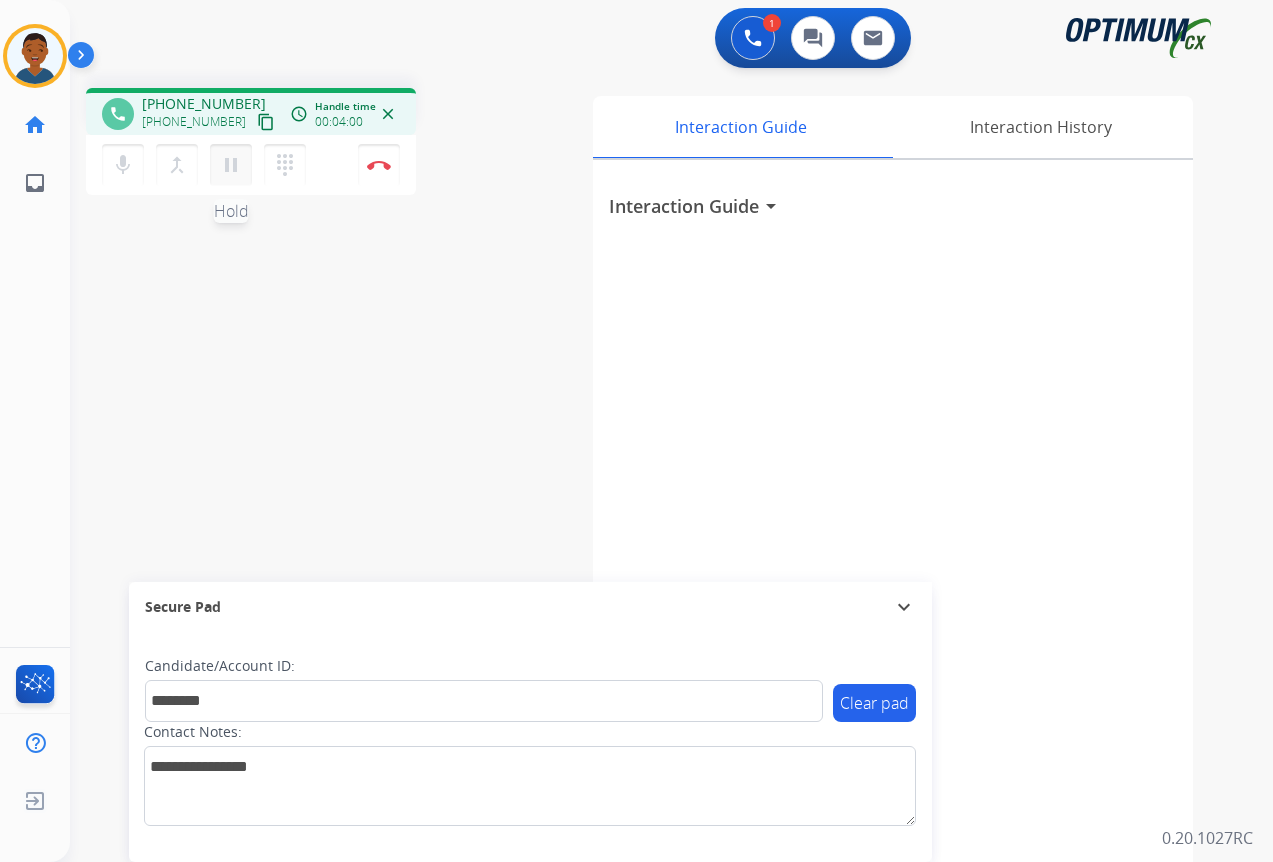 click on "pause" at bounding box center (231, 165) 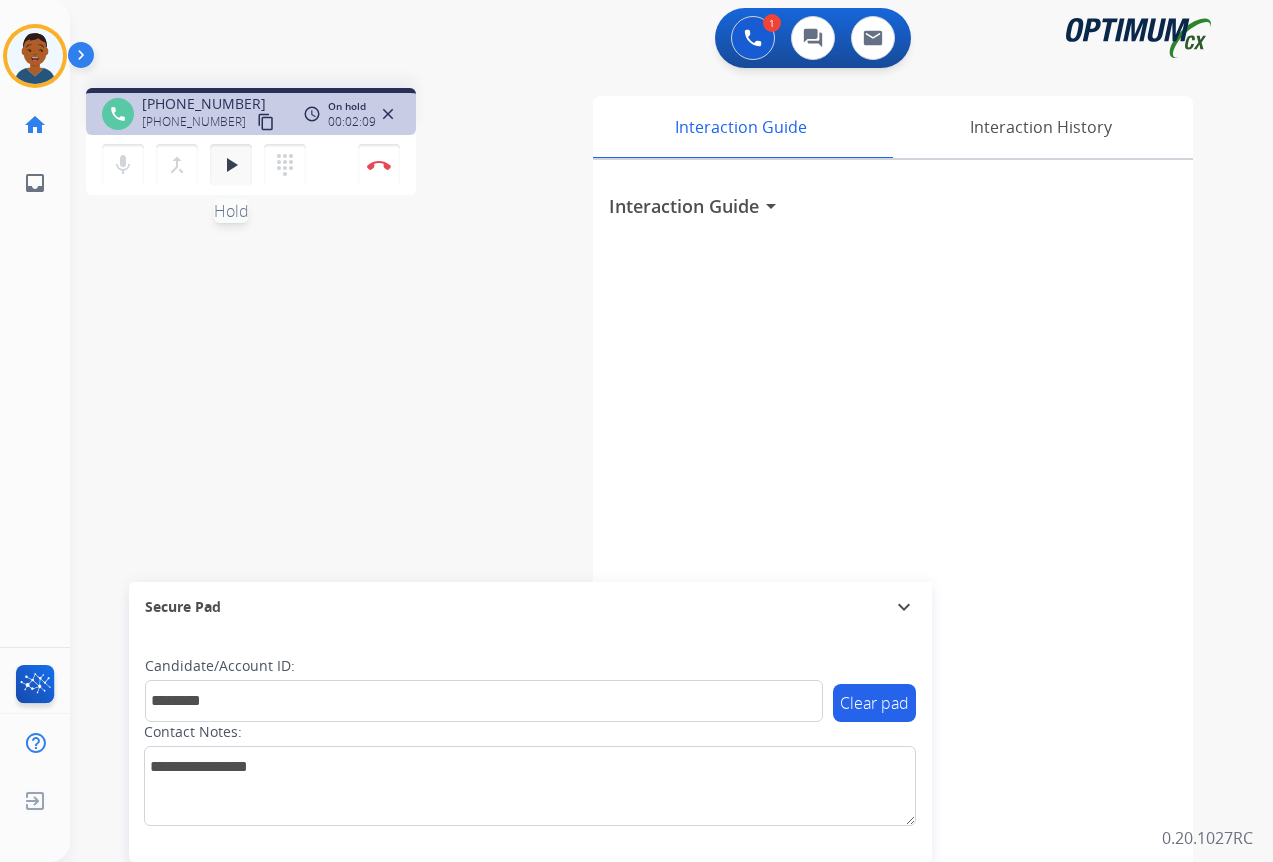 click on "play_arrow" at bounding box center [231, 165] 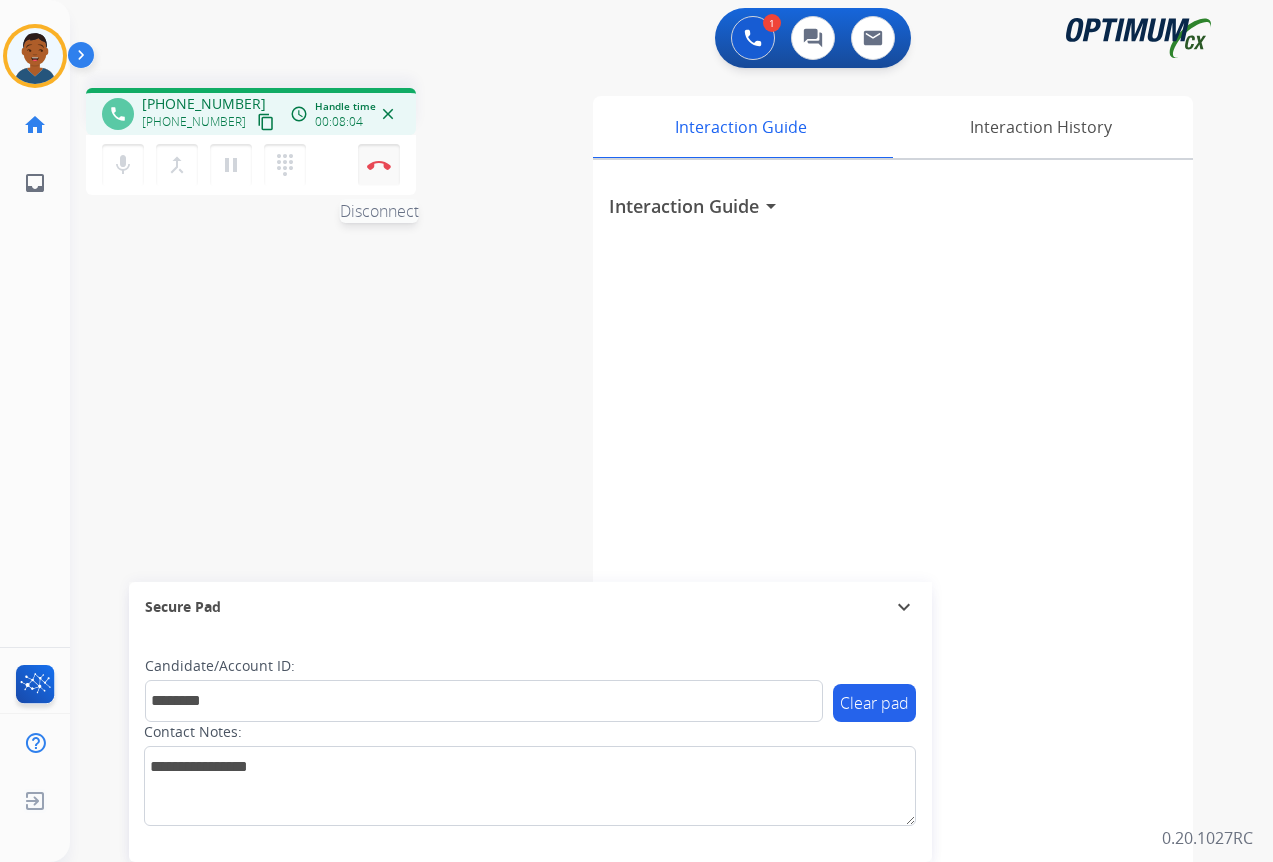 click at bounding box center [379, 165] 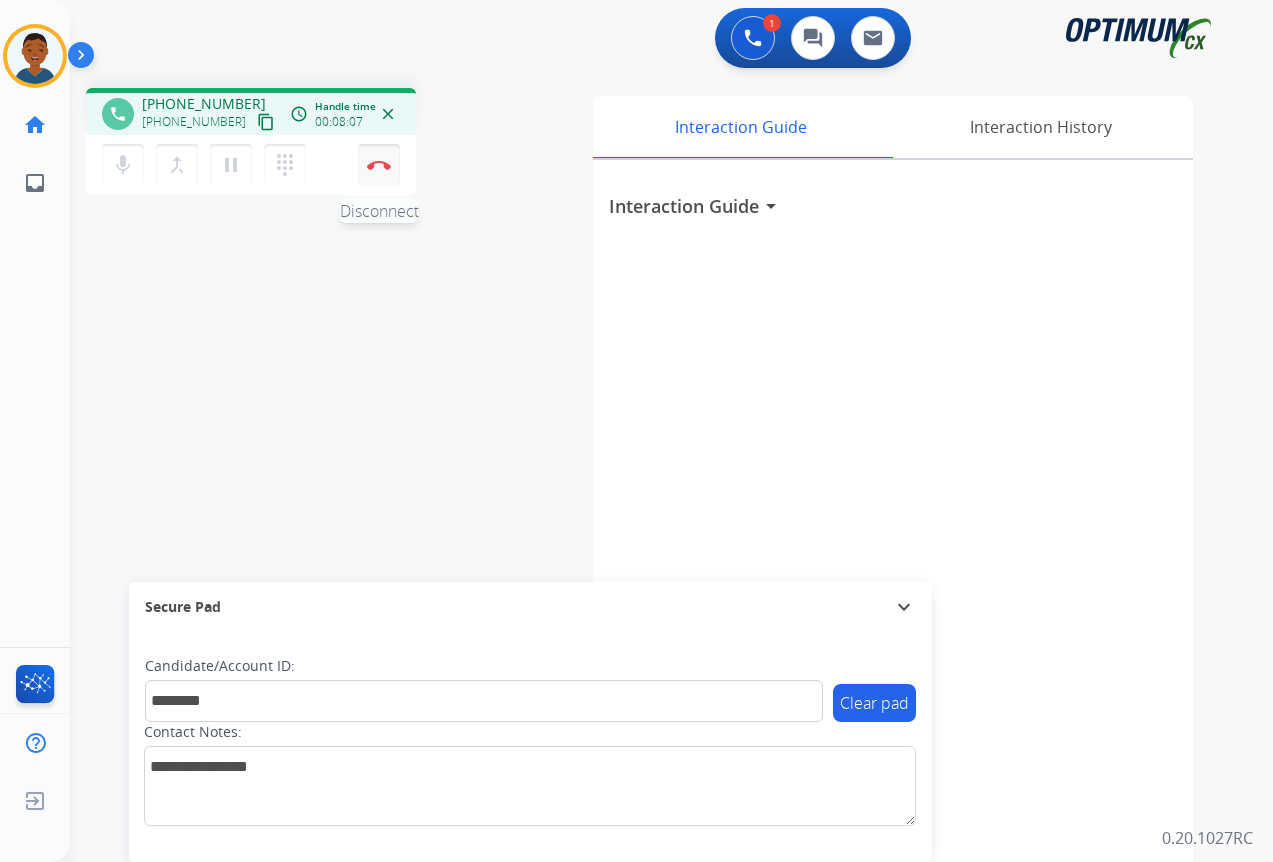 click at bounding box center (379, 165) 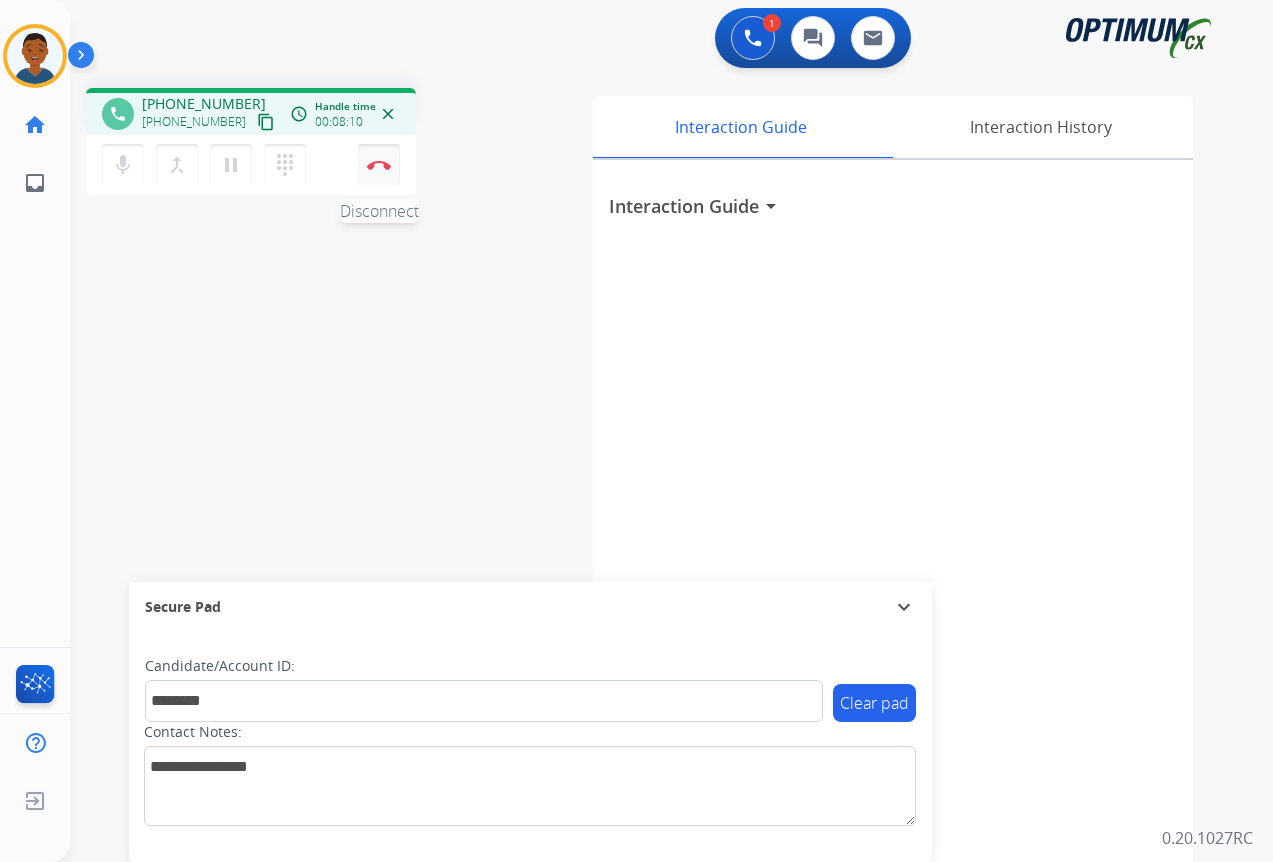 click on "Disconnect" at bounding box center (379, 165) 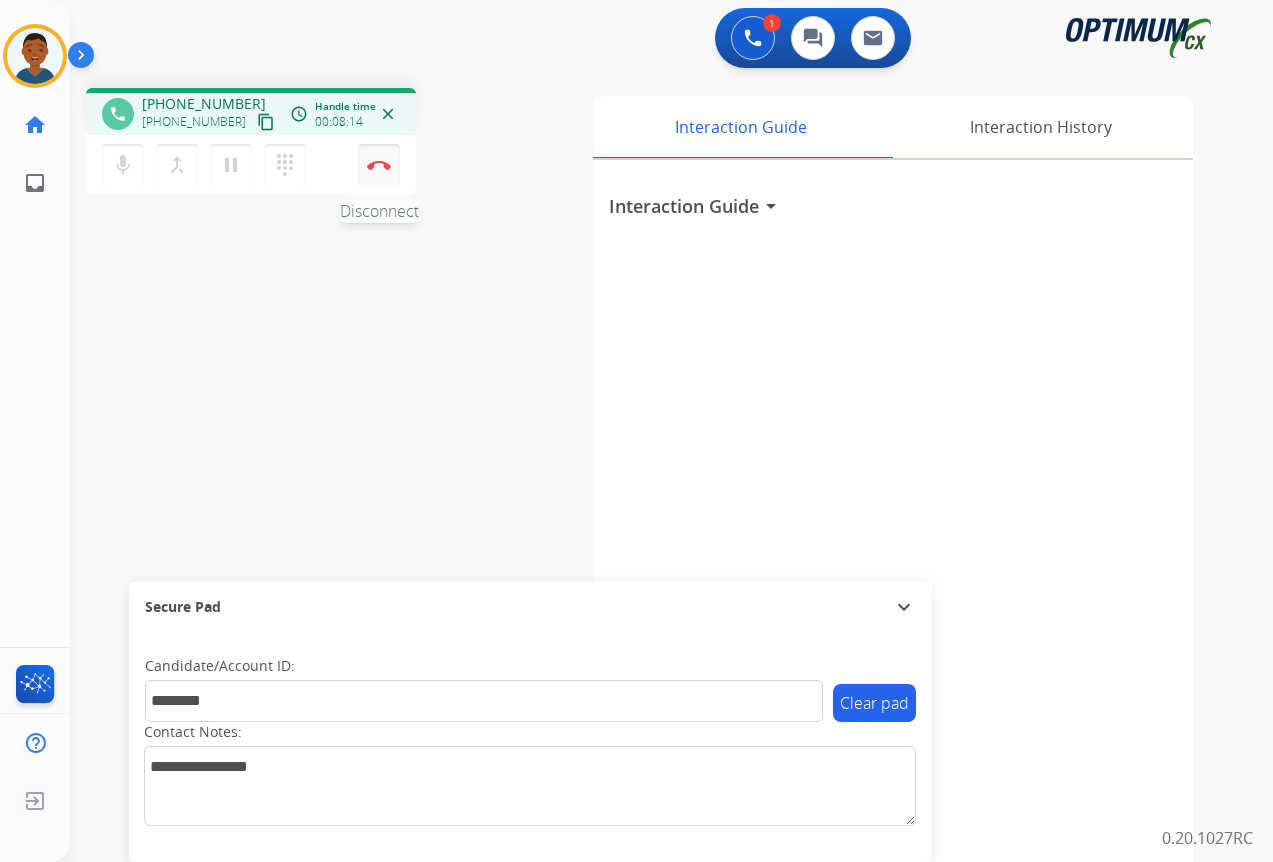 click at bounding box center (379, 165) 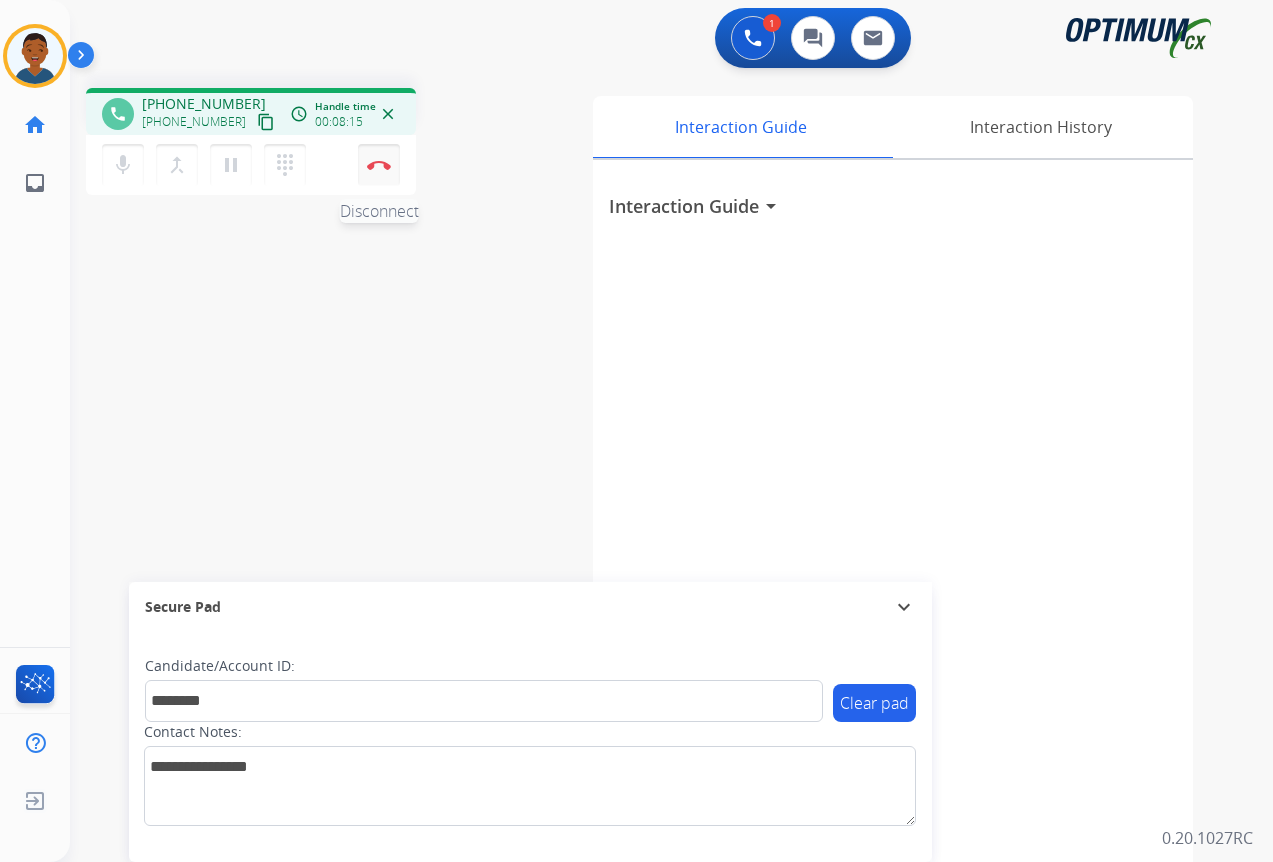 click at bounding box center [379, 165] 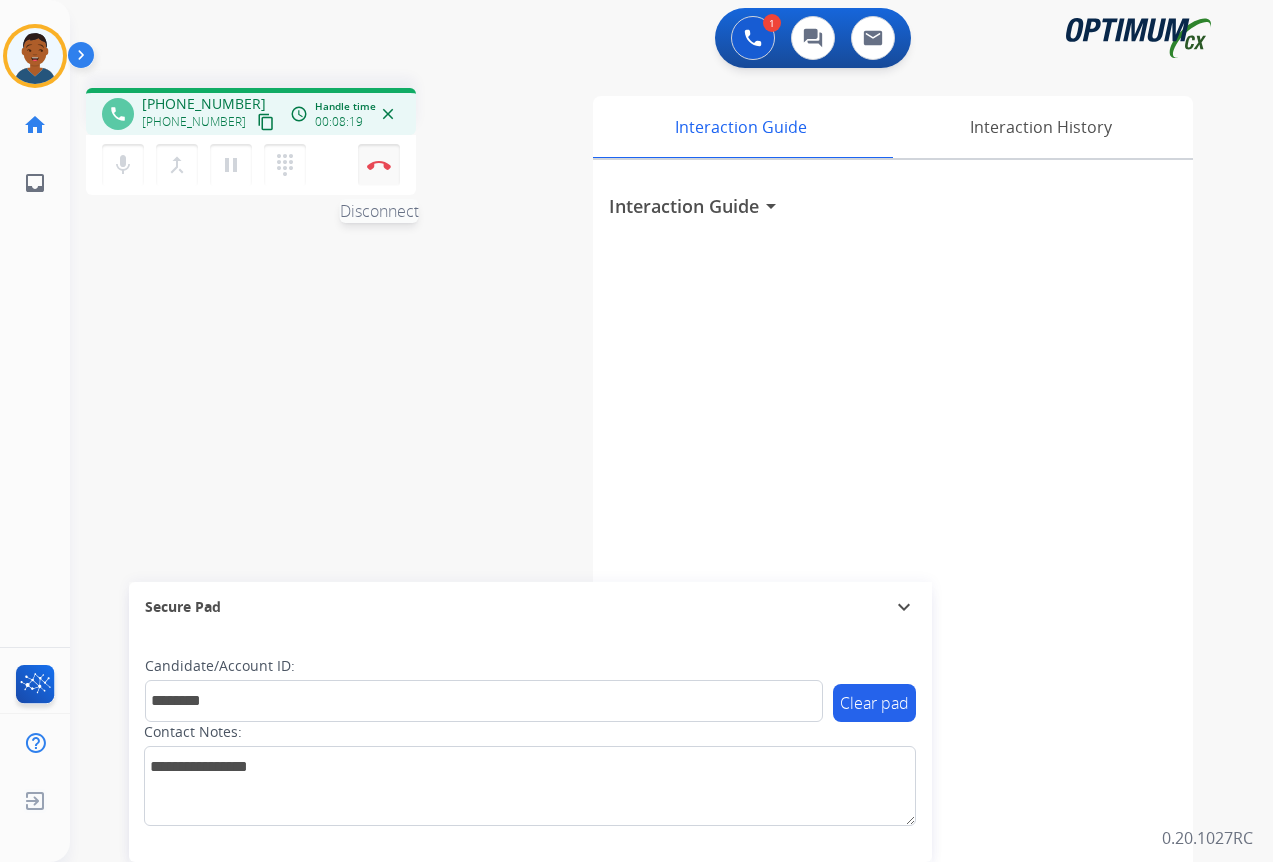 click at bounding box center [379, 165] 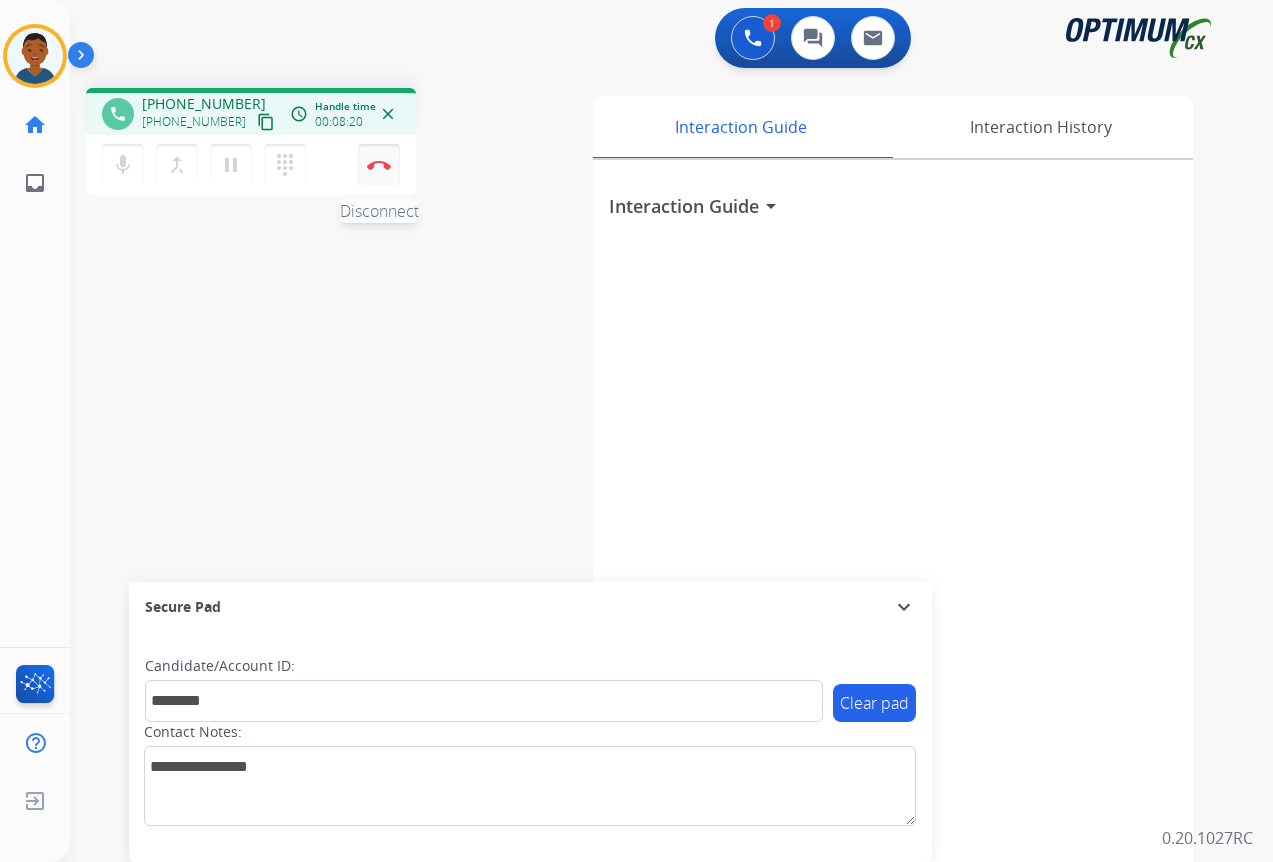 click at bounding box center [379, 165] 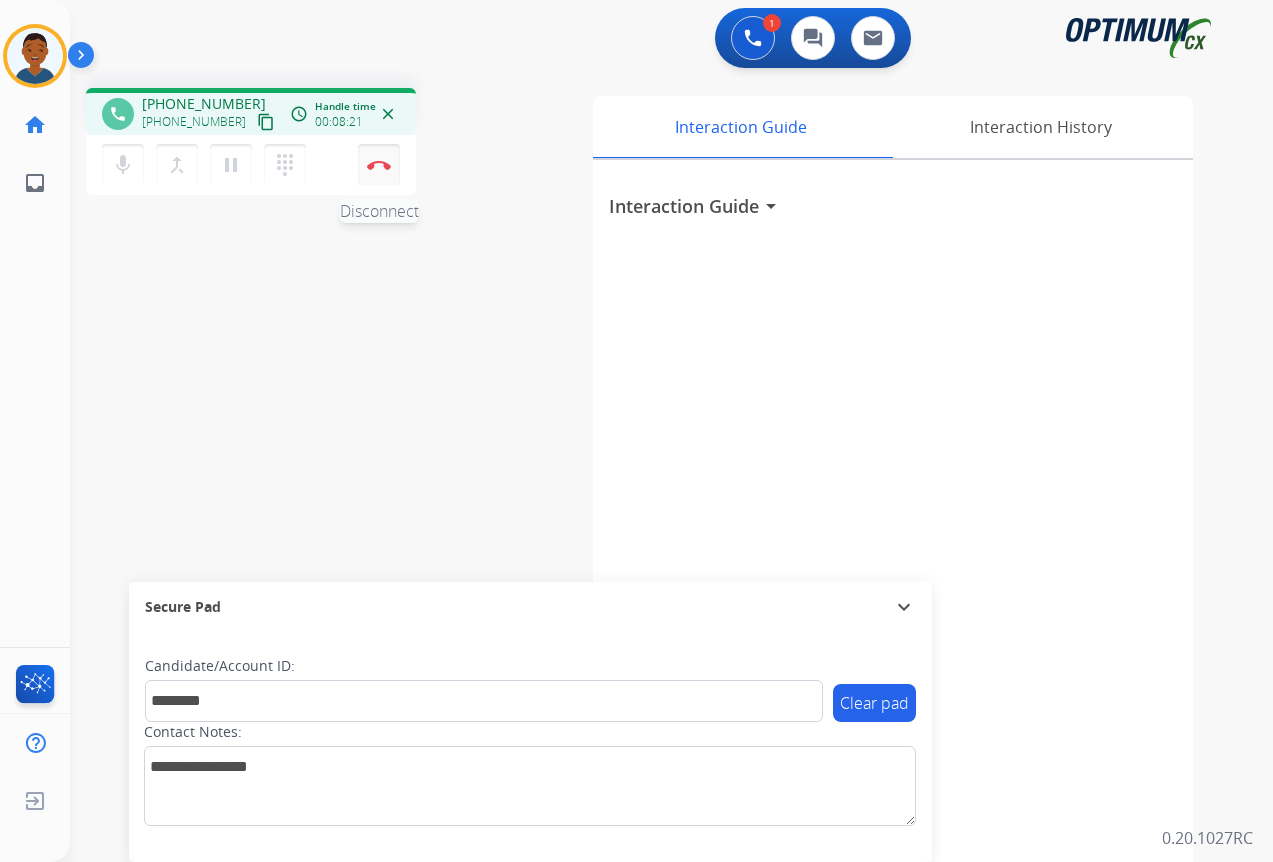 click at bounding box center (379, 165) 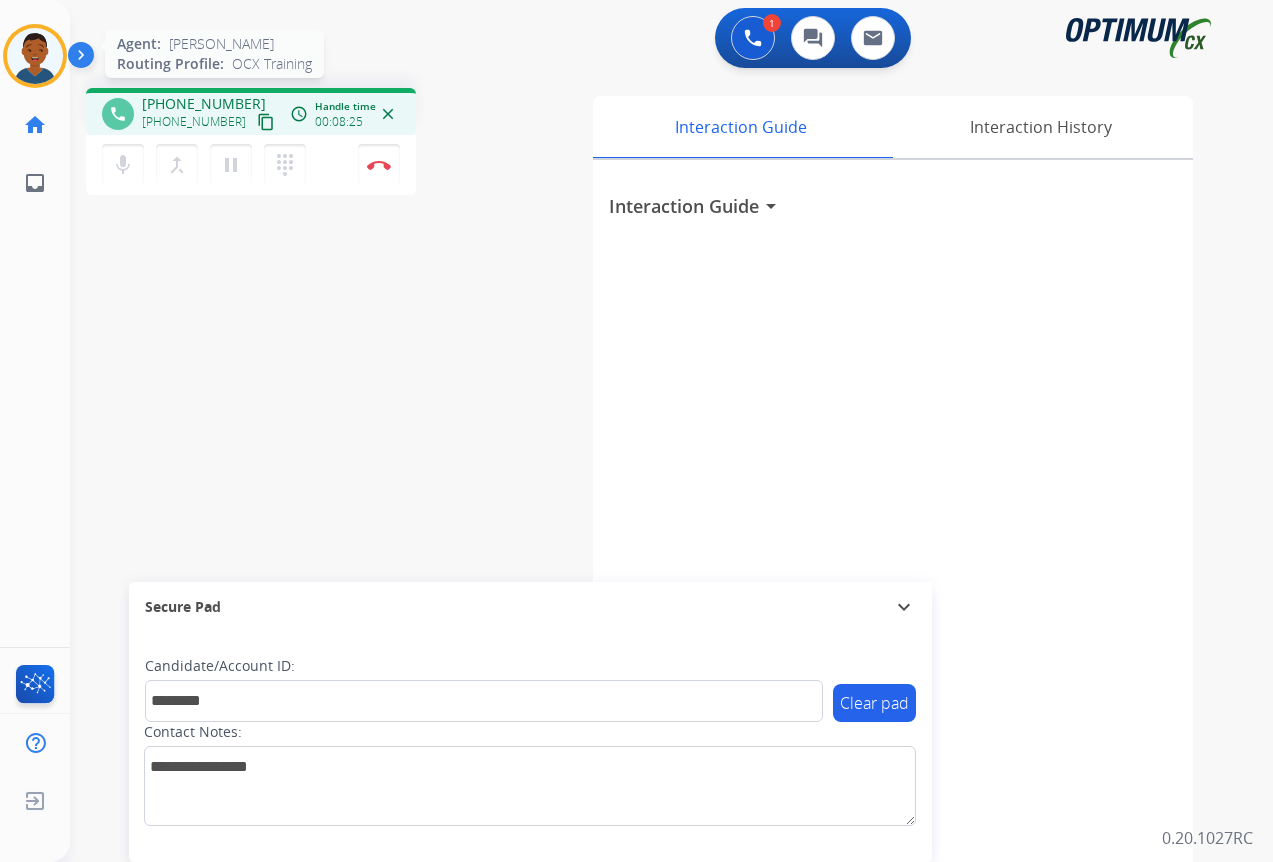 click at bounding box center (35, 56) 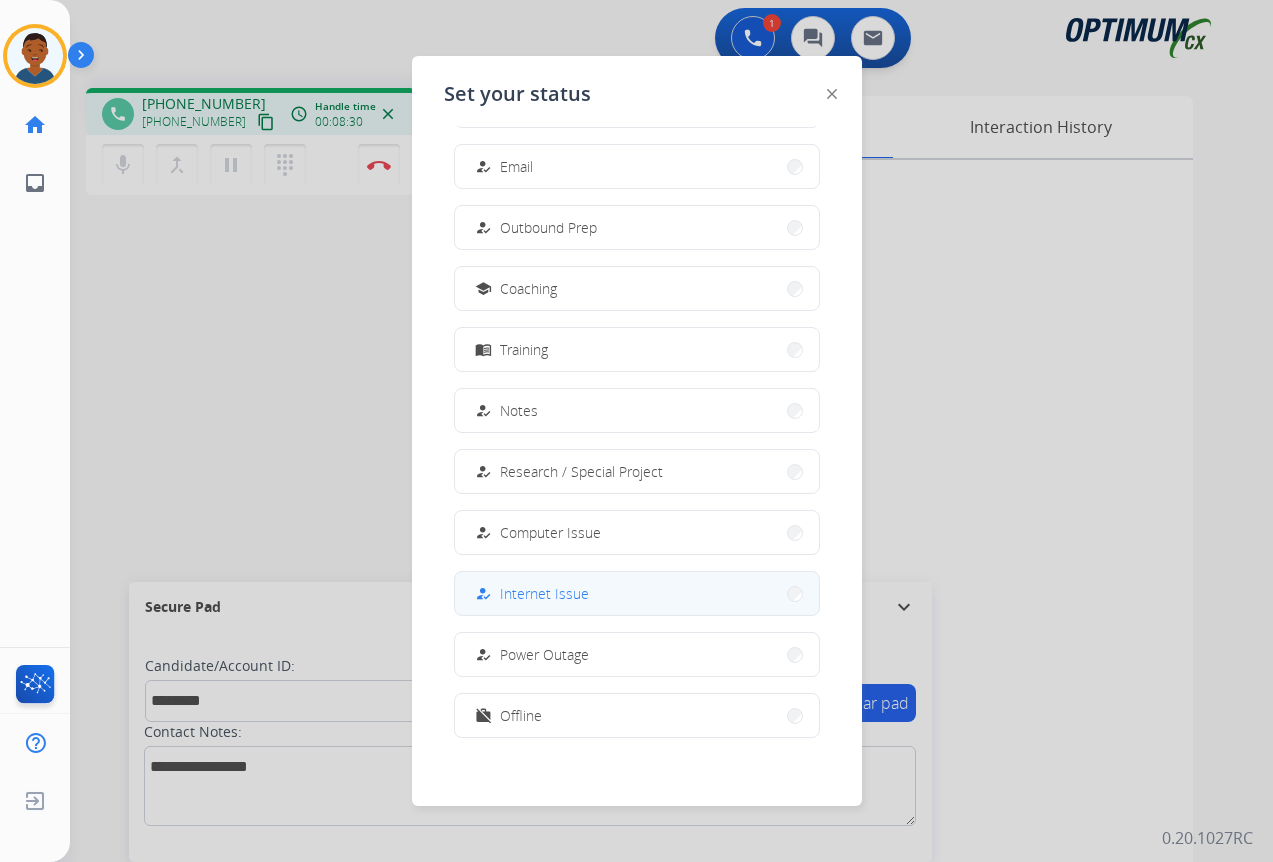 scroll, scrollTop: 189, scrollLeft: 0, axis: vertical 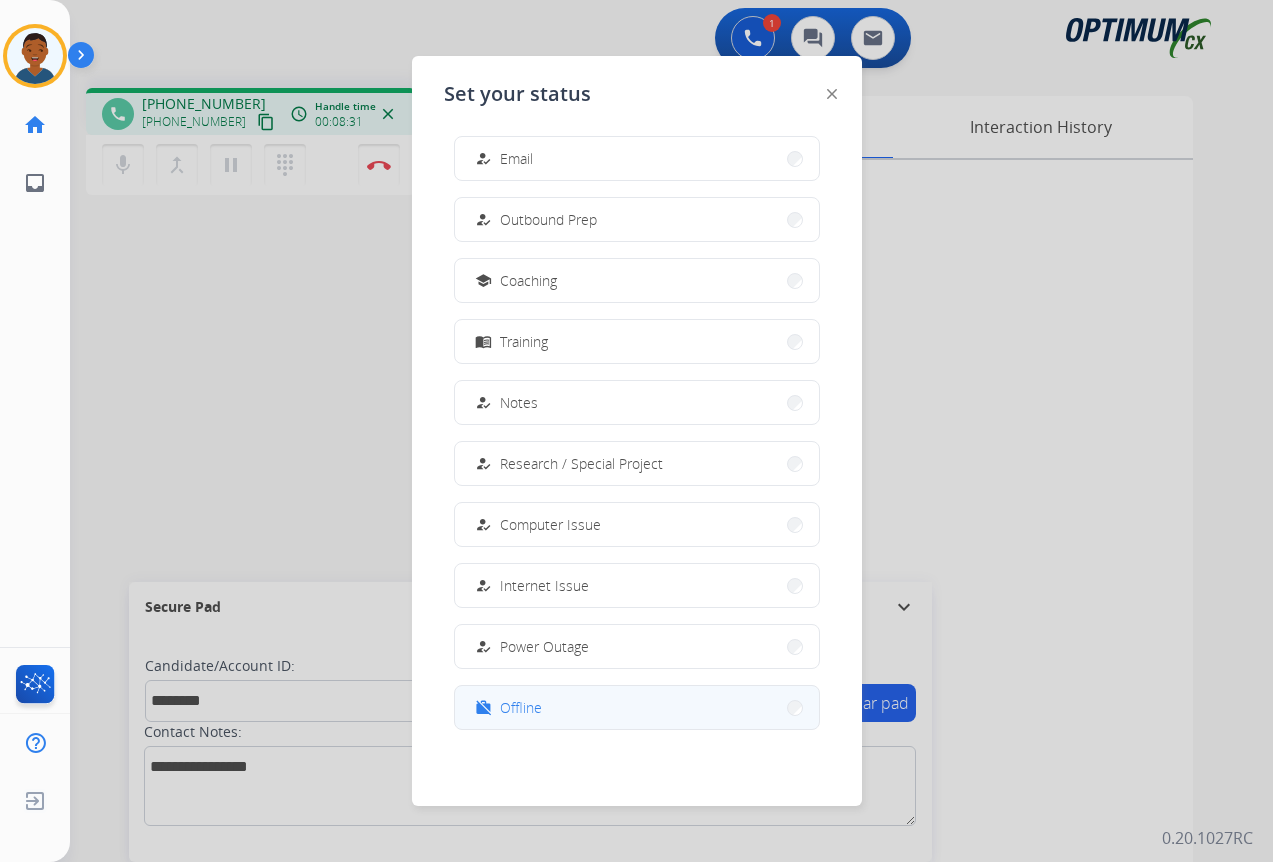 click on "work_off Offline" at bounding box center (637, 707) 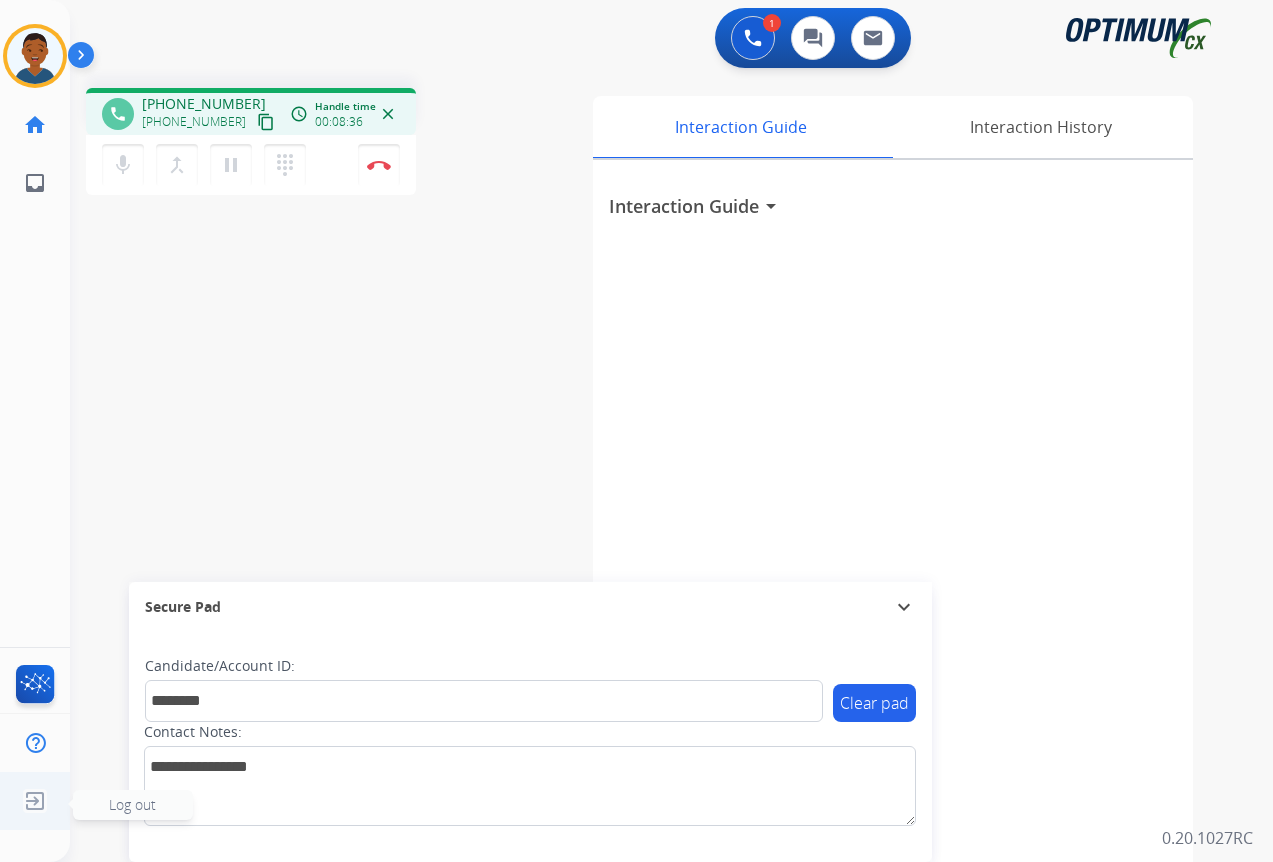 click 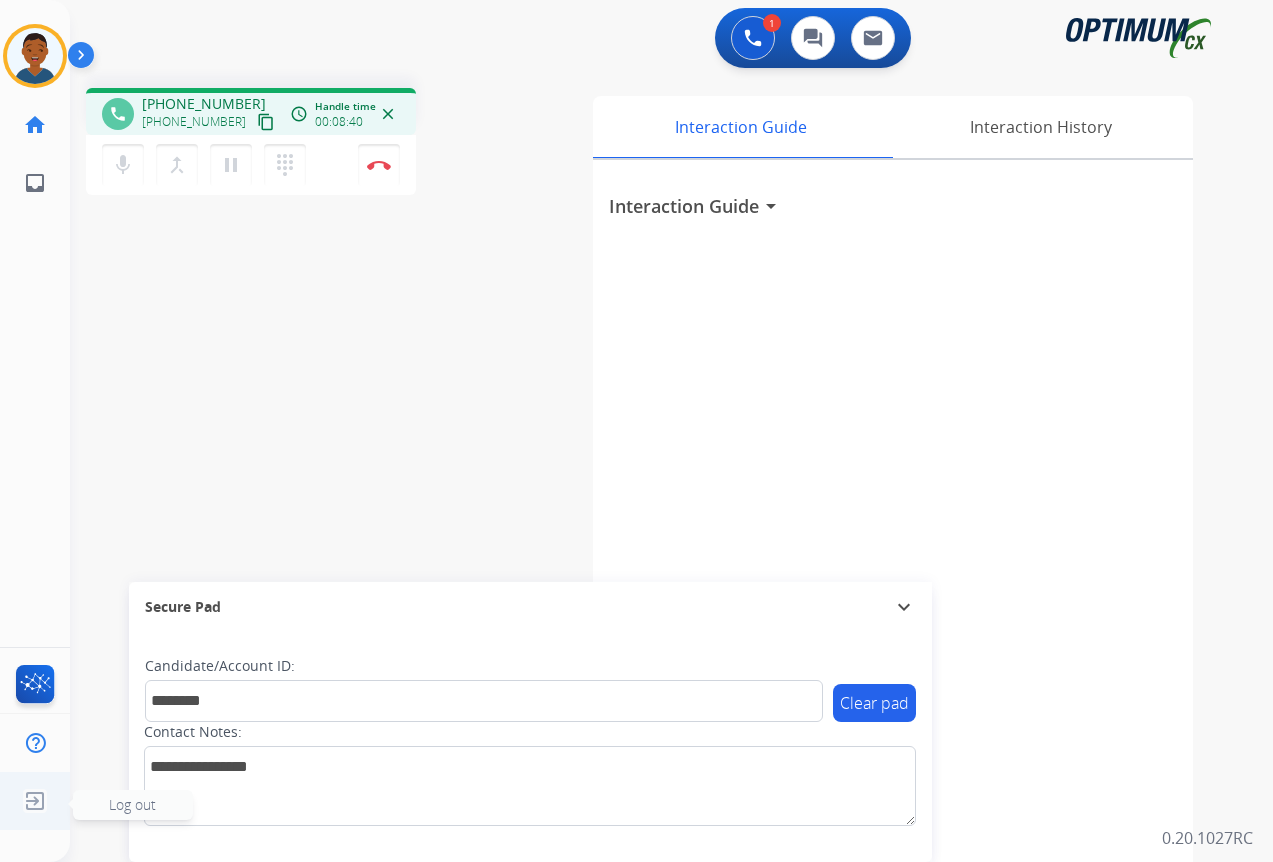 click on "Log out" 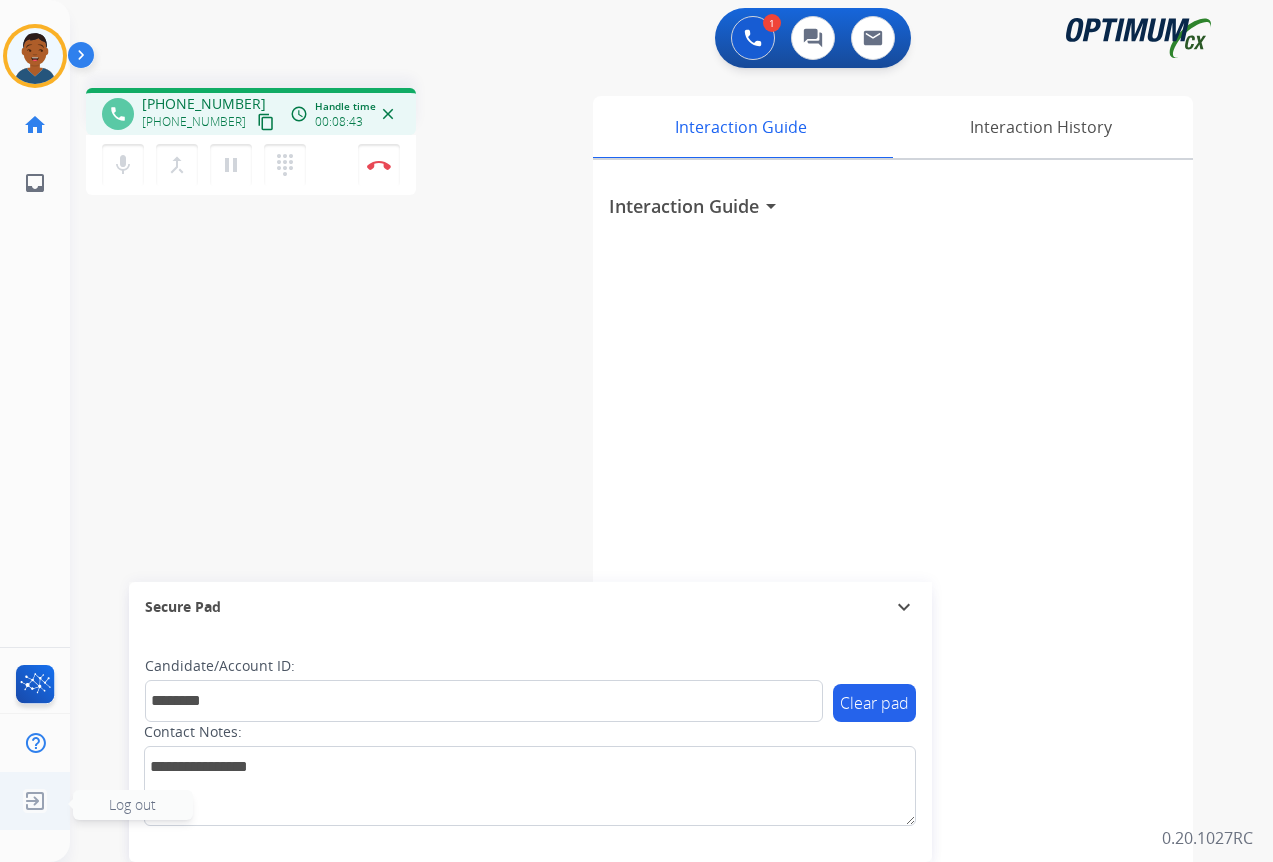 click on "Log out" 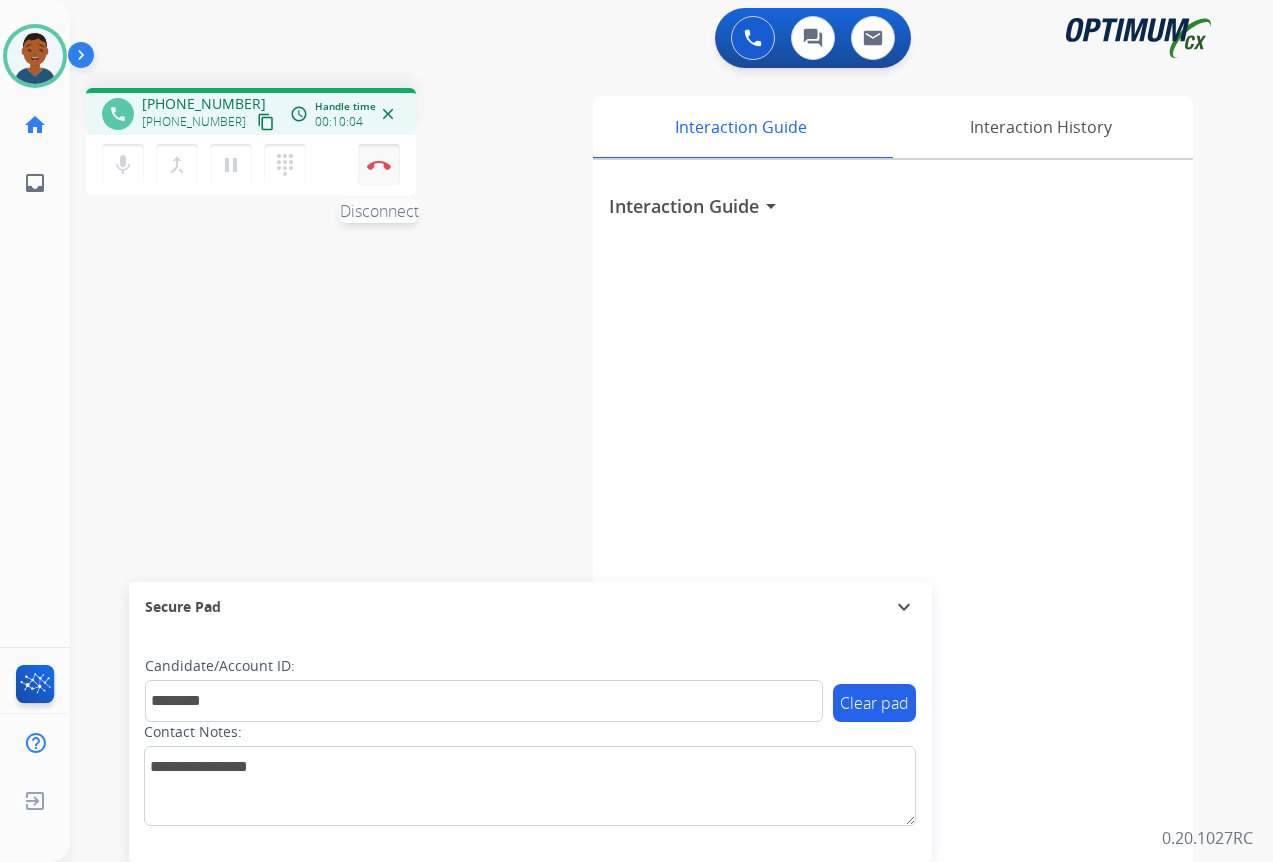 click at bounding box center (379, 165) 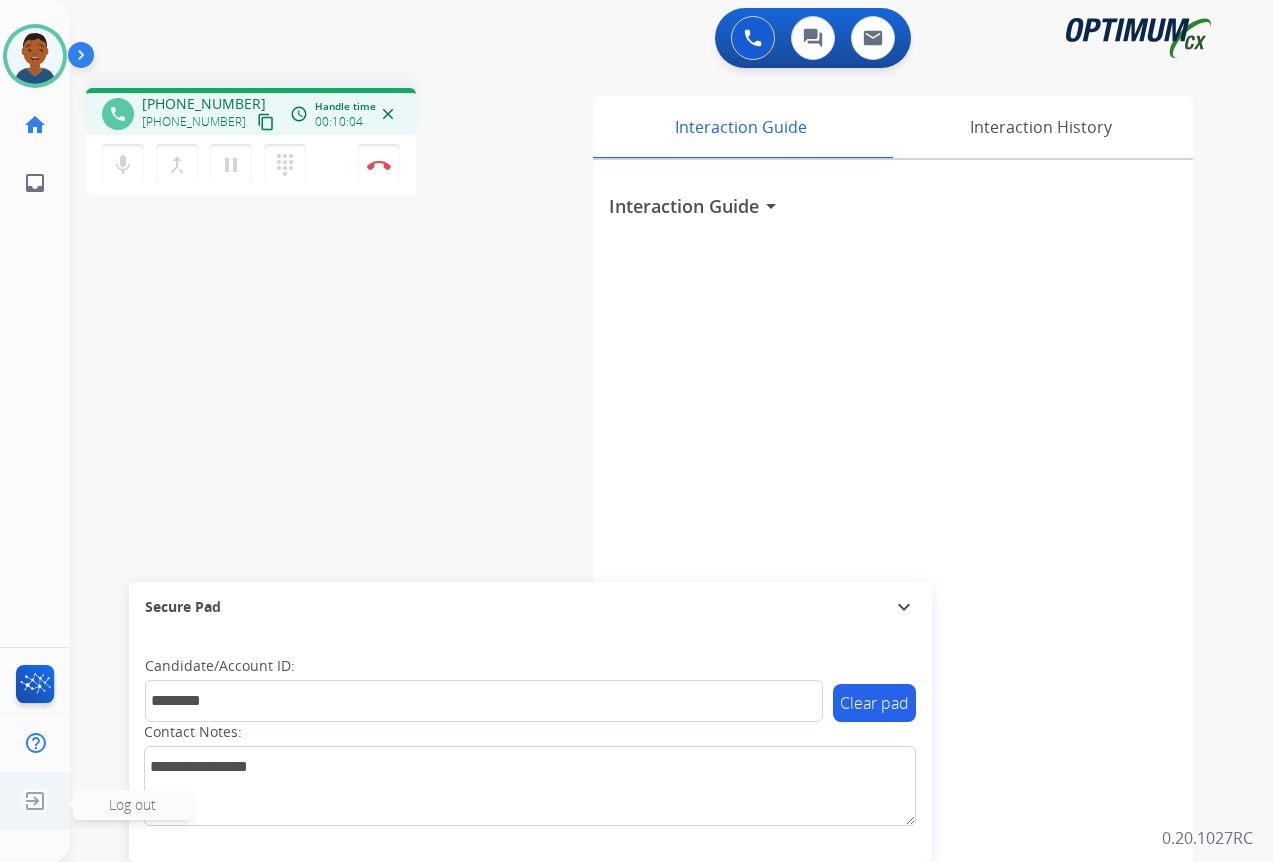 click 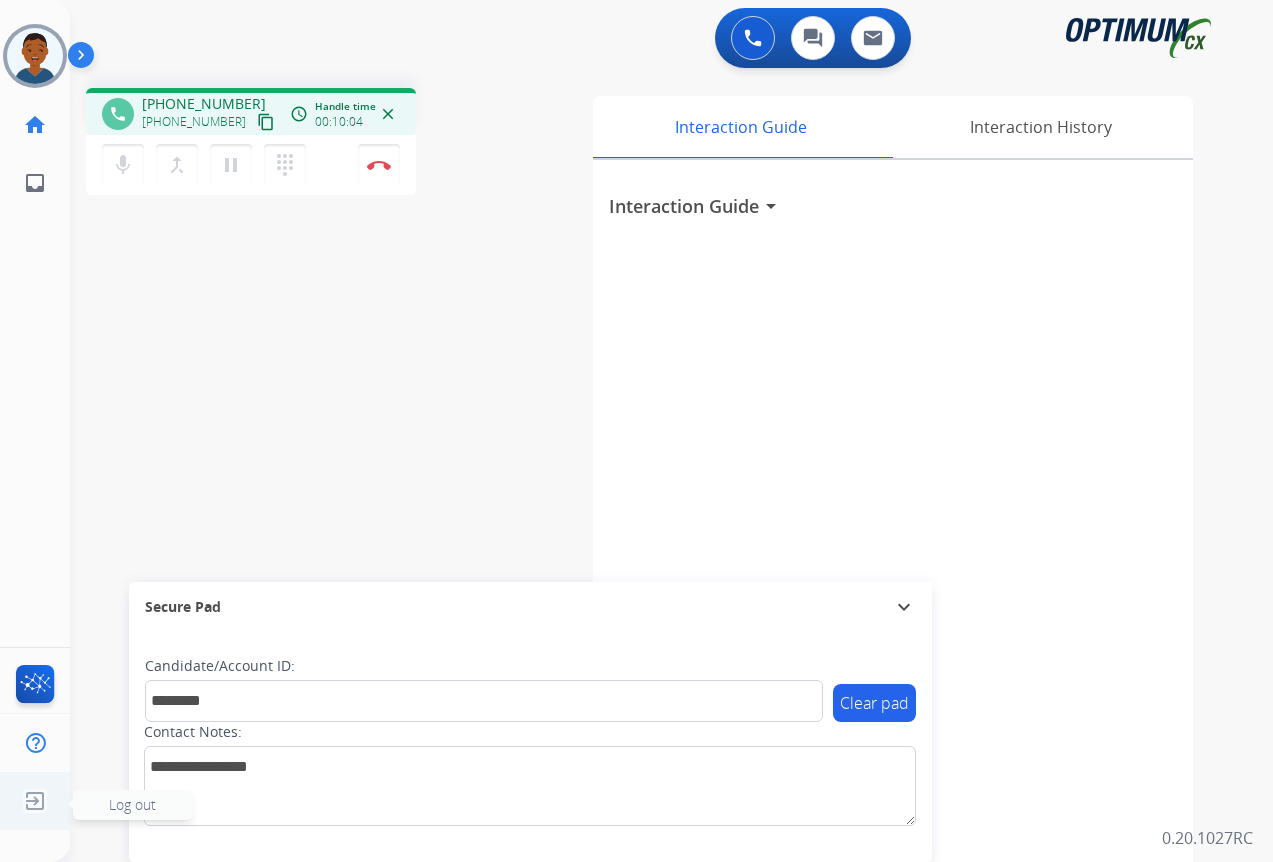 click on "Log out" 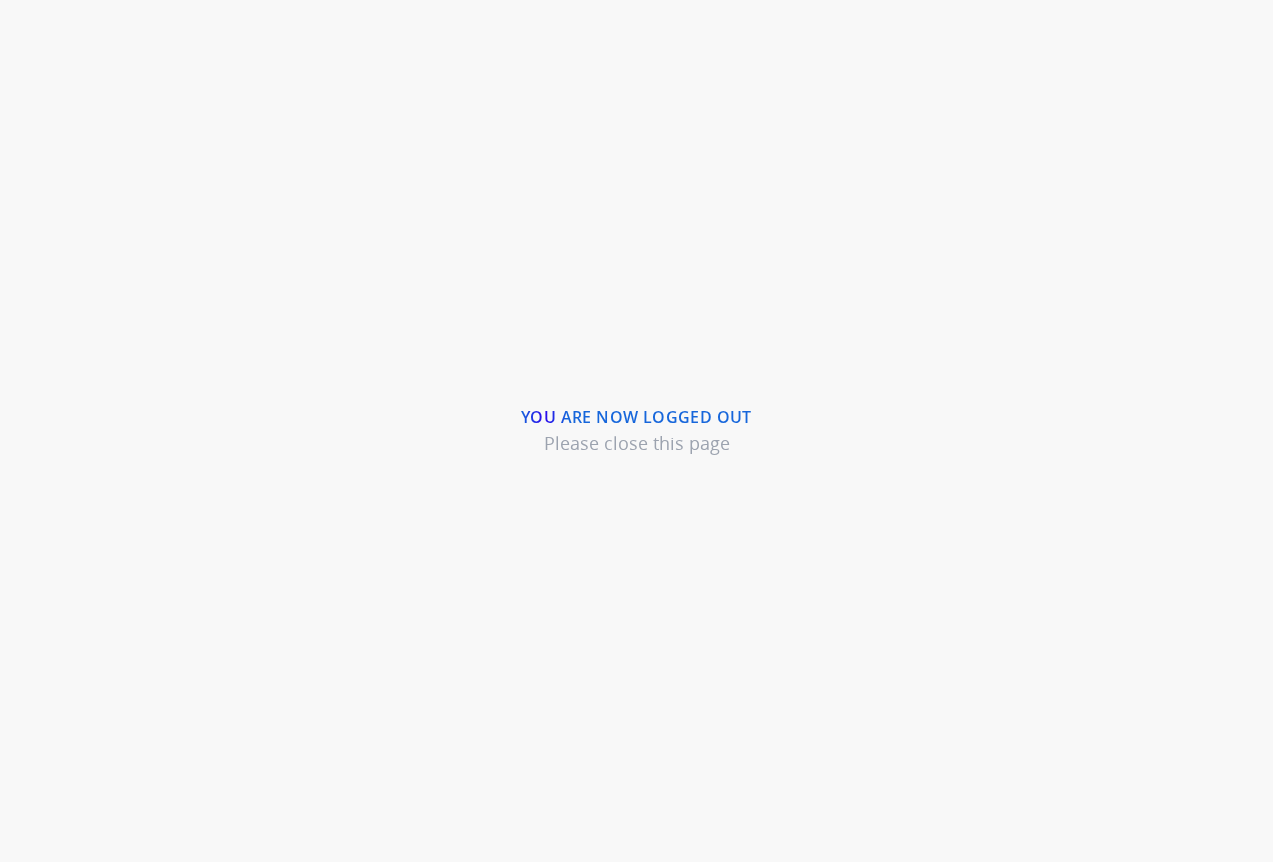 scroll, scrollTop: 0, scrollLeft: 0, axis: both 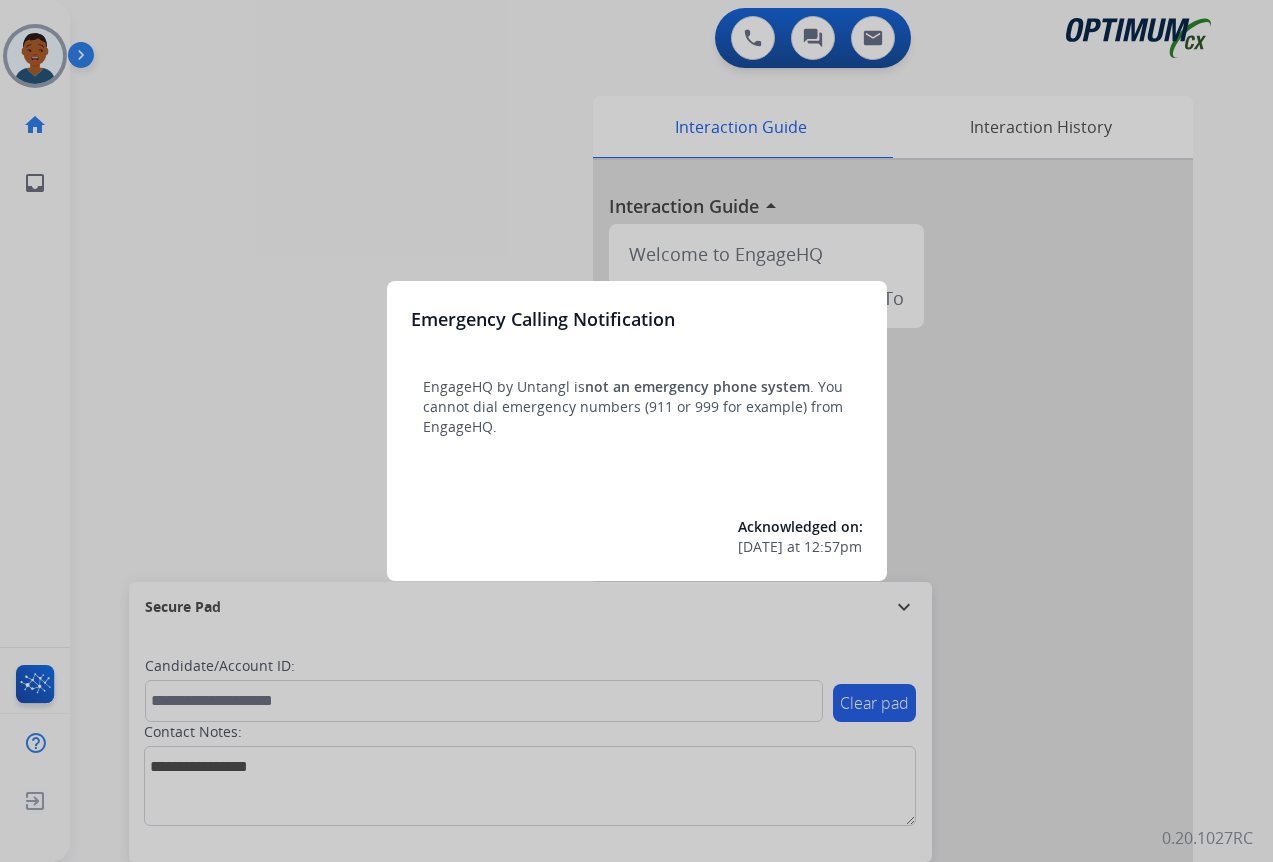 click at bounding box center [636, 431] 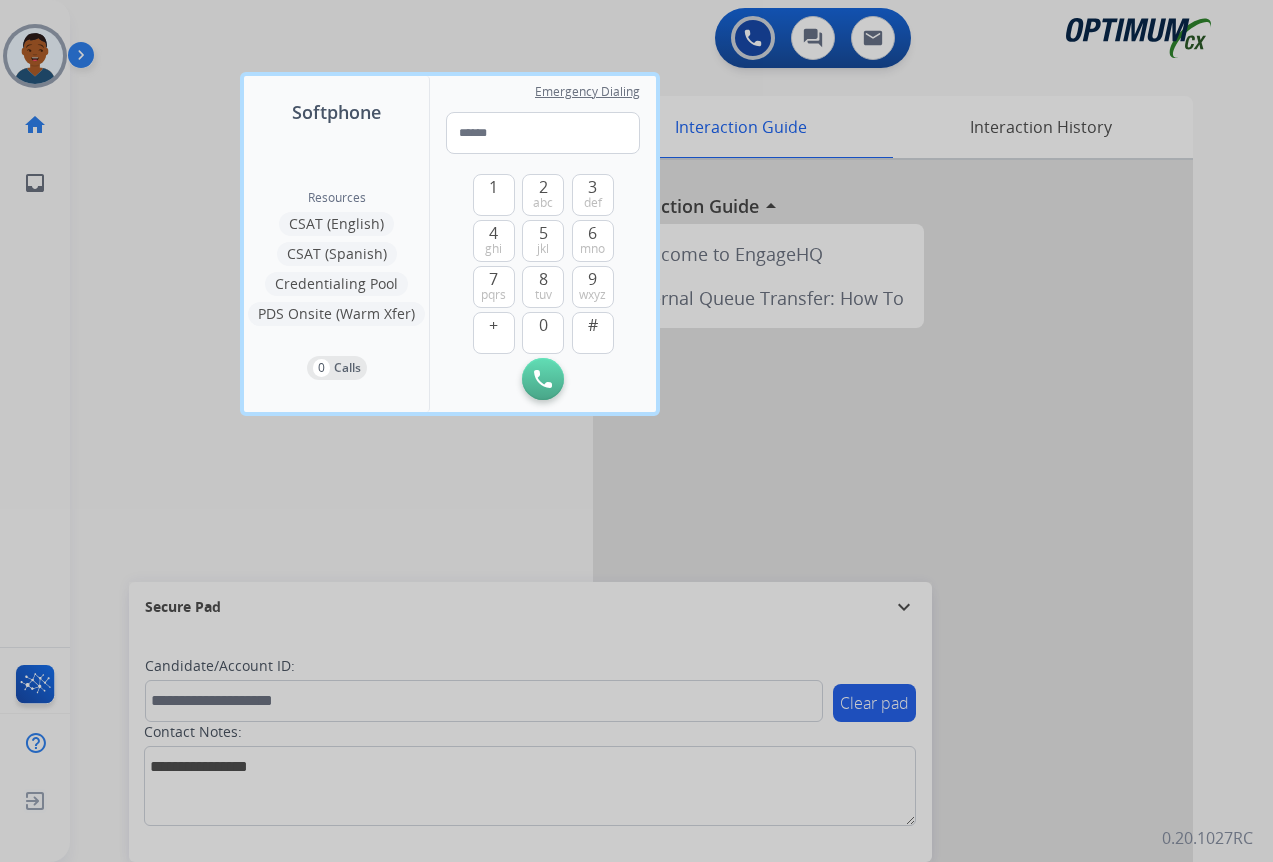 click at bounding box center [636, 431] 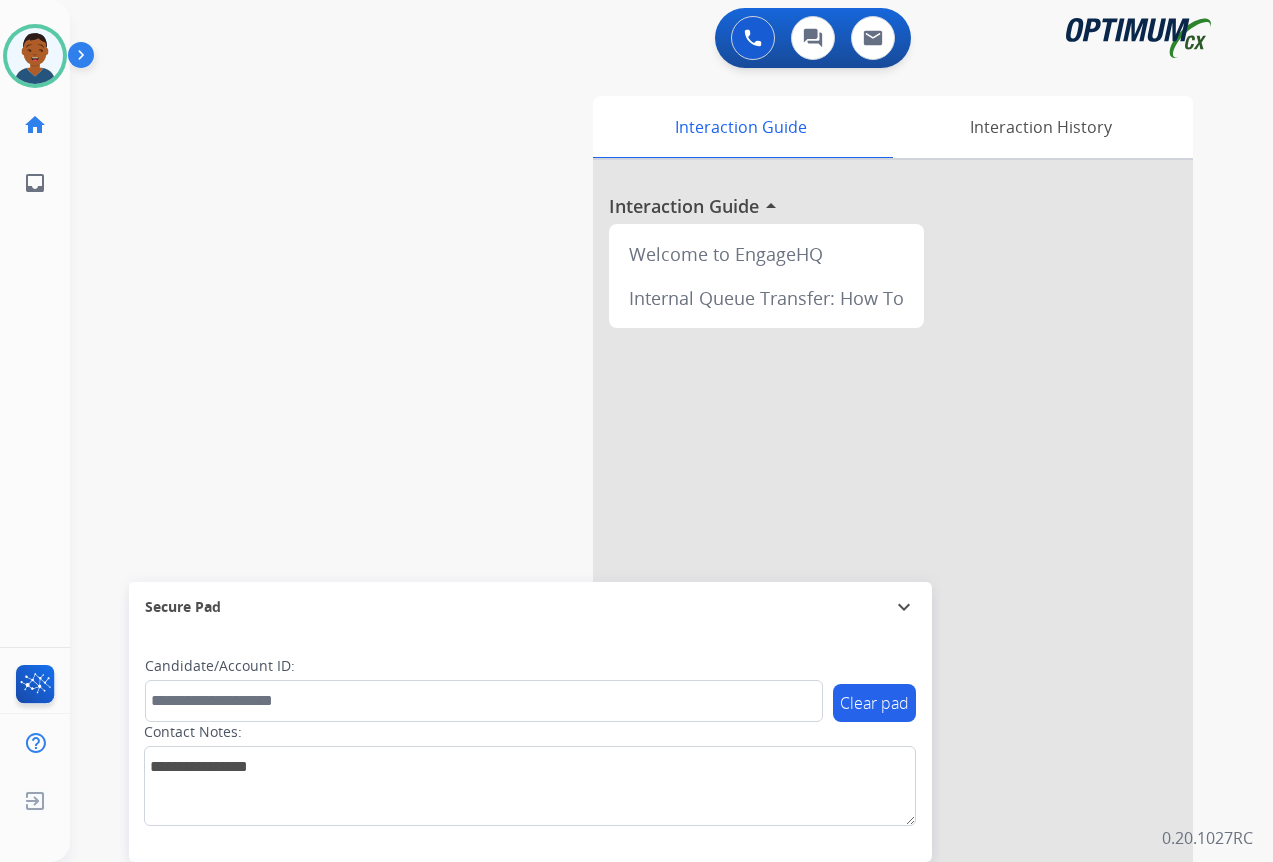 click at bounding box center [893, 533] 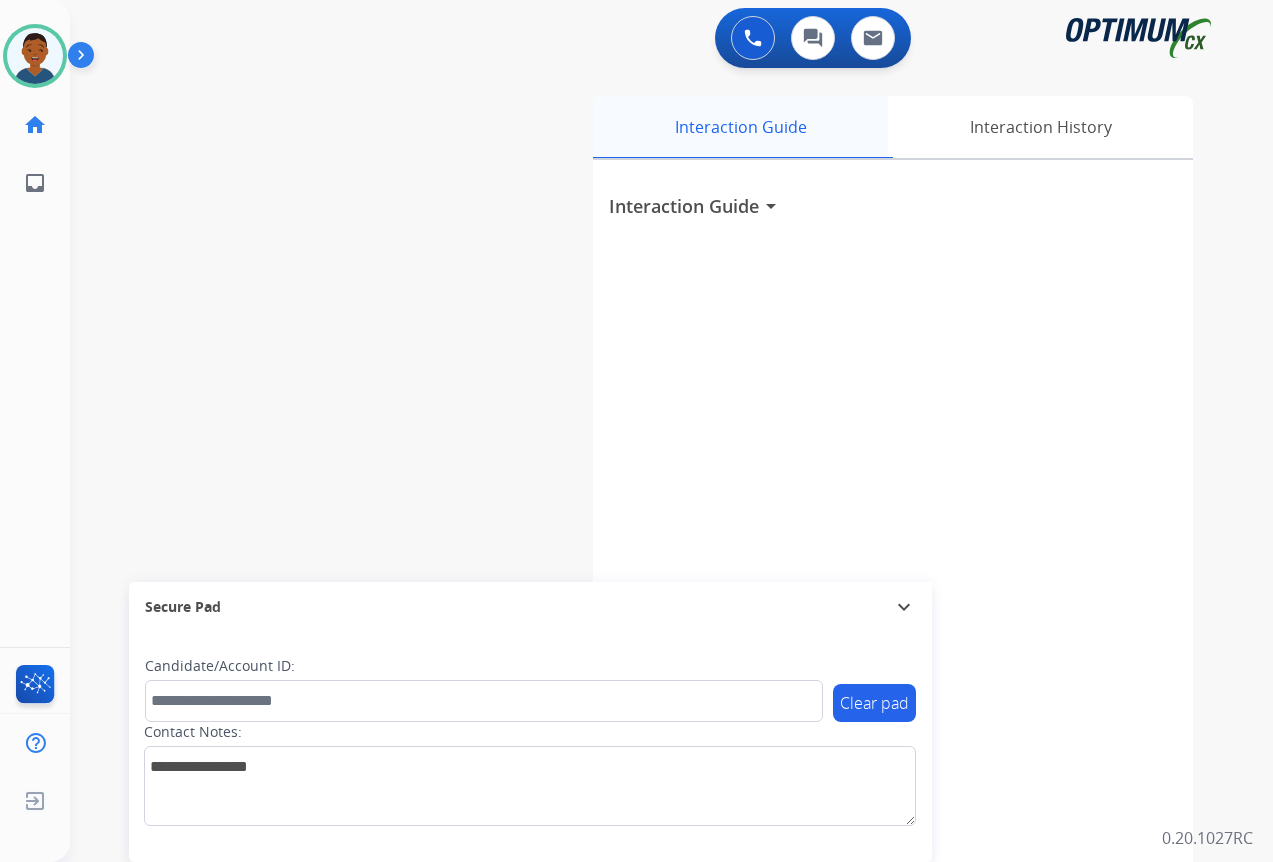 click on "Interaction Guide" at bounding box center (740, 127) 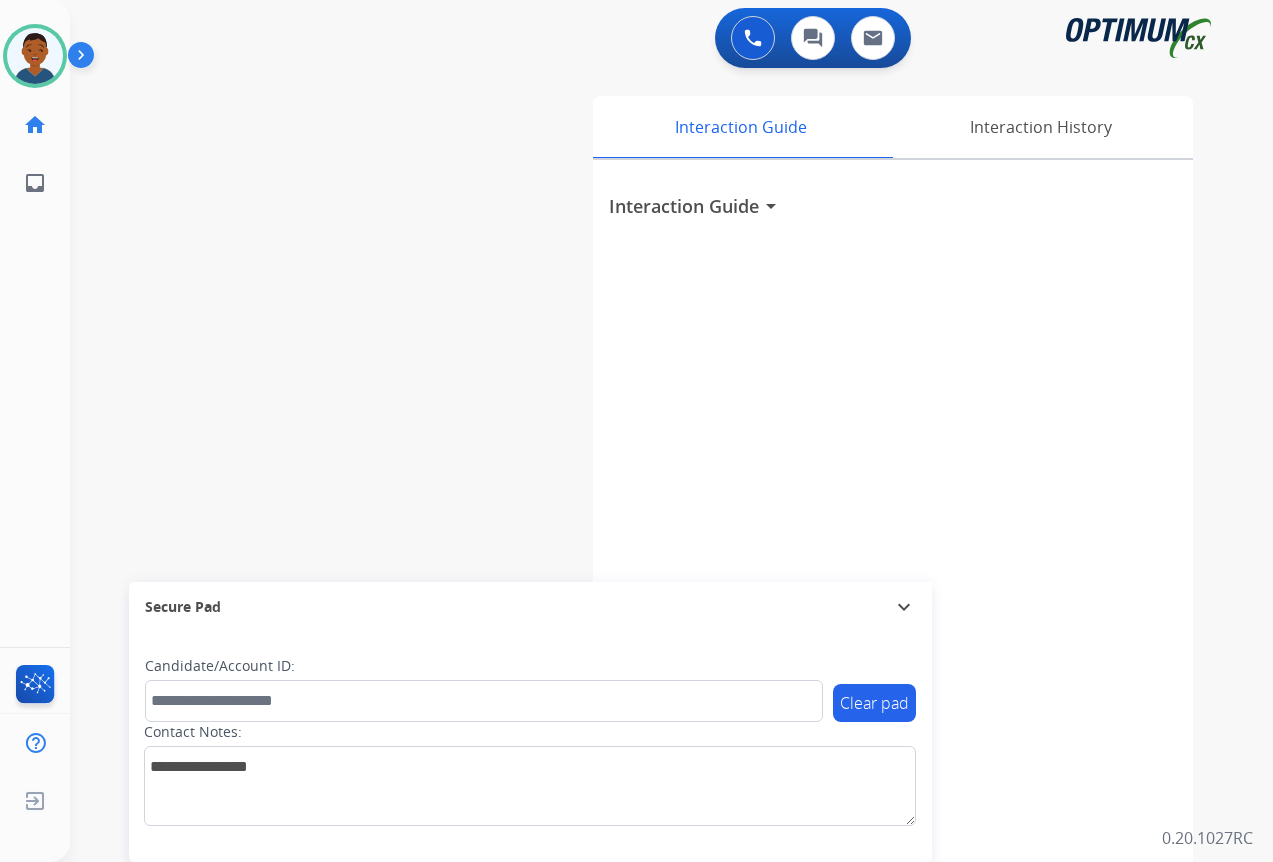 click on "swap_horiz Break voice bridge close_fullscreen Connect 3-Way Call merge_type Separate 3-Way Call  Interaction Guide   Interaction History  Interaction Guide arrow_drop_down Secure Pad expand_more Clear pad Candidate/Account ID: Contact Notes:" at bounding box center (647, 489) 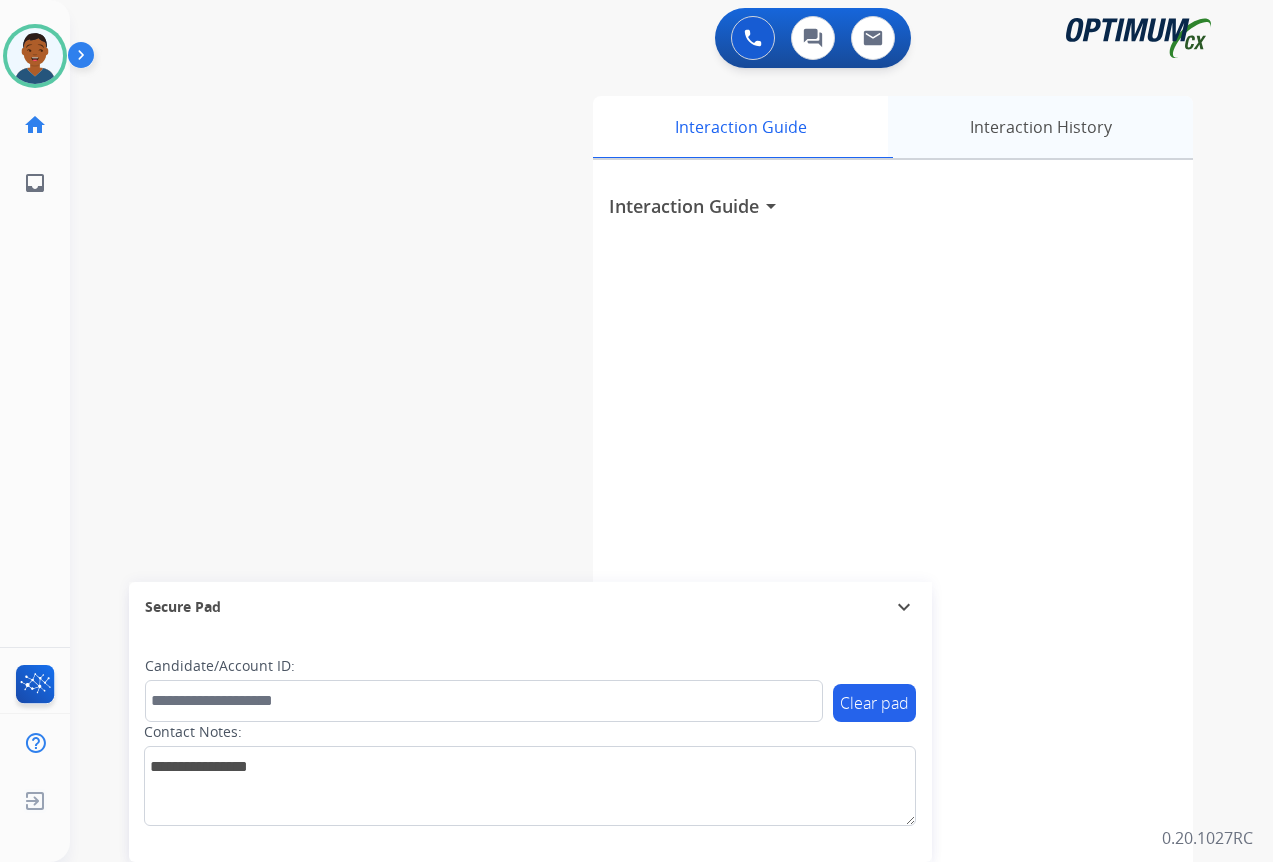 click on "Interaction History" at bounding box center [1040, 127] 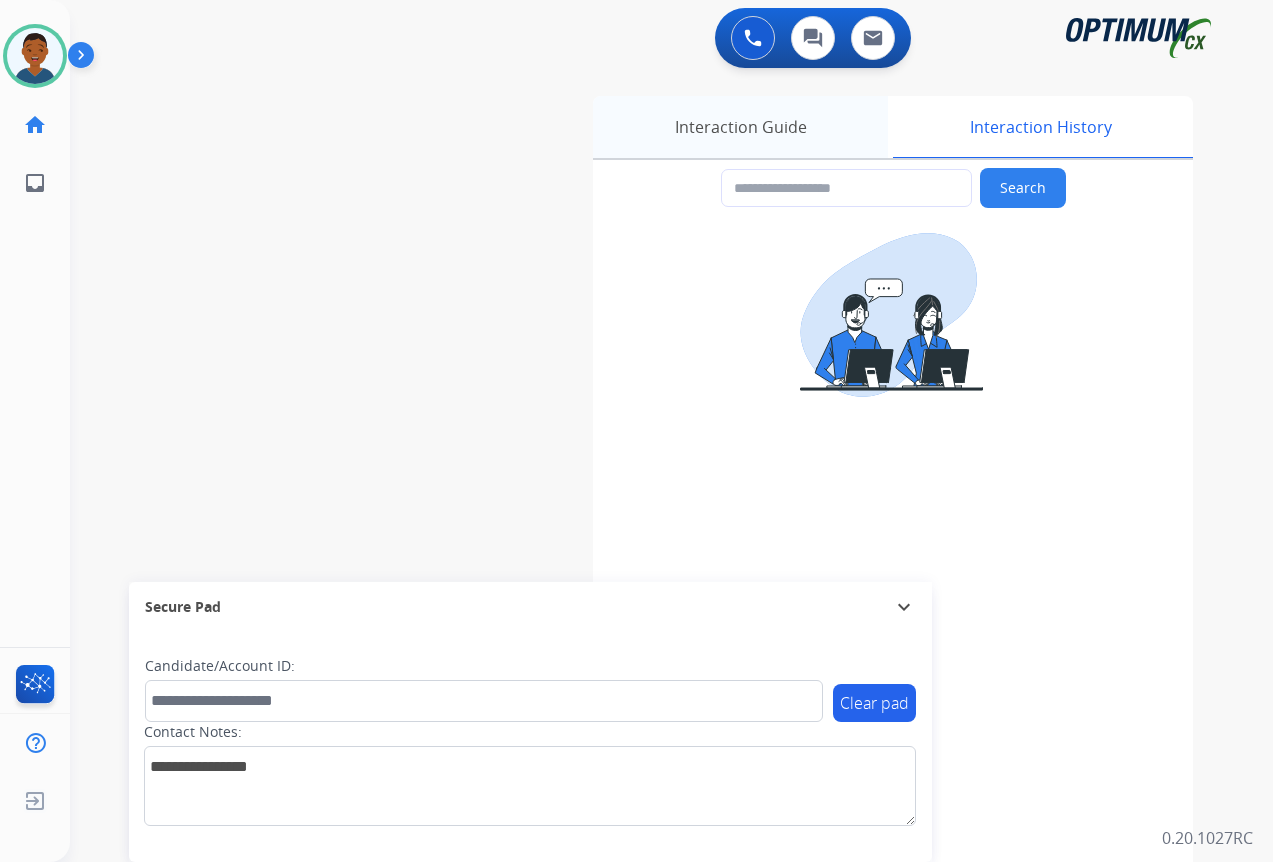 click on "Interaction Guide" at bounding box center (740, 127) 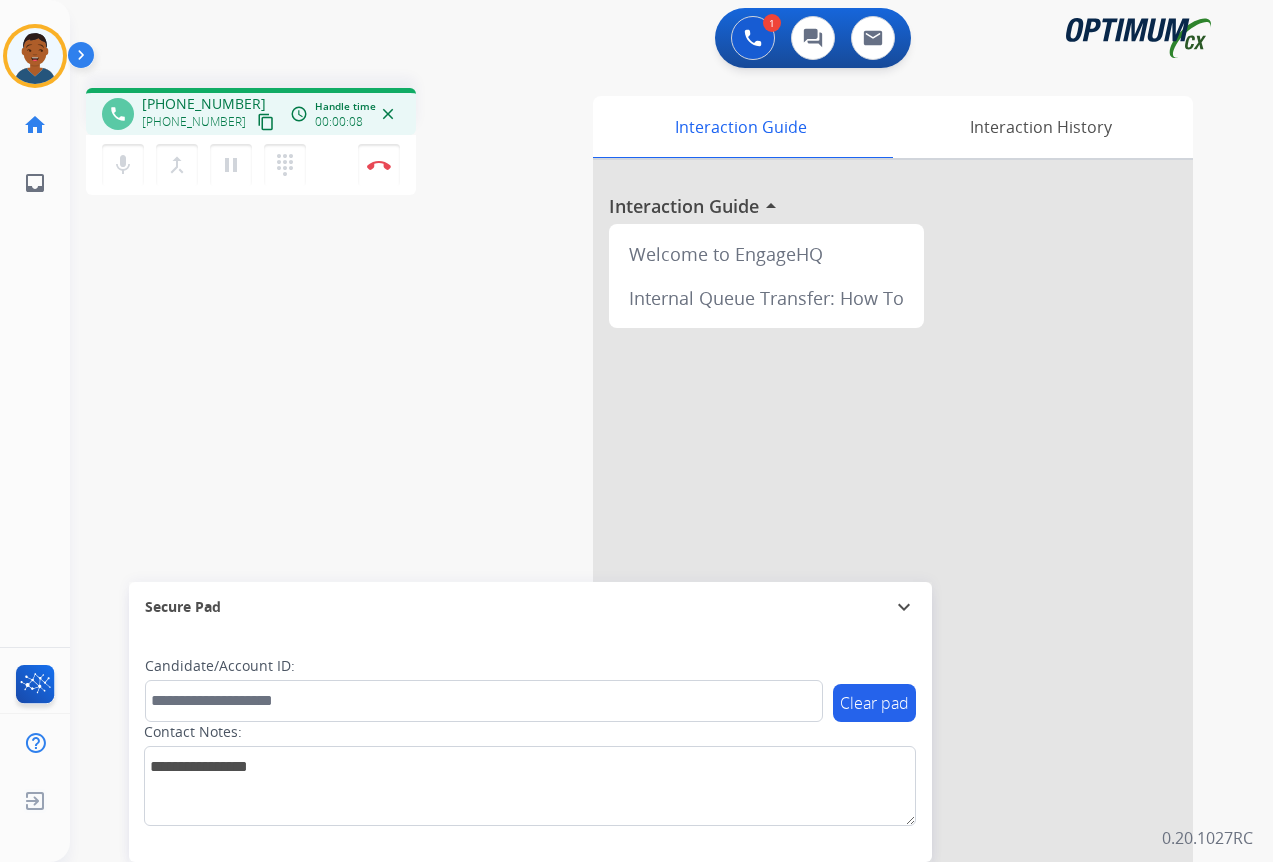 click on "content_copy" at bounding box center (266, 122) 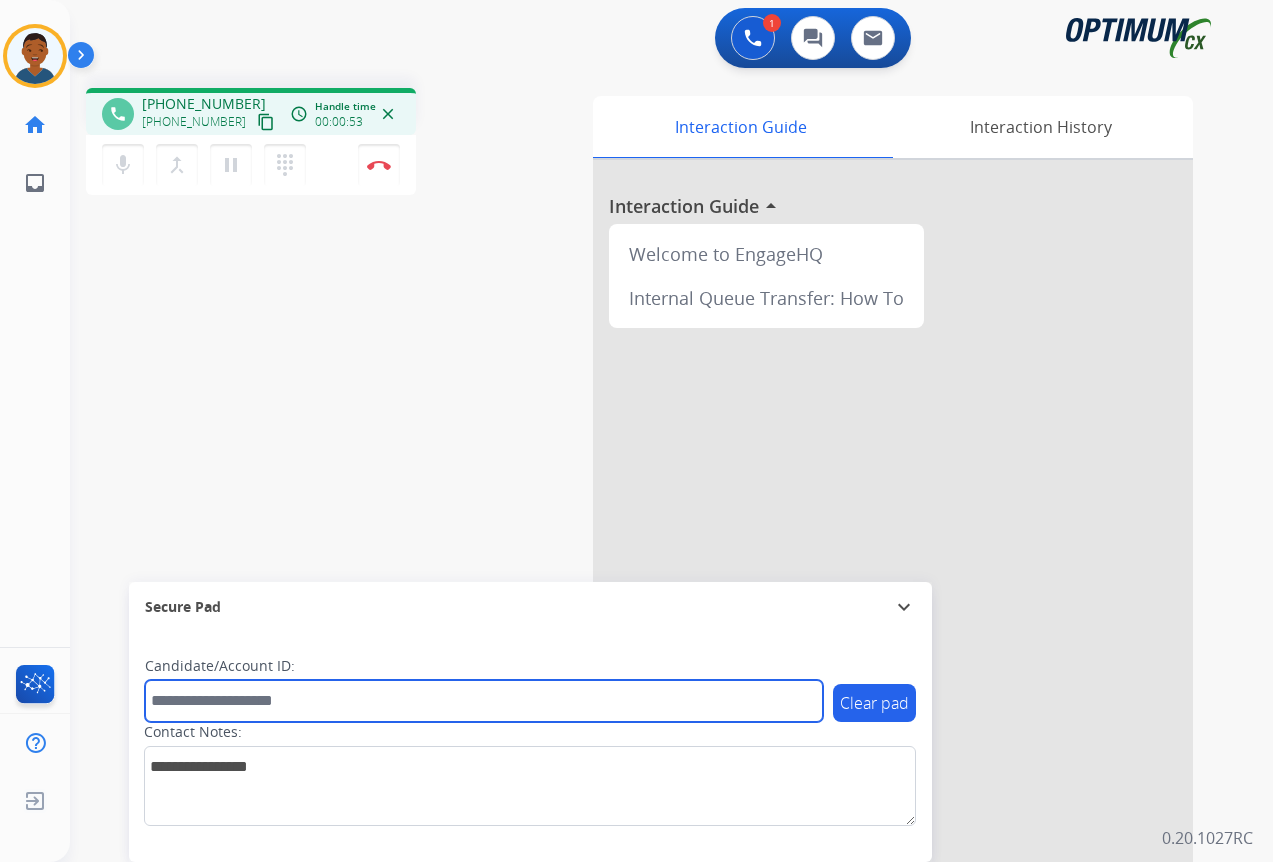 click at bounding box center (484, 701) 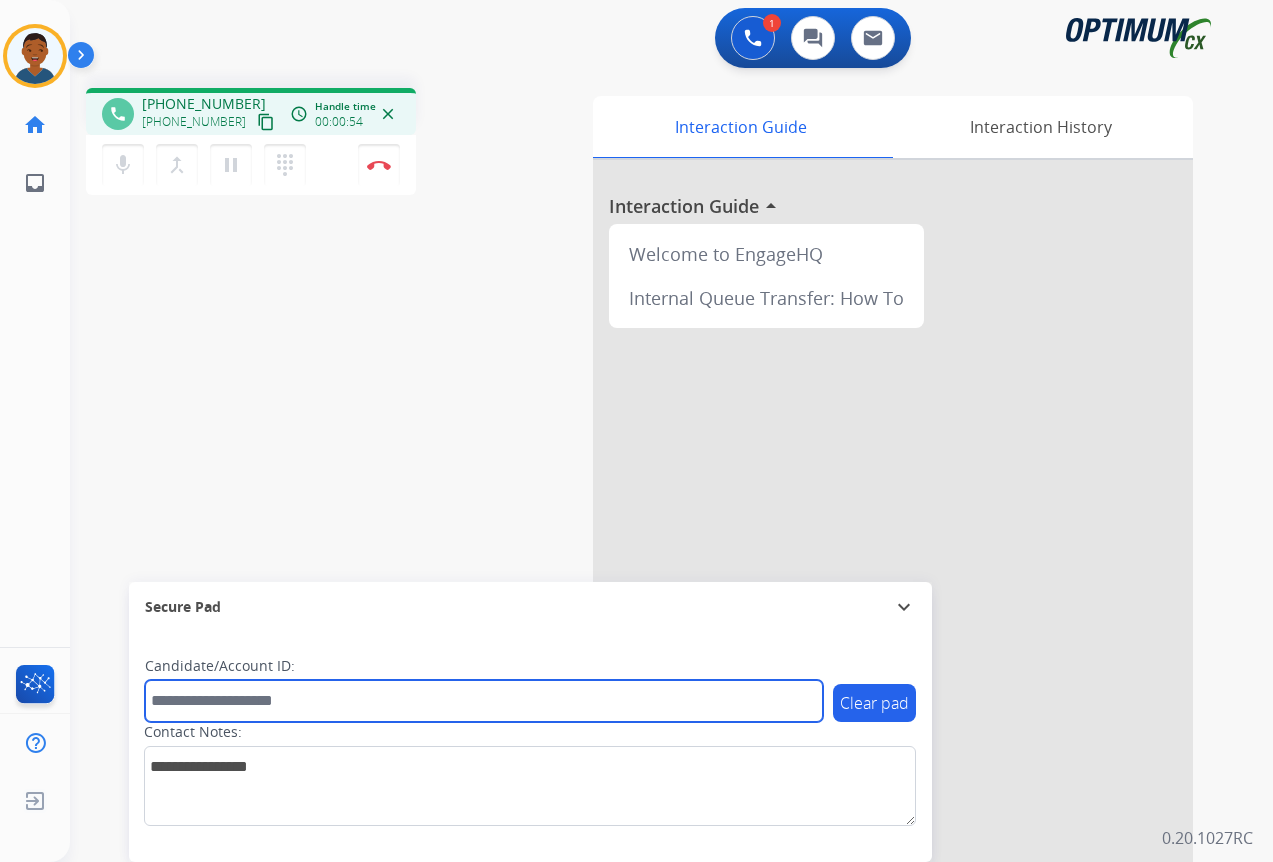 paste on "*******" 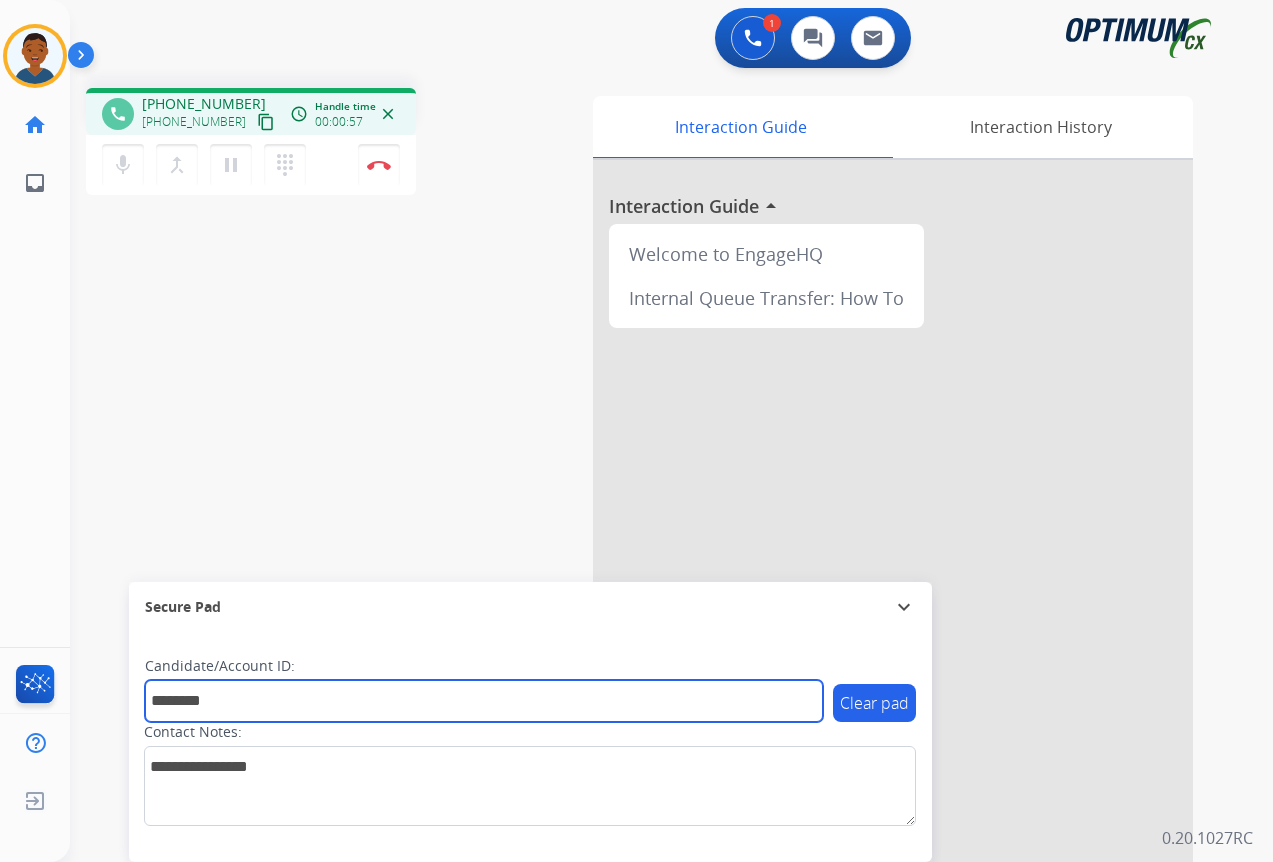 type on "*******" 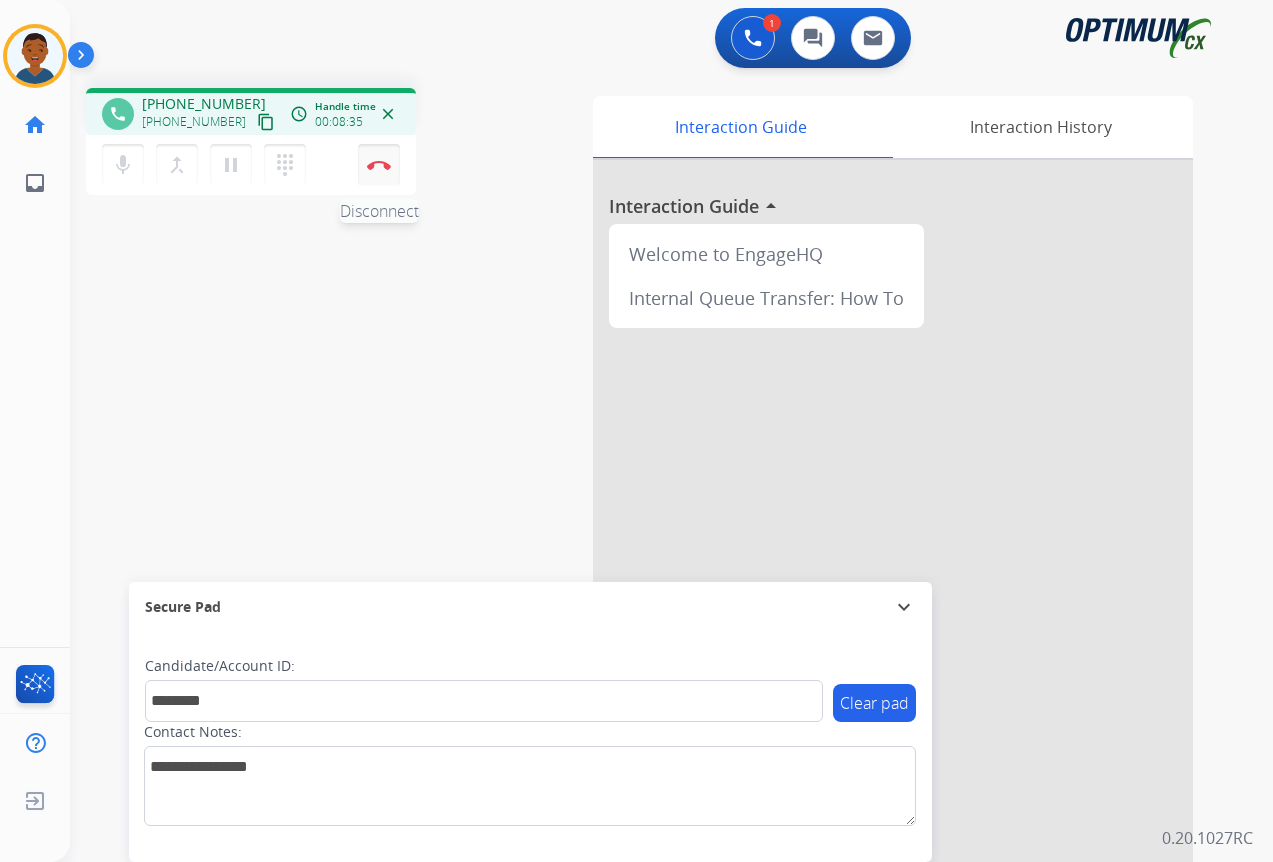 click on "Disconnect" at bounding box center (379, 165) 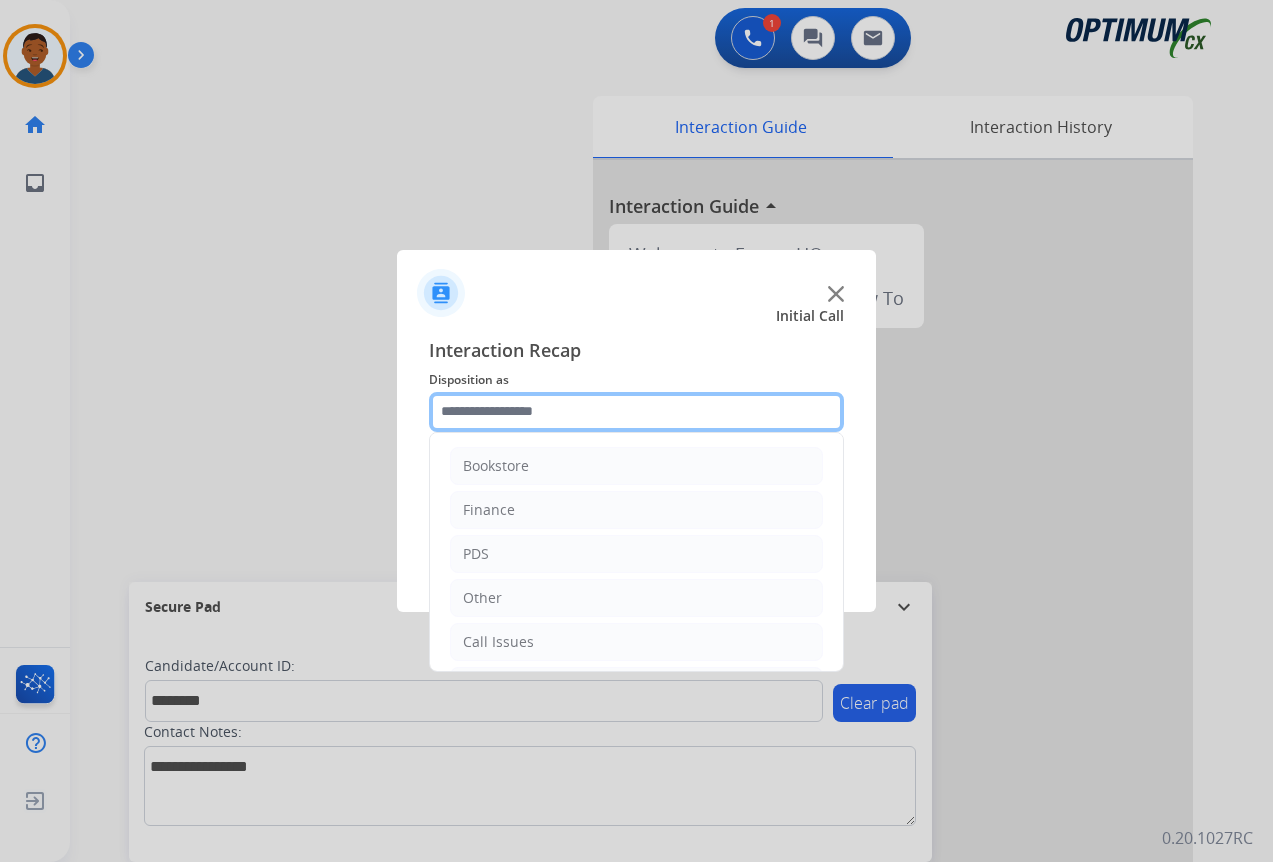 click 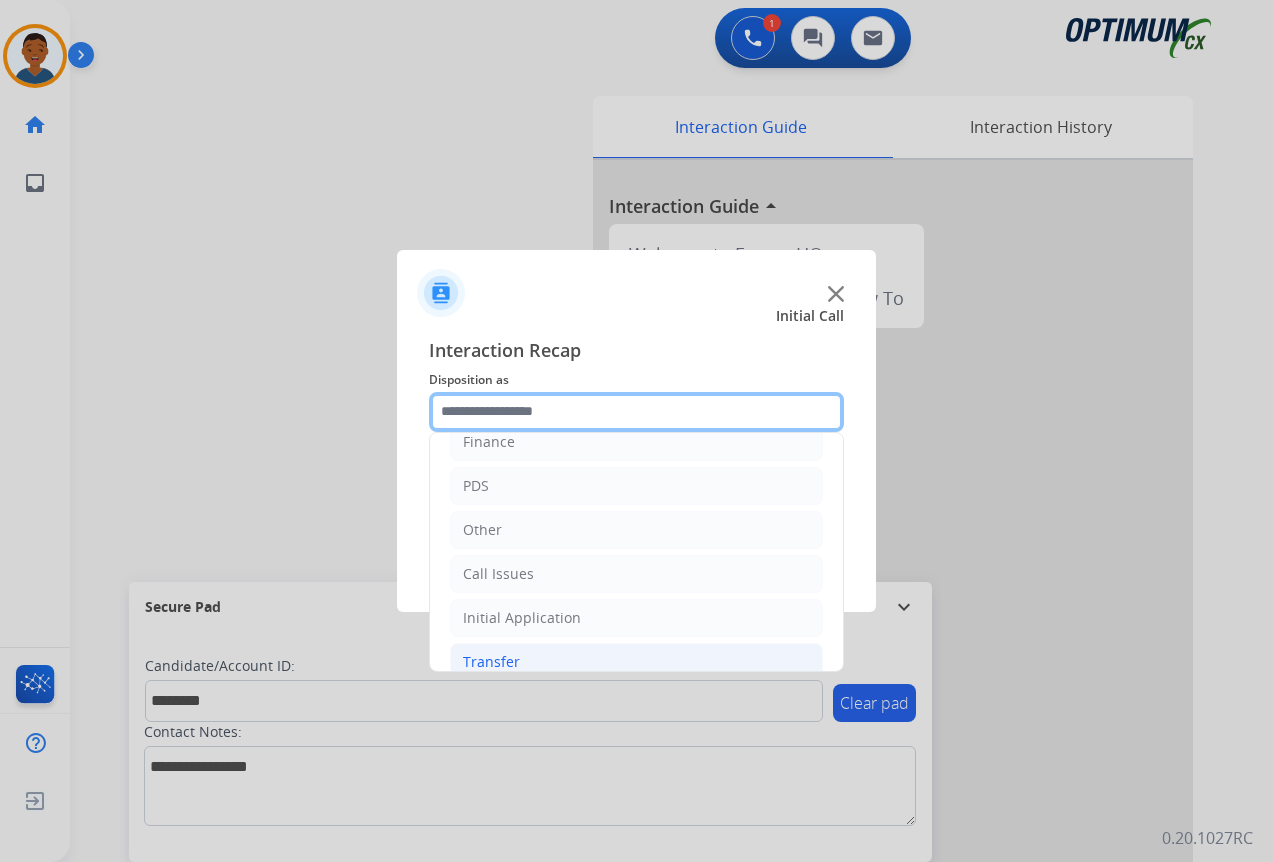 scroll, scrollTop: 136, scrollLeft: 0, axis: vertical 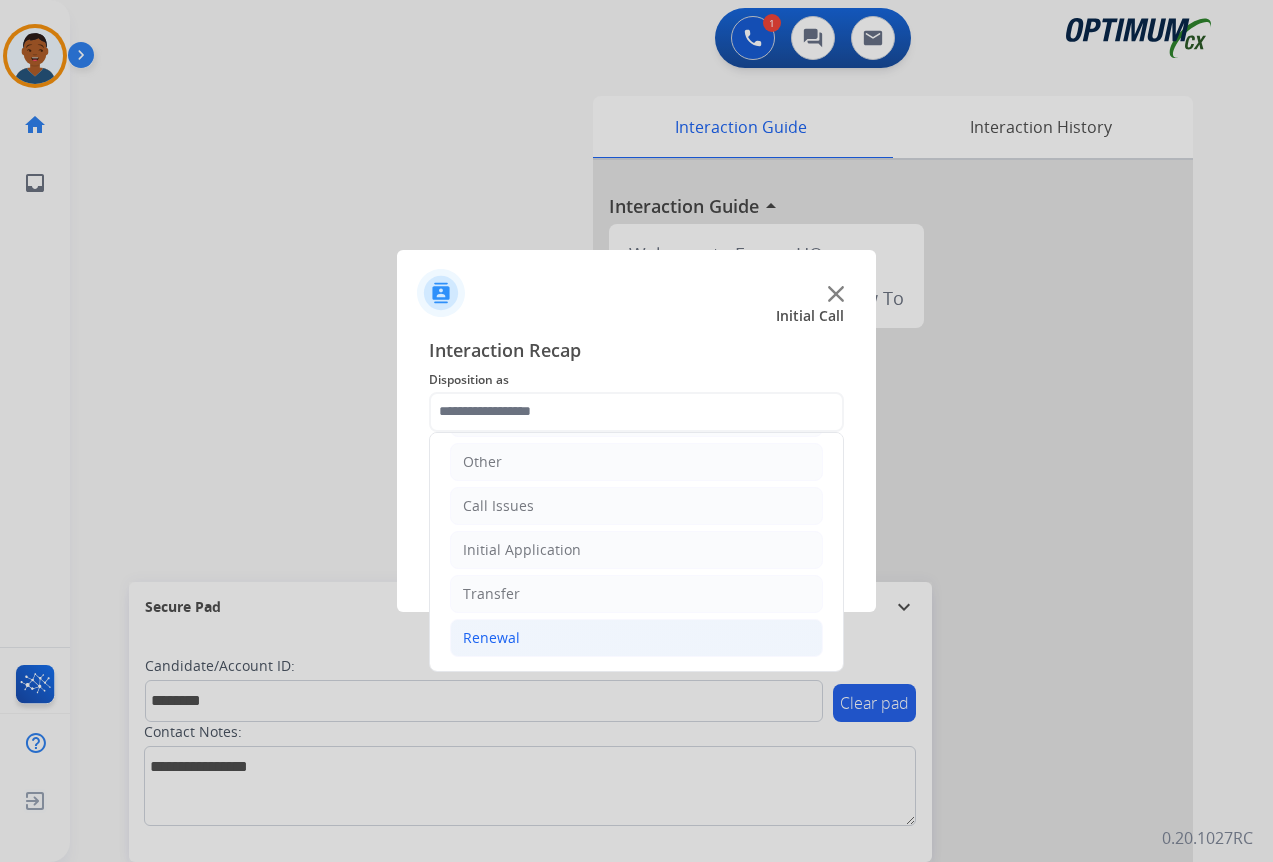 click on "Renewal" 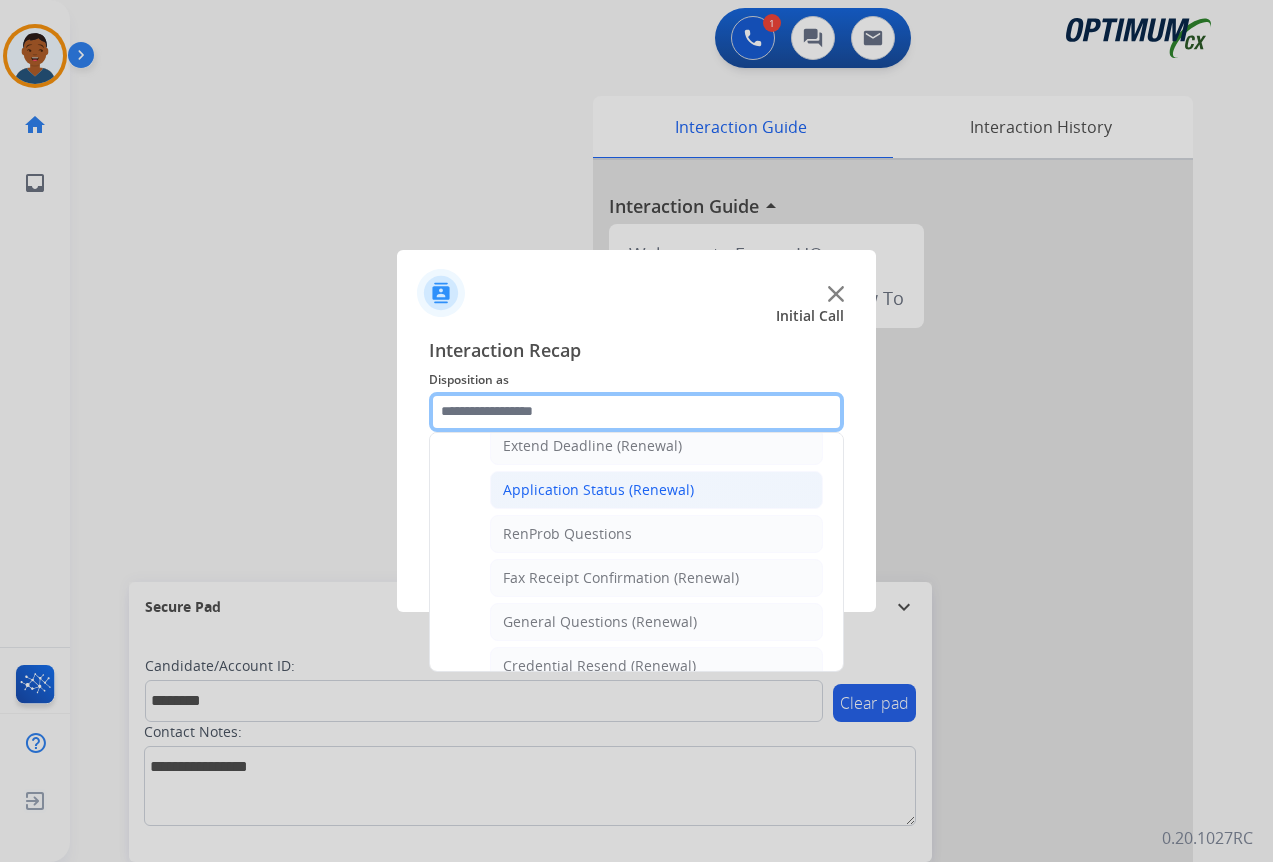 scroll, scrollTop: 536, scrollLeft: 0, axis: vertical 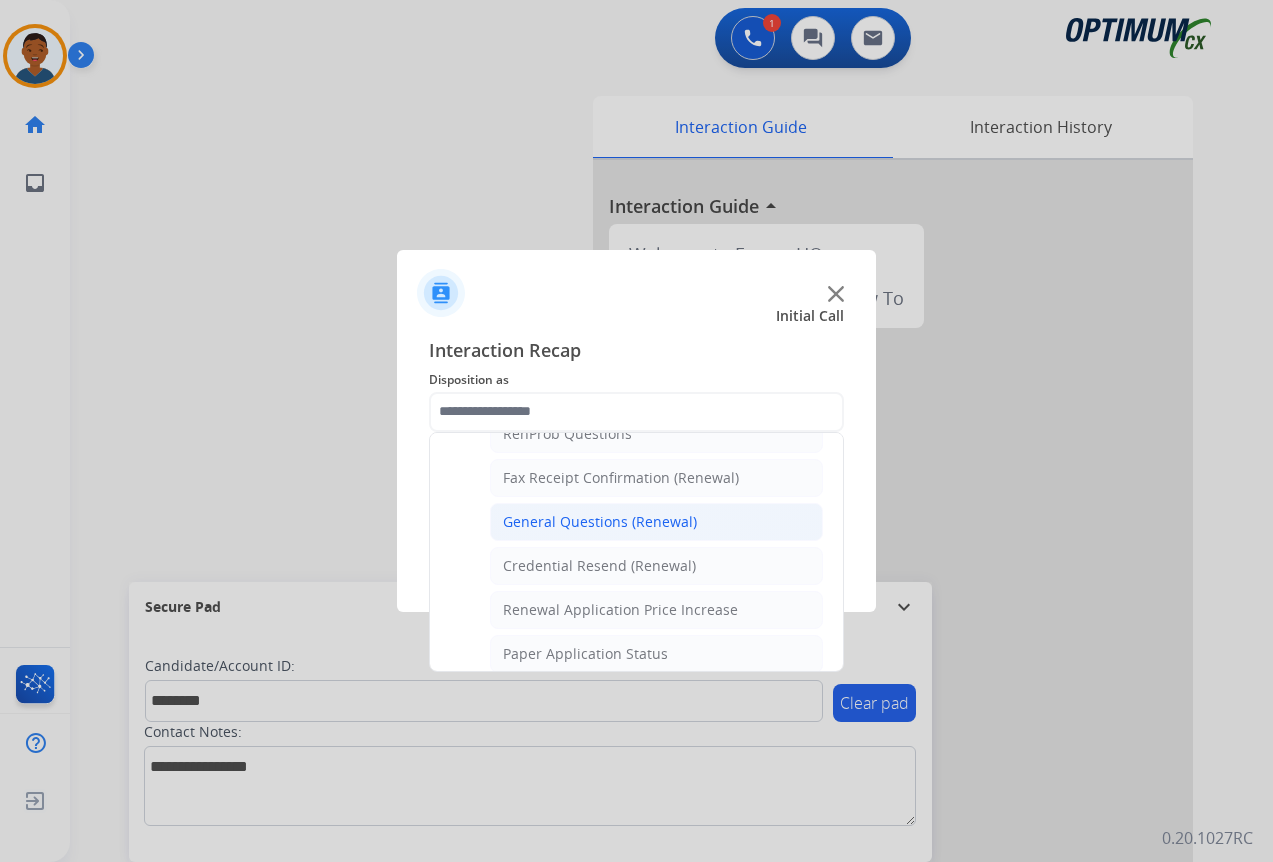 click on "General Questions (Renewal)" 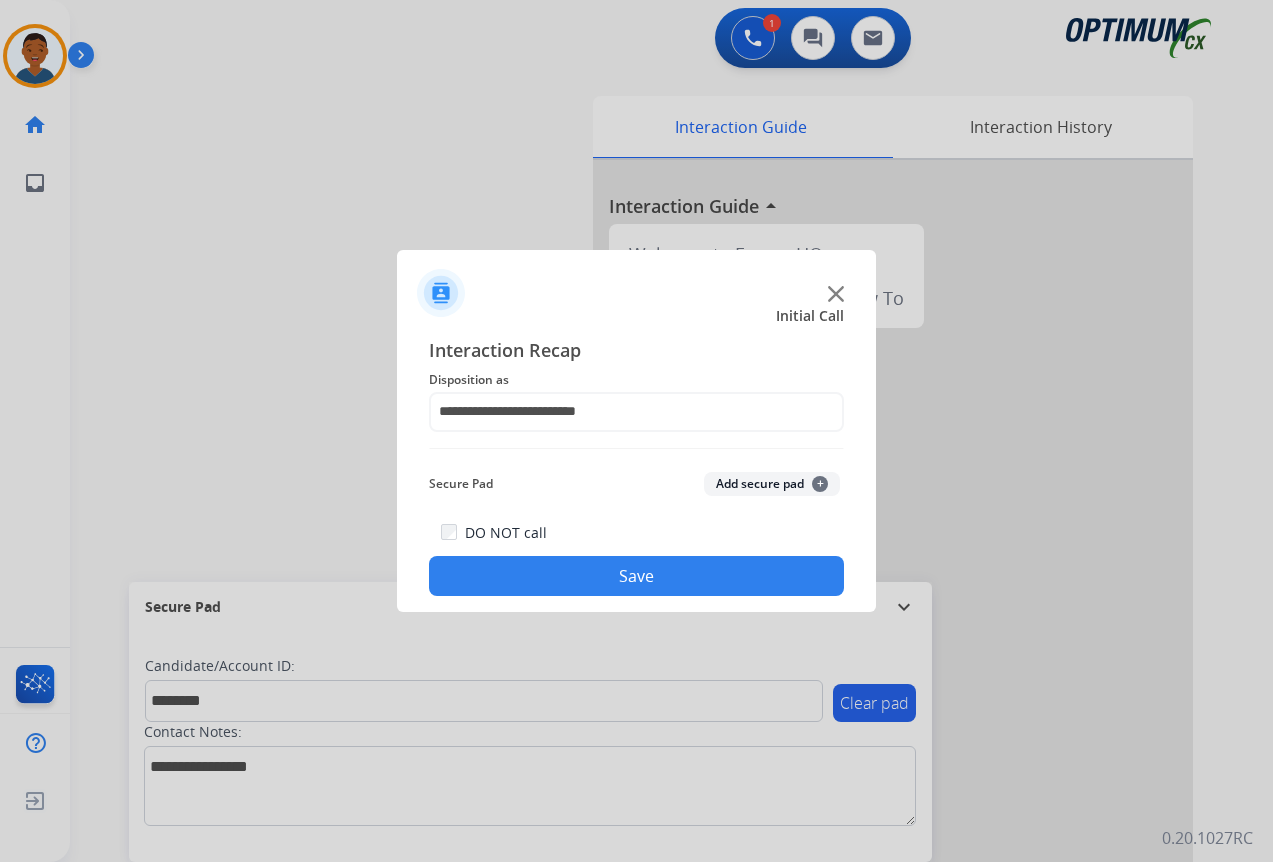 click on "Add secure pad  +" 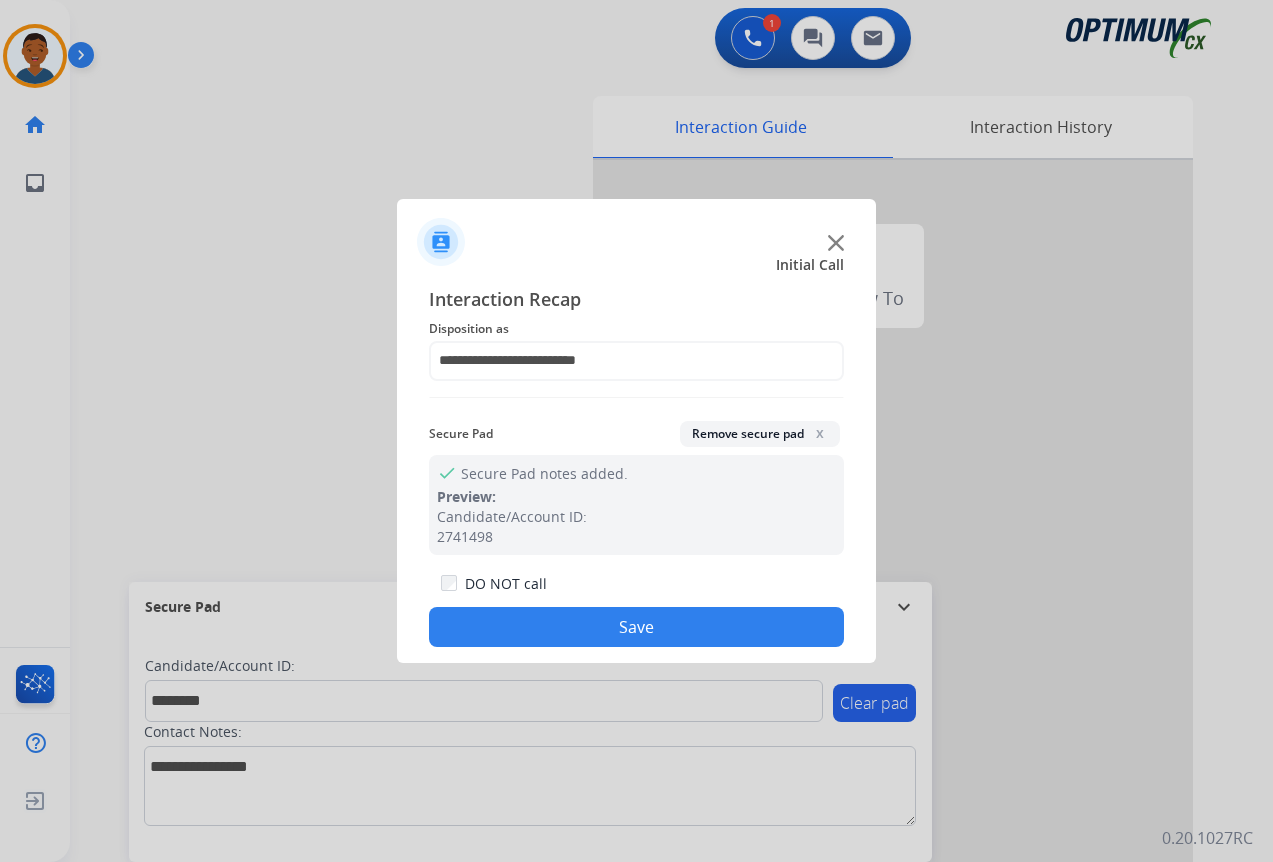 drag, startPoint x: 617, startPoint y: 622, endPoint x: 541, endPoint y: 612, distance: 76.655075 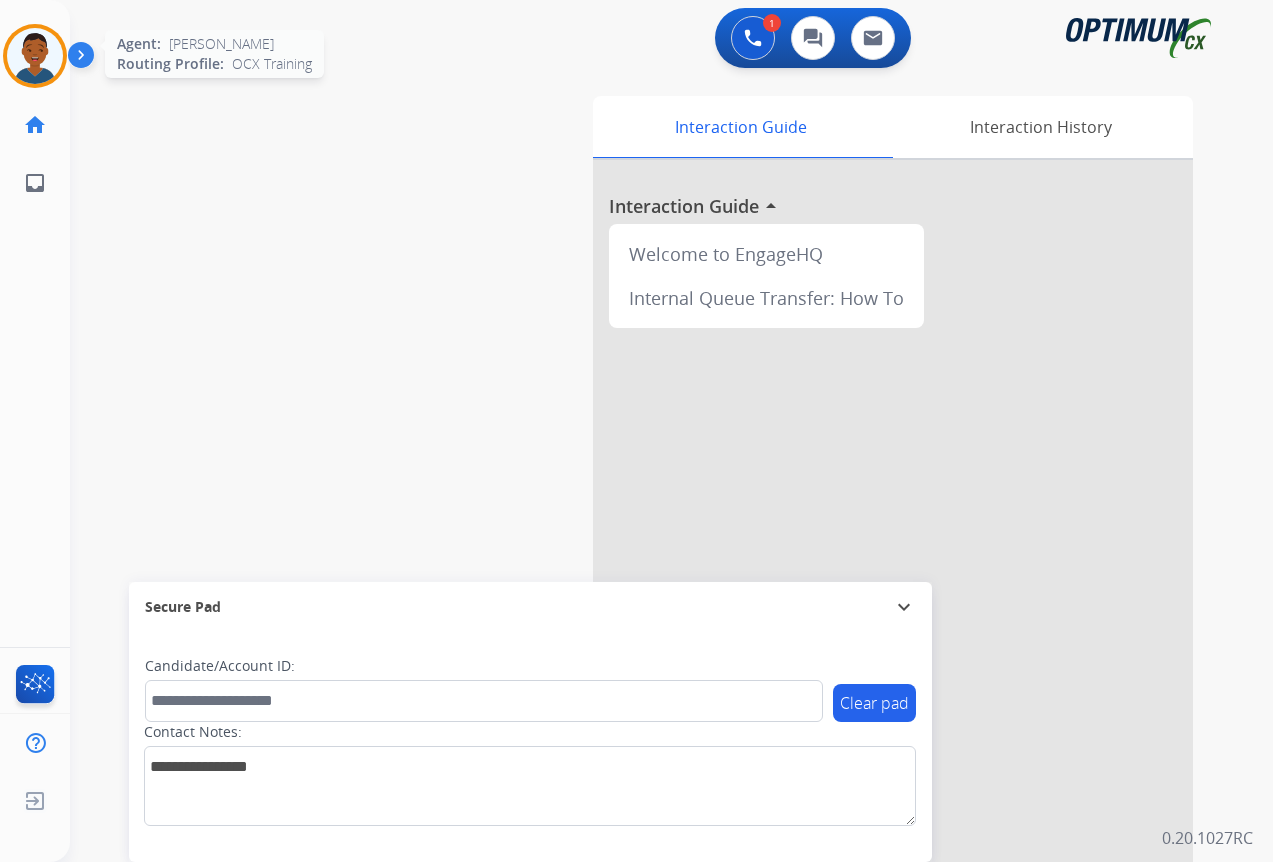 click at bounding box center [35, 56] 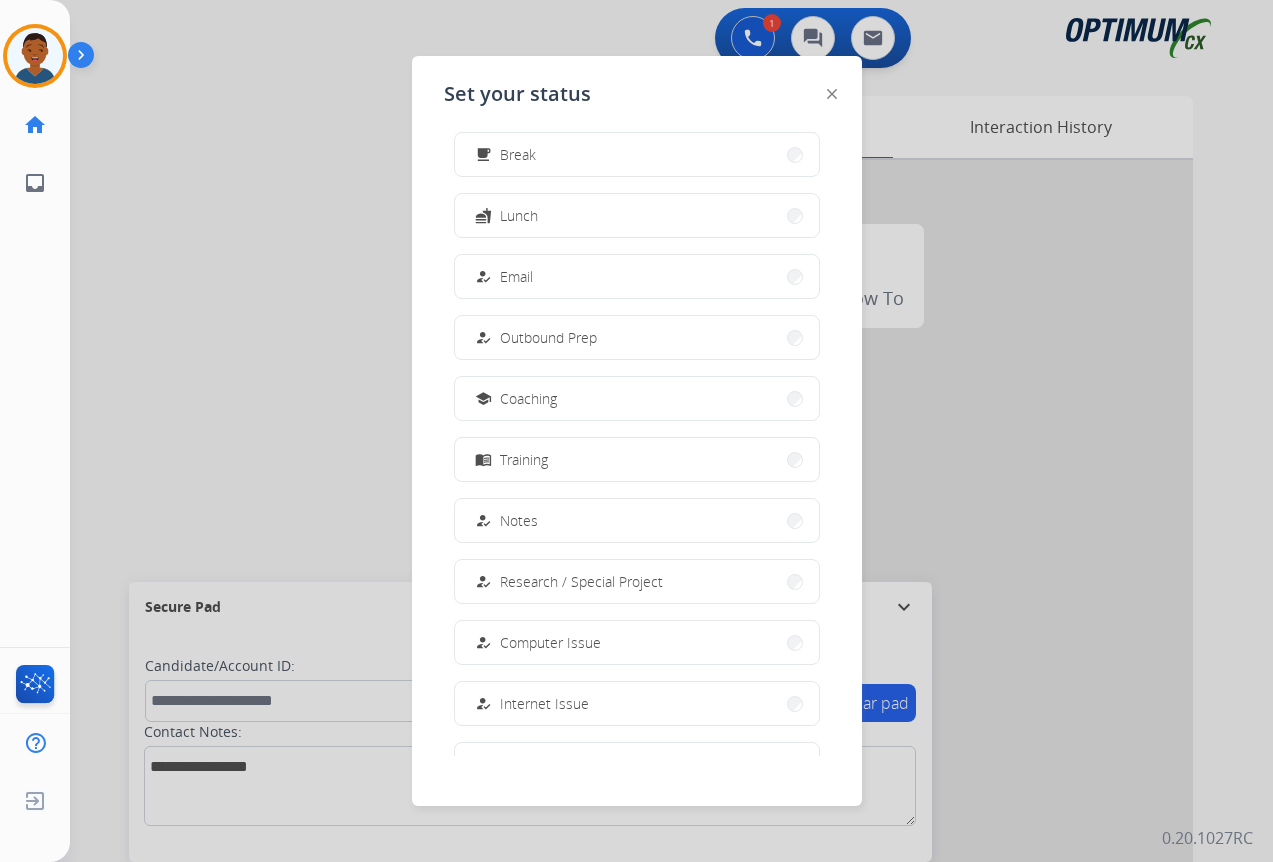 scroll, scrollTop: 189, scrollLeft: 0, axis: vertical 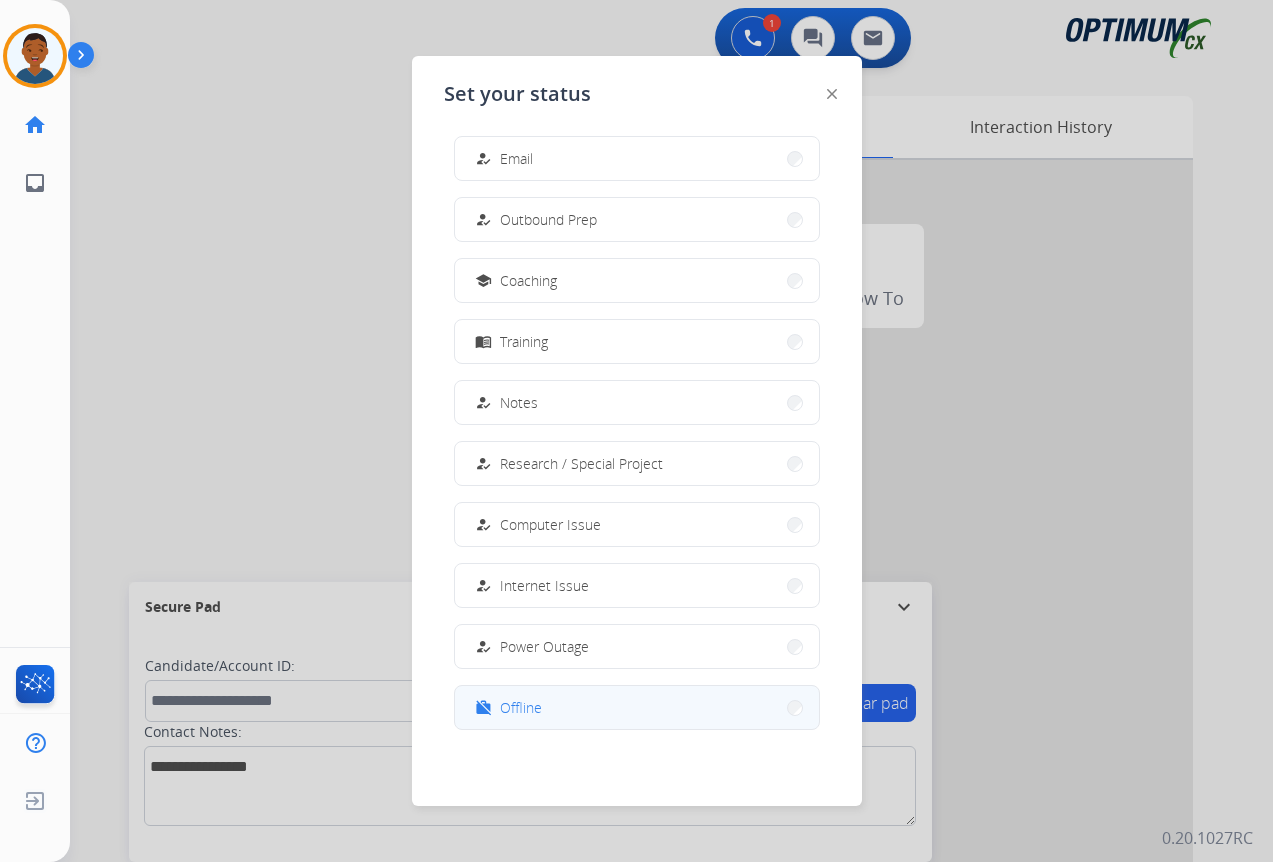 click on "Offline" at bounding box center [521, 707] 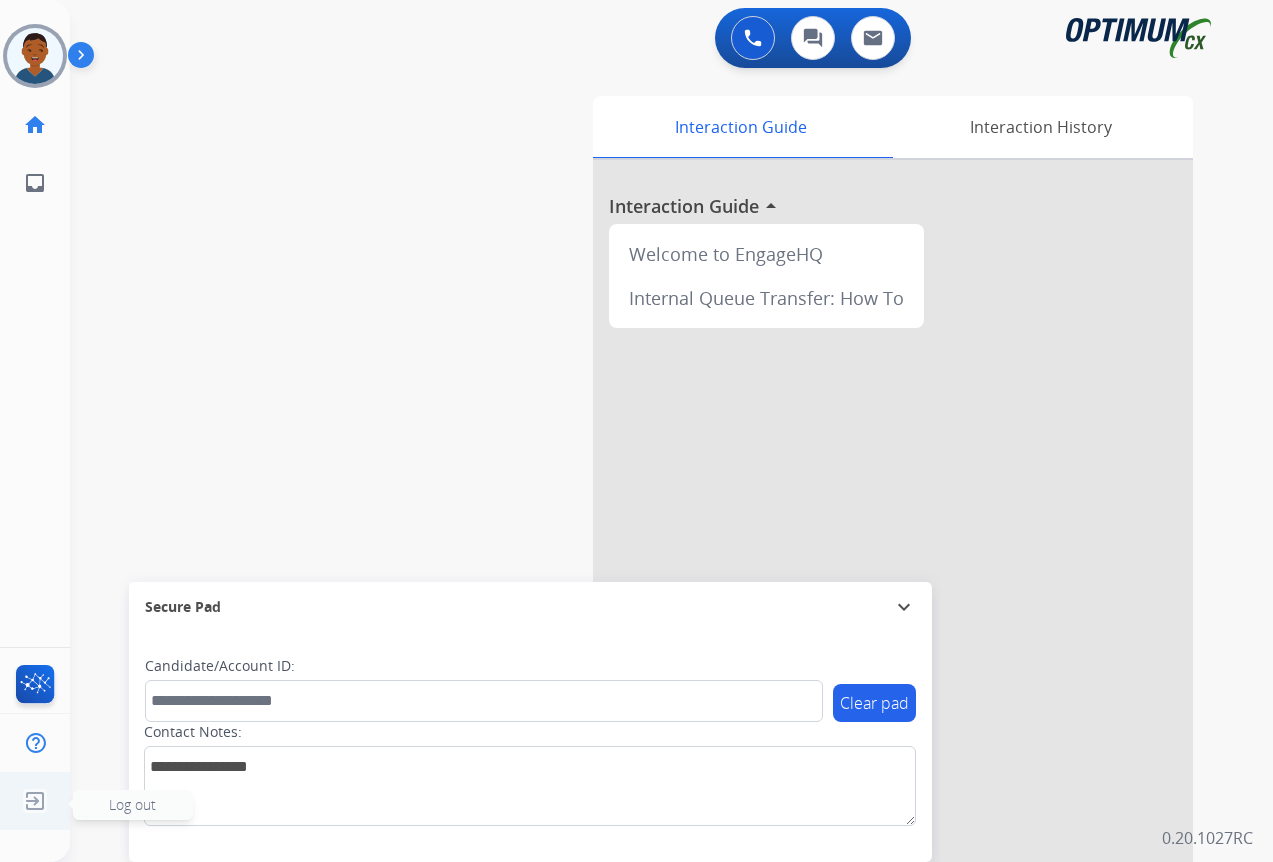 click on "Log out" 